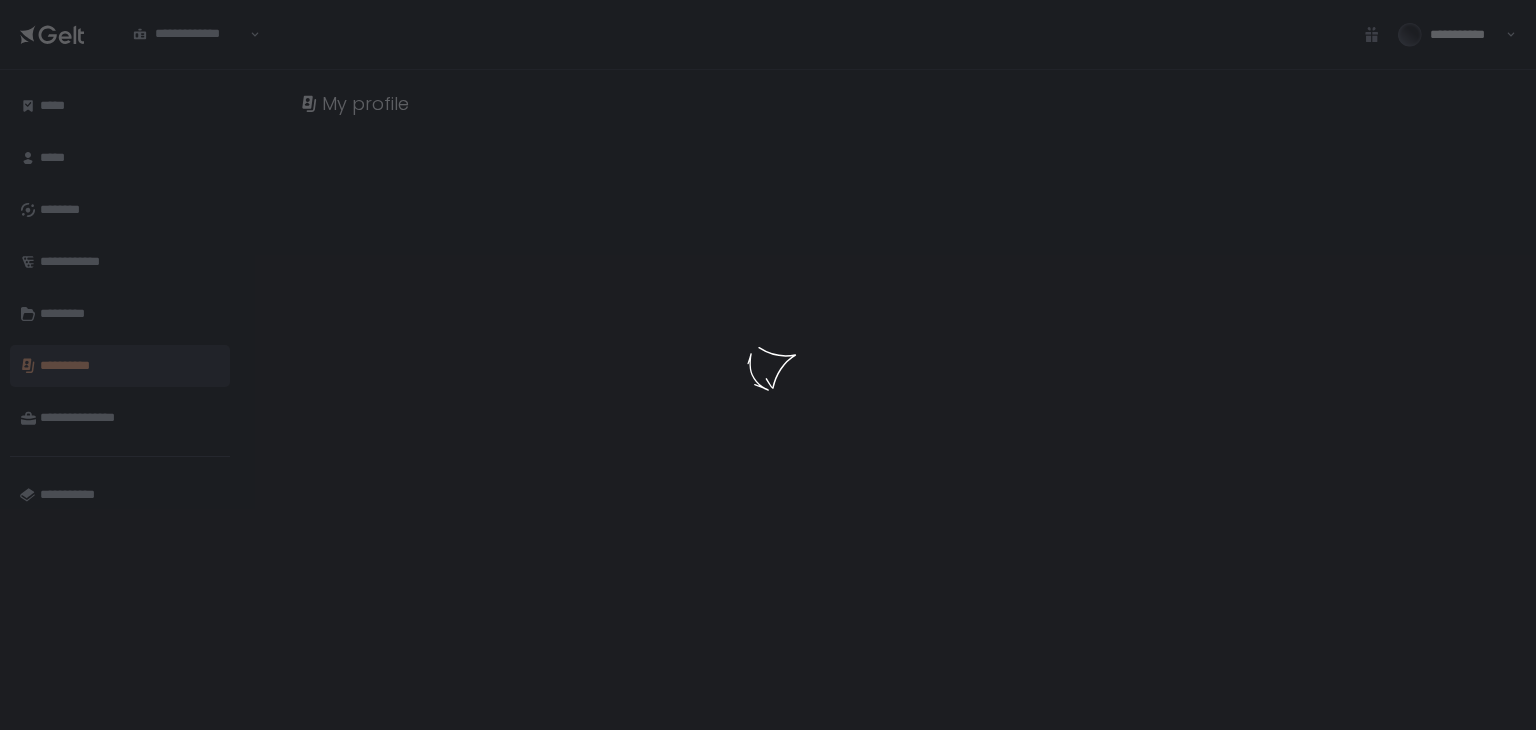 scroll, scrollTop: 0, scrollLeft: 0, axis: both 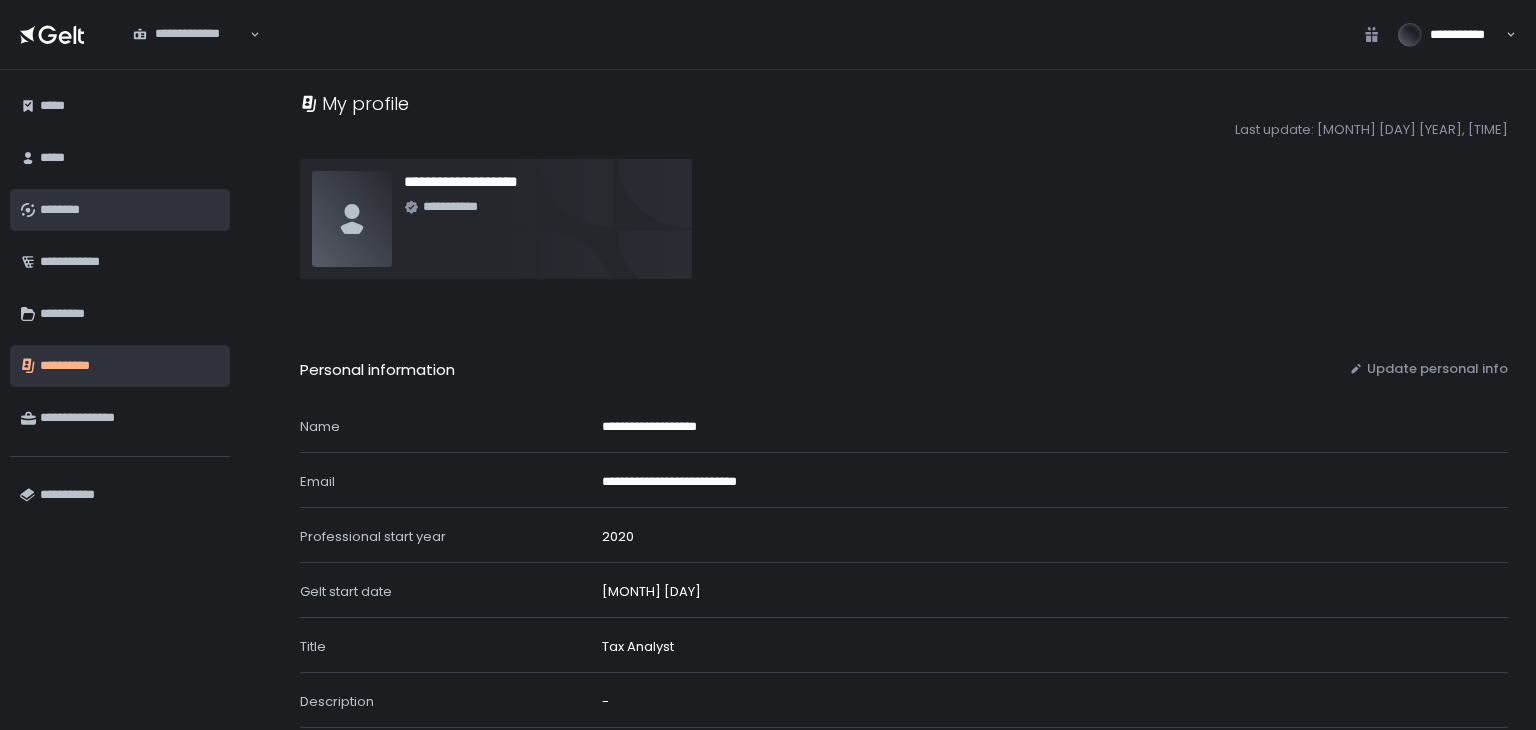 click on "********" at bounding box center [130, 210] 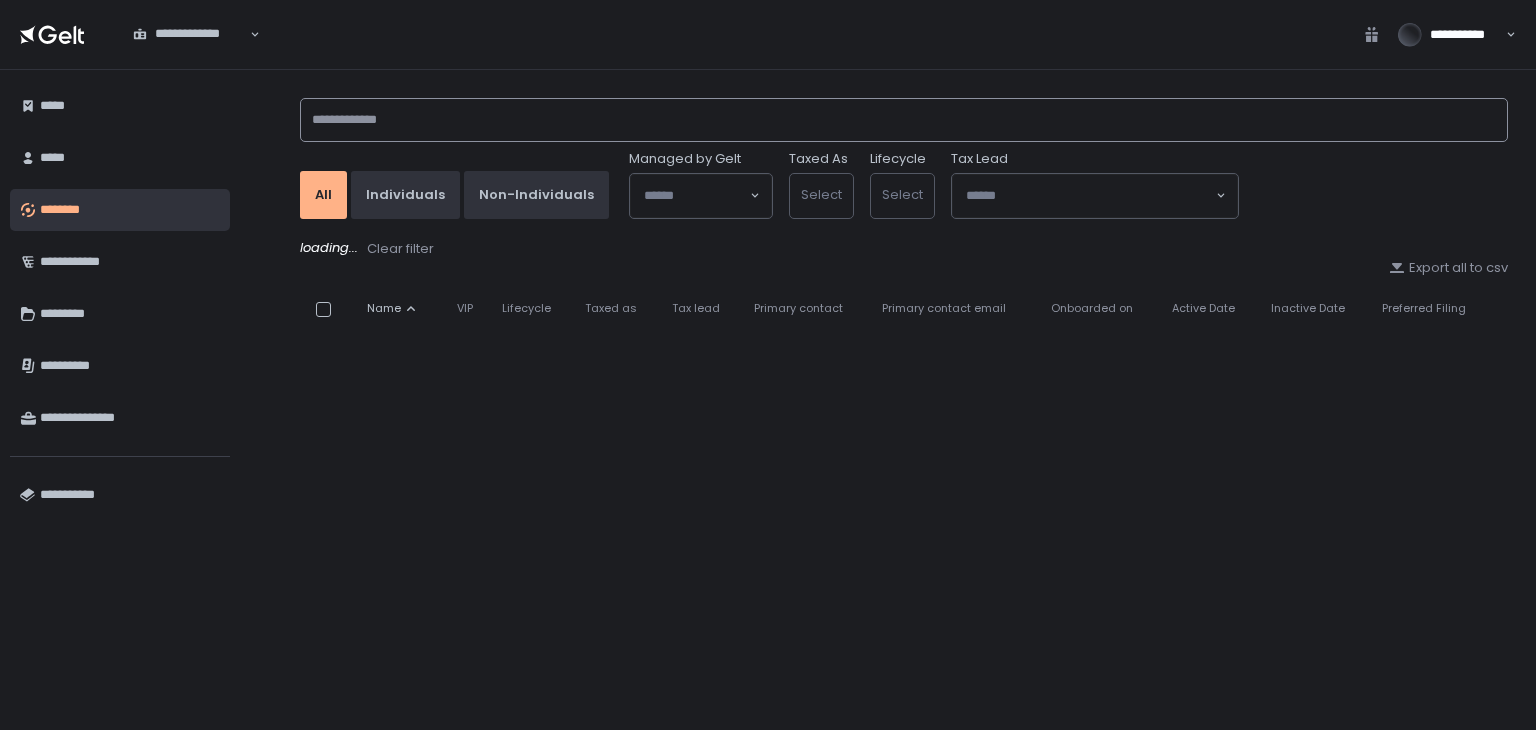 click 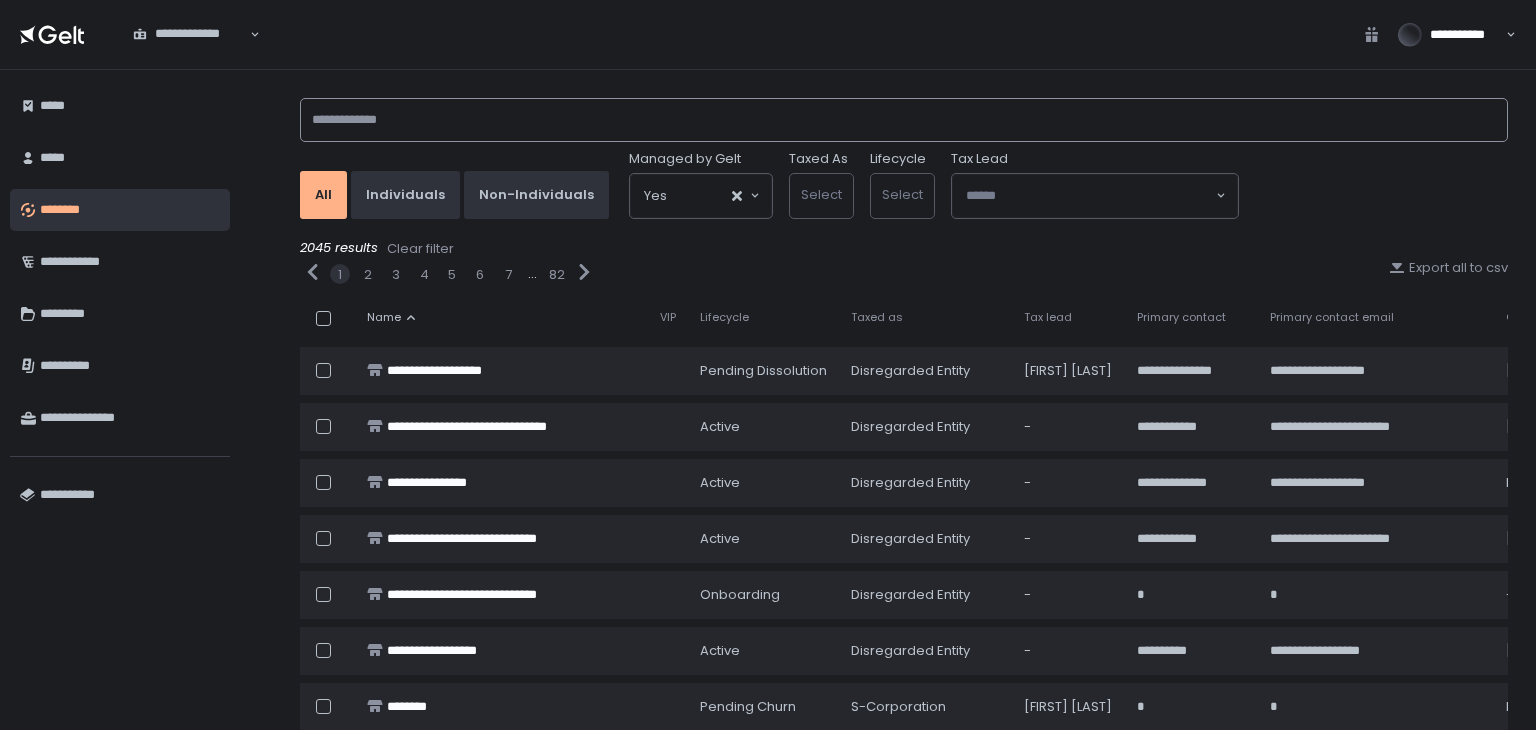 click 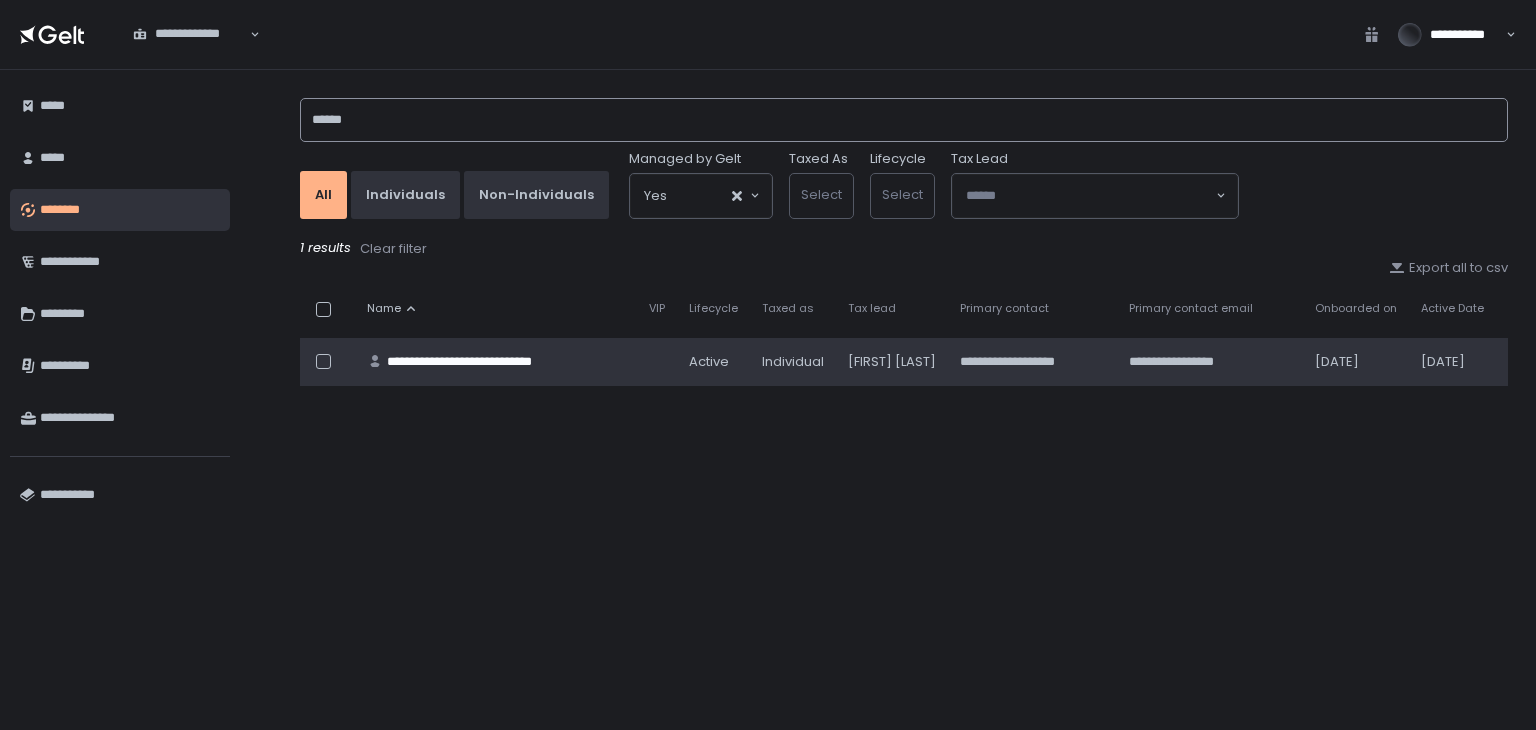 type on "******" 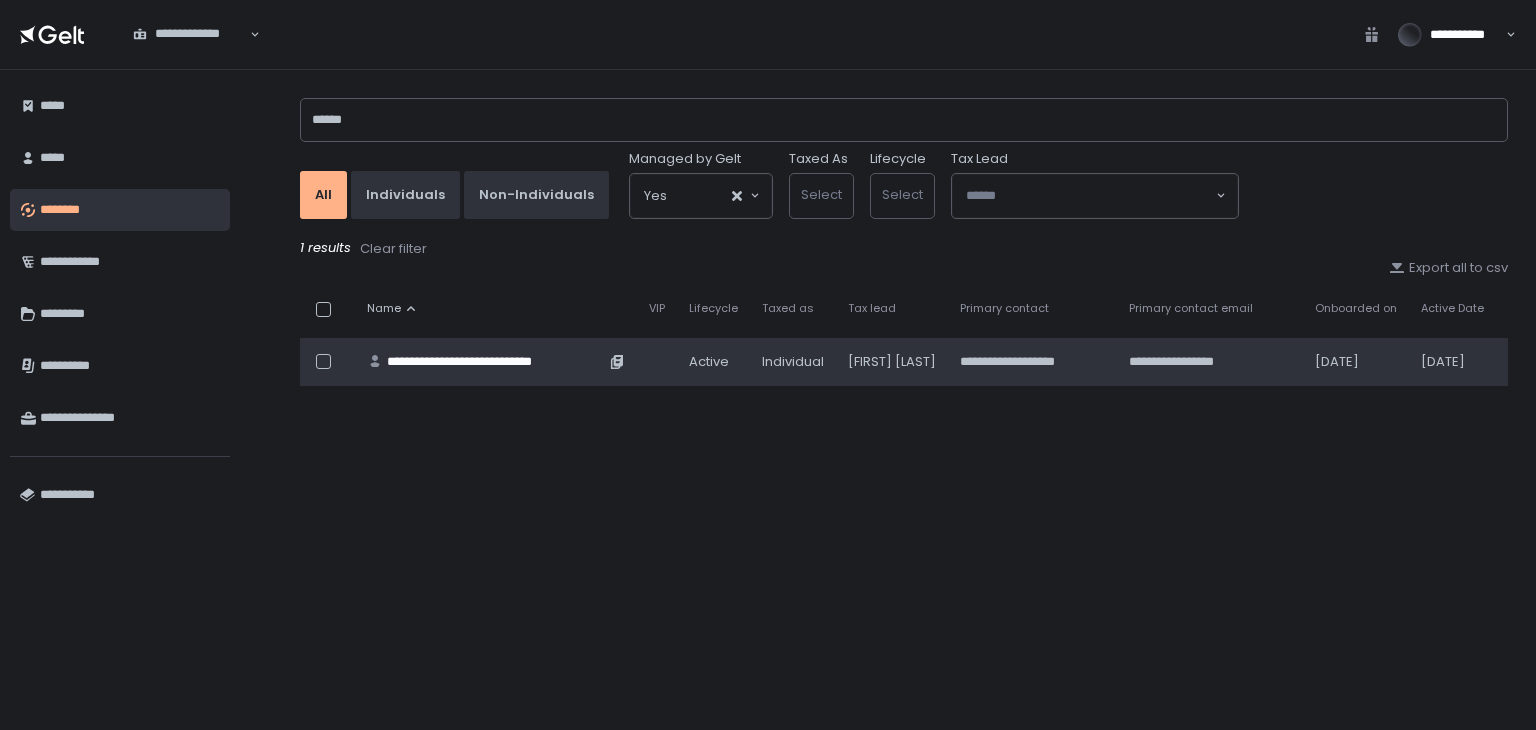 click on "**********" at bounding box center [496, 362] 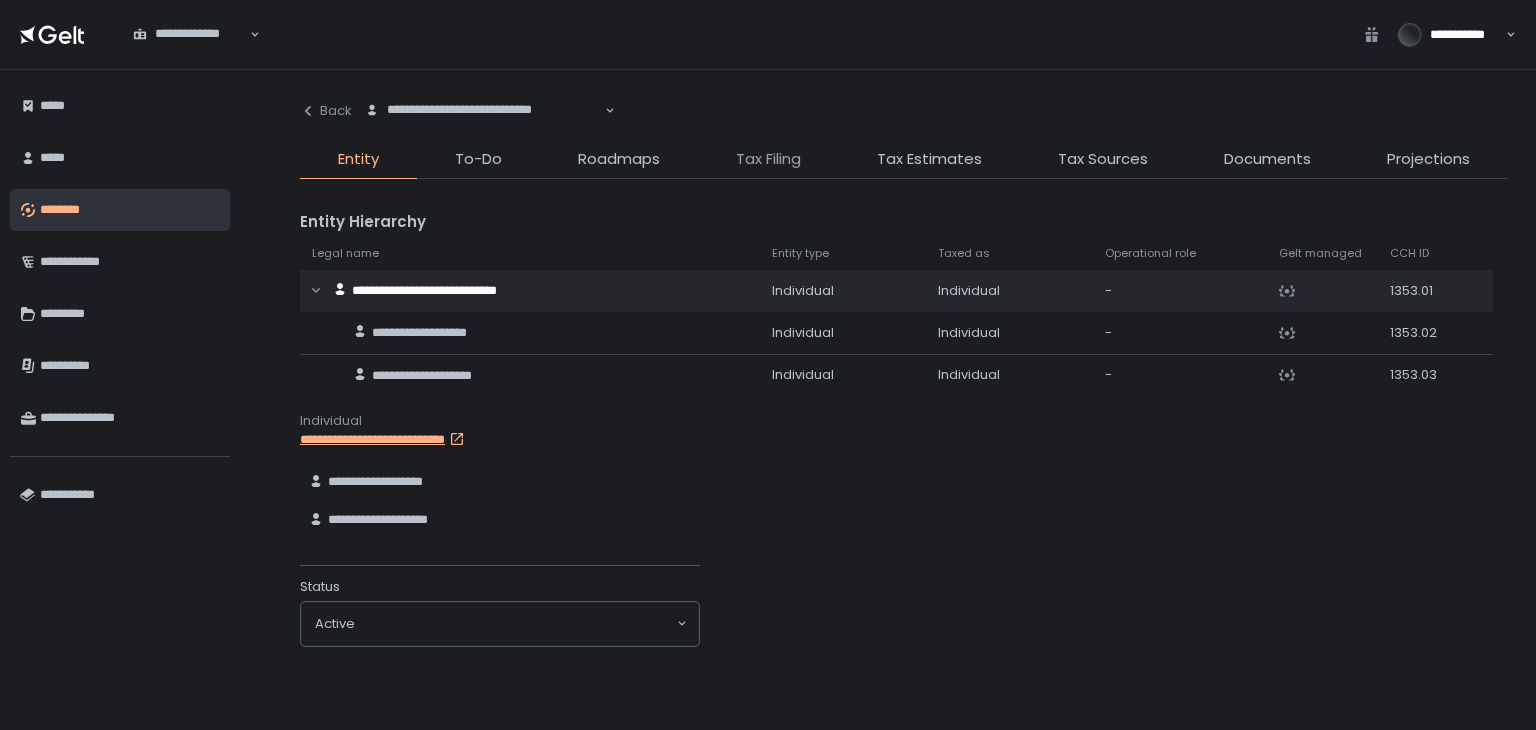 click on "Tax Filing" at bounding box center (768, 159) 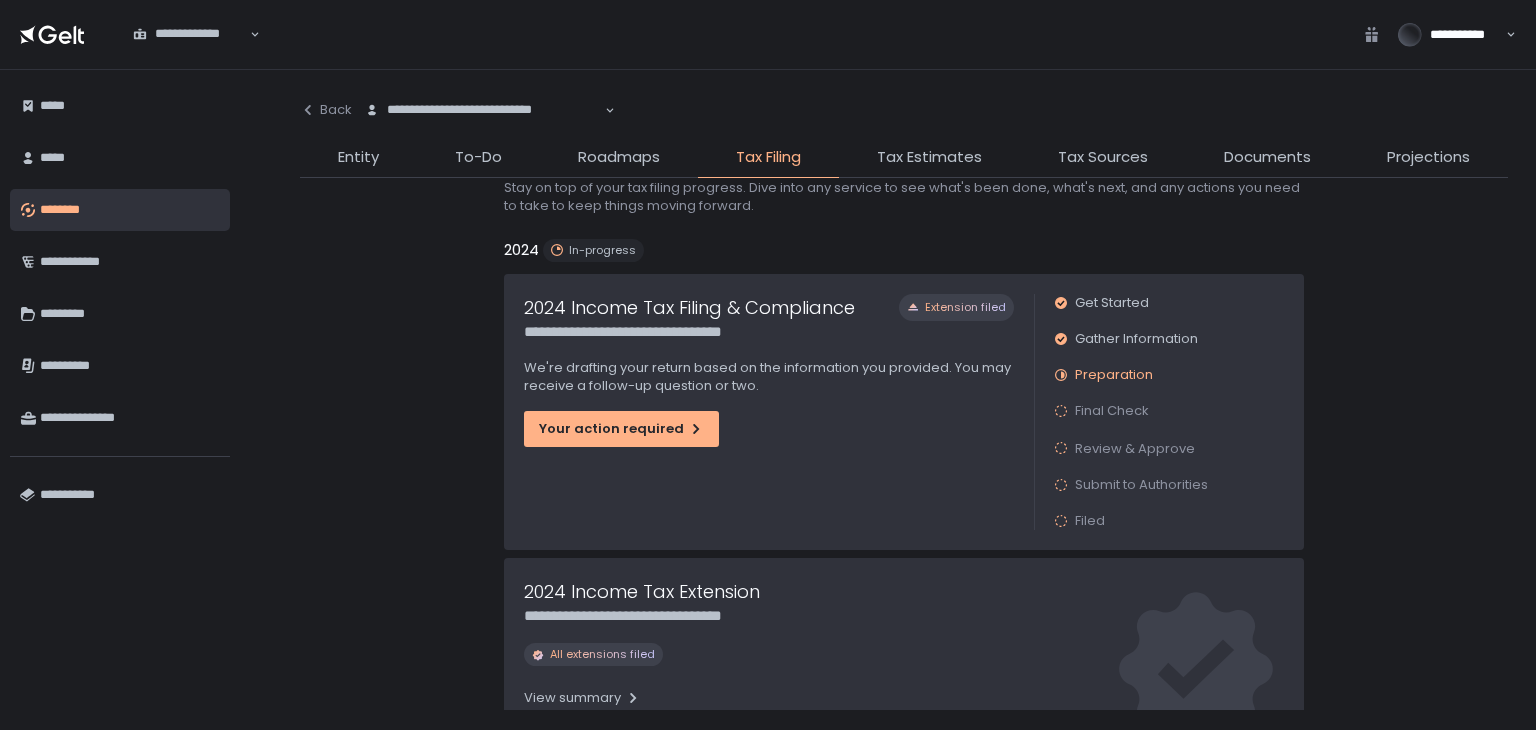 scroll, scrollTop: 100, scrollLeft: 0, axis: vertical 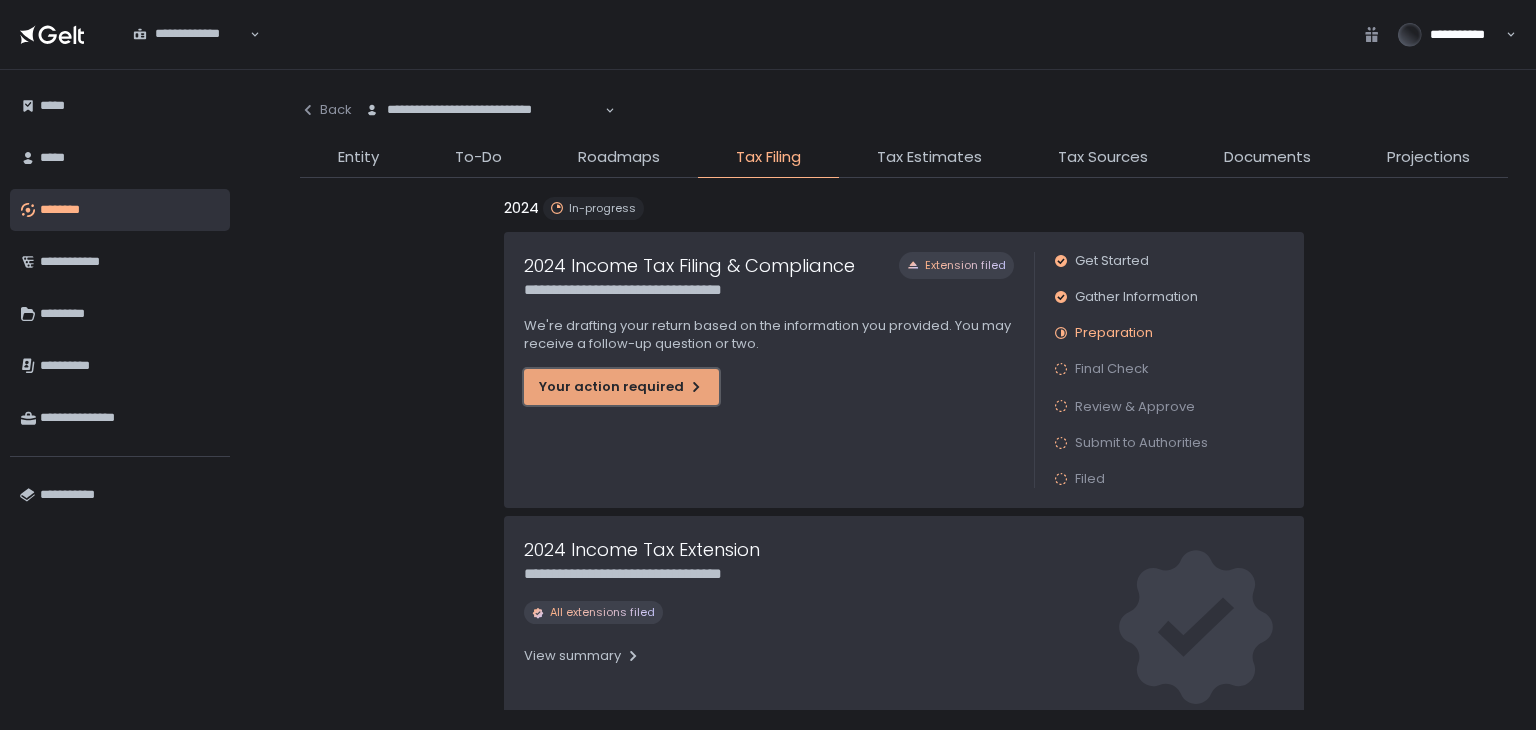 click on "Your action required" 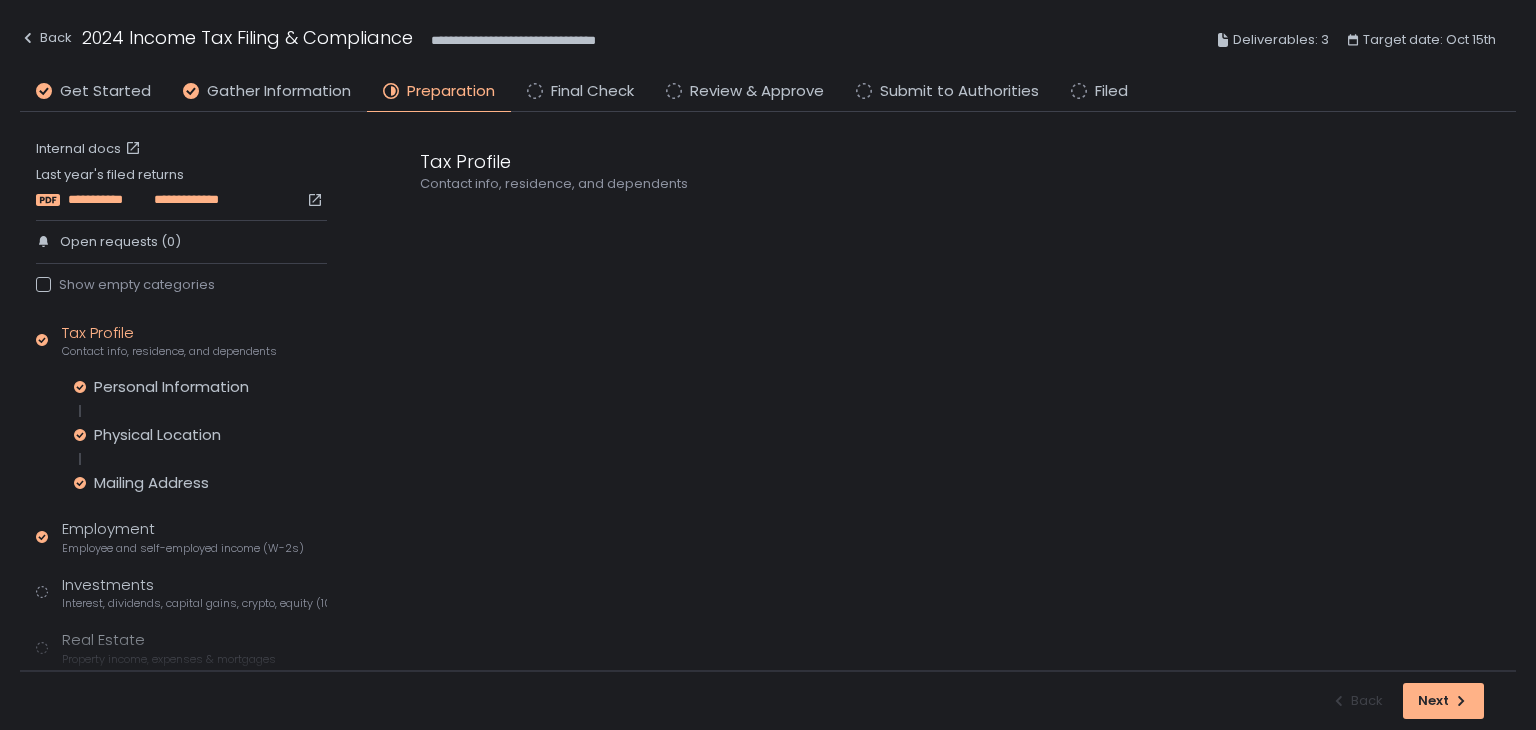 click on "**********" at bounding box center (109, 200) 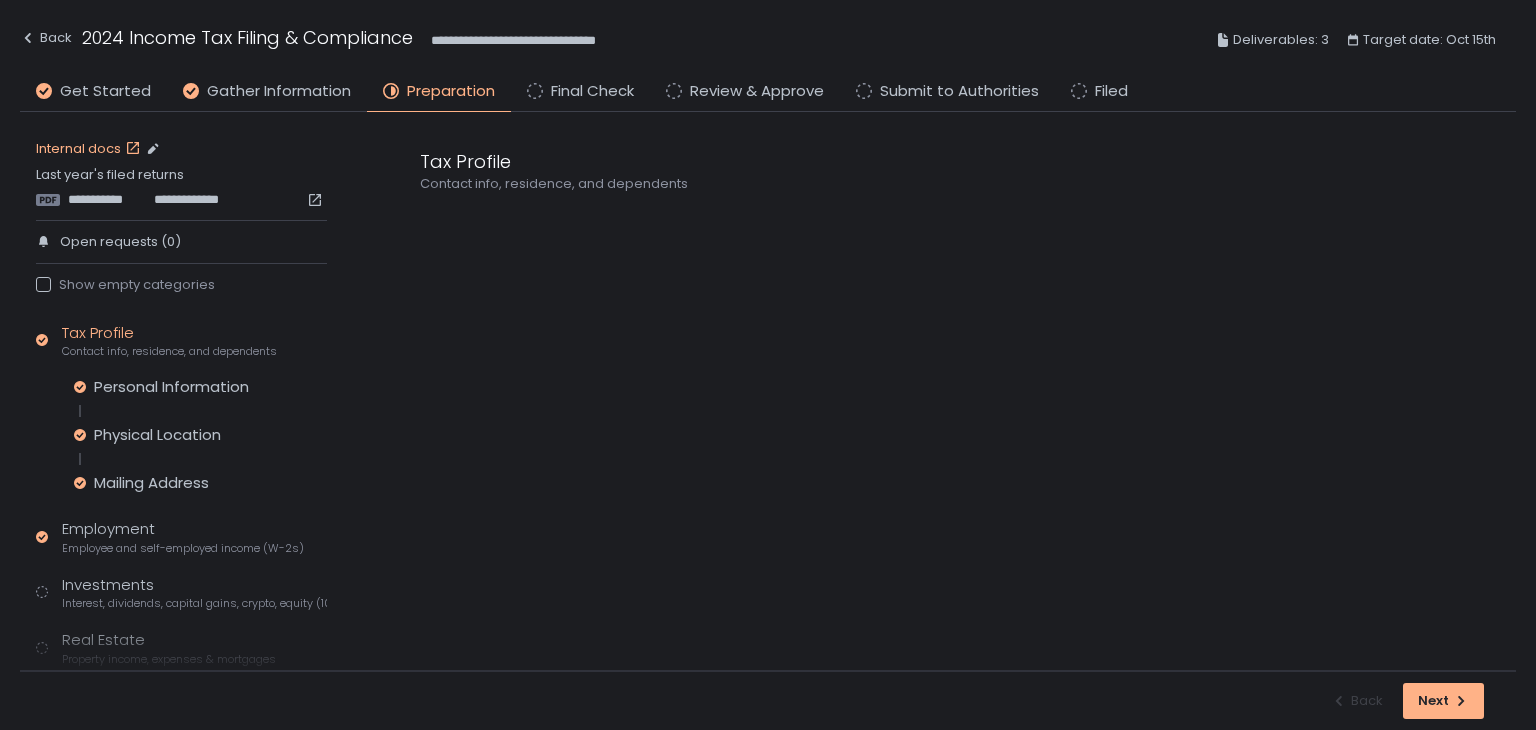 click on "Internal docs" at bounding box center [90, 149] 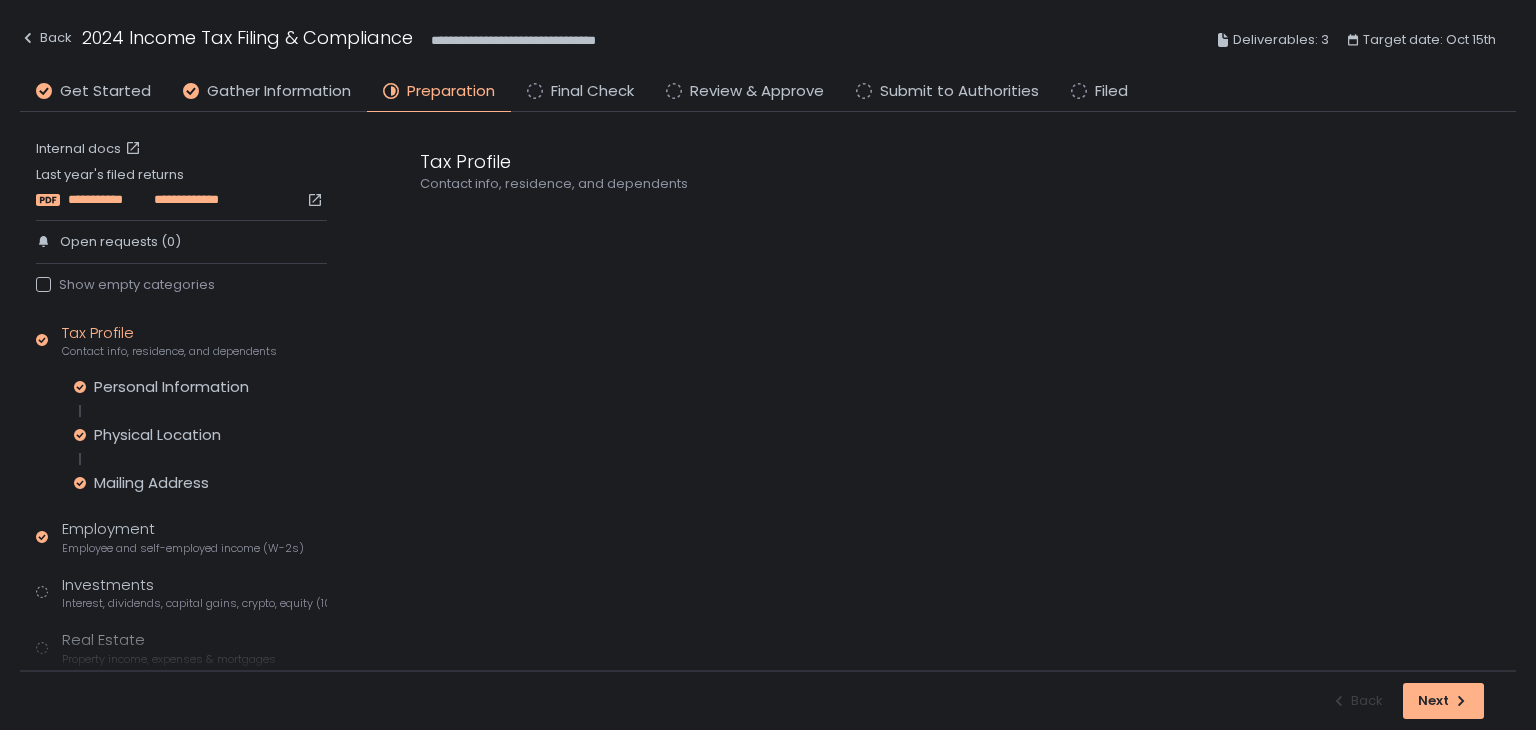click on "**********" at bounding box center (109, 200) 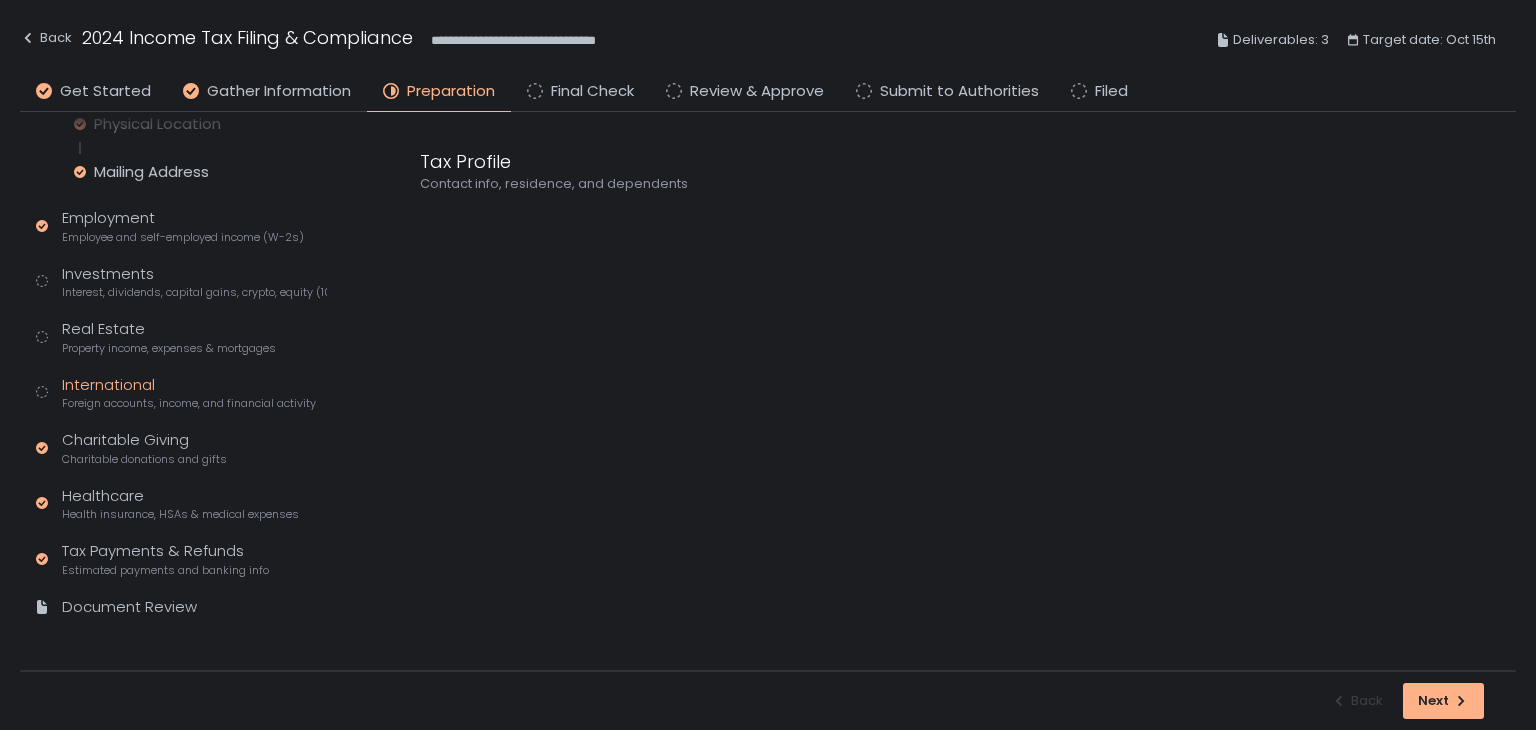 scroll, scrollTop: 316, scrollLeft: 0, axis: vertical 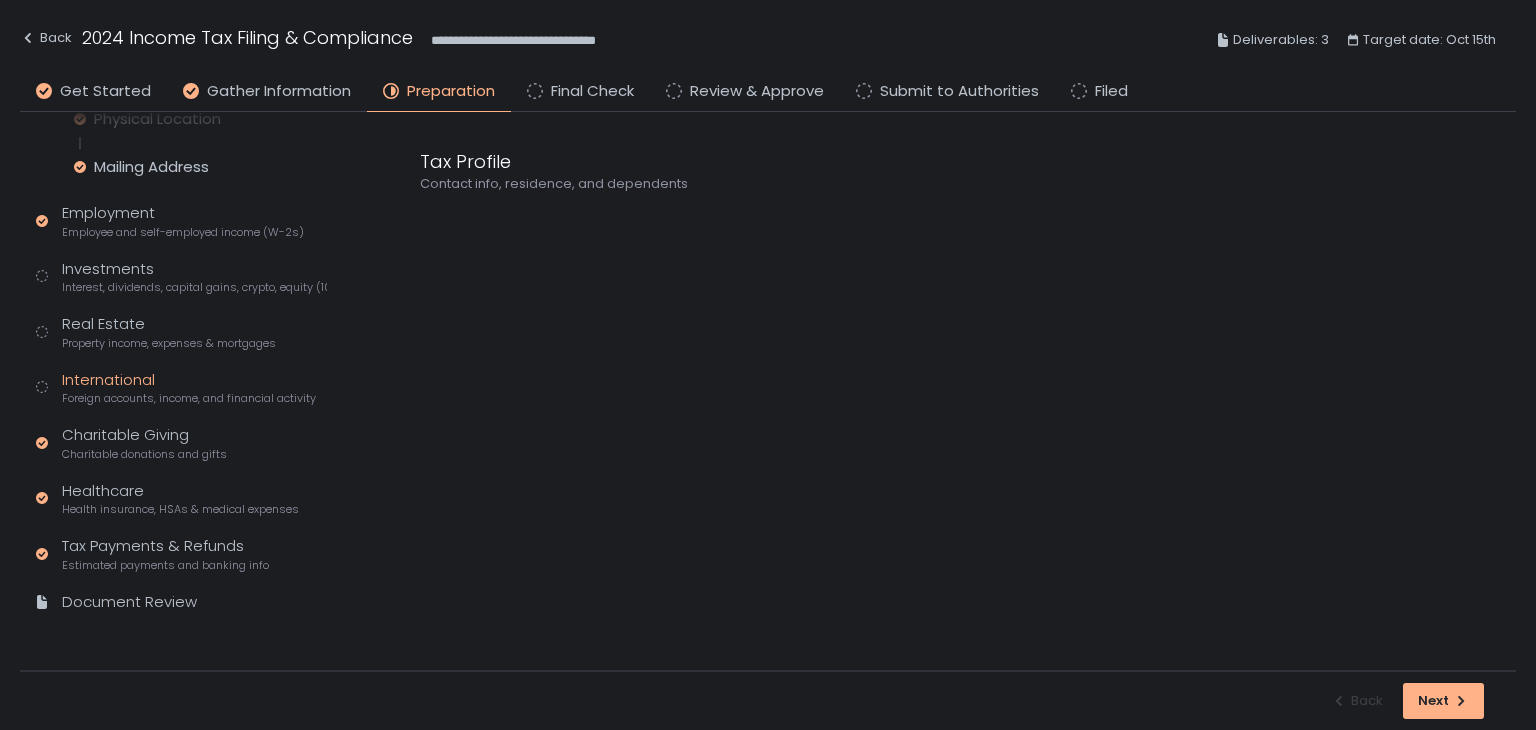 click on "International Foreign accounts, income, and financial activity" 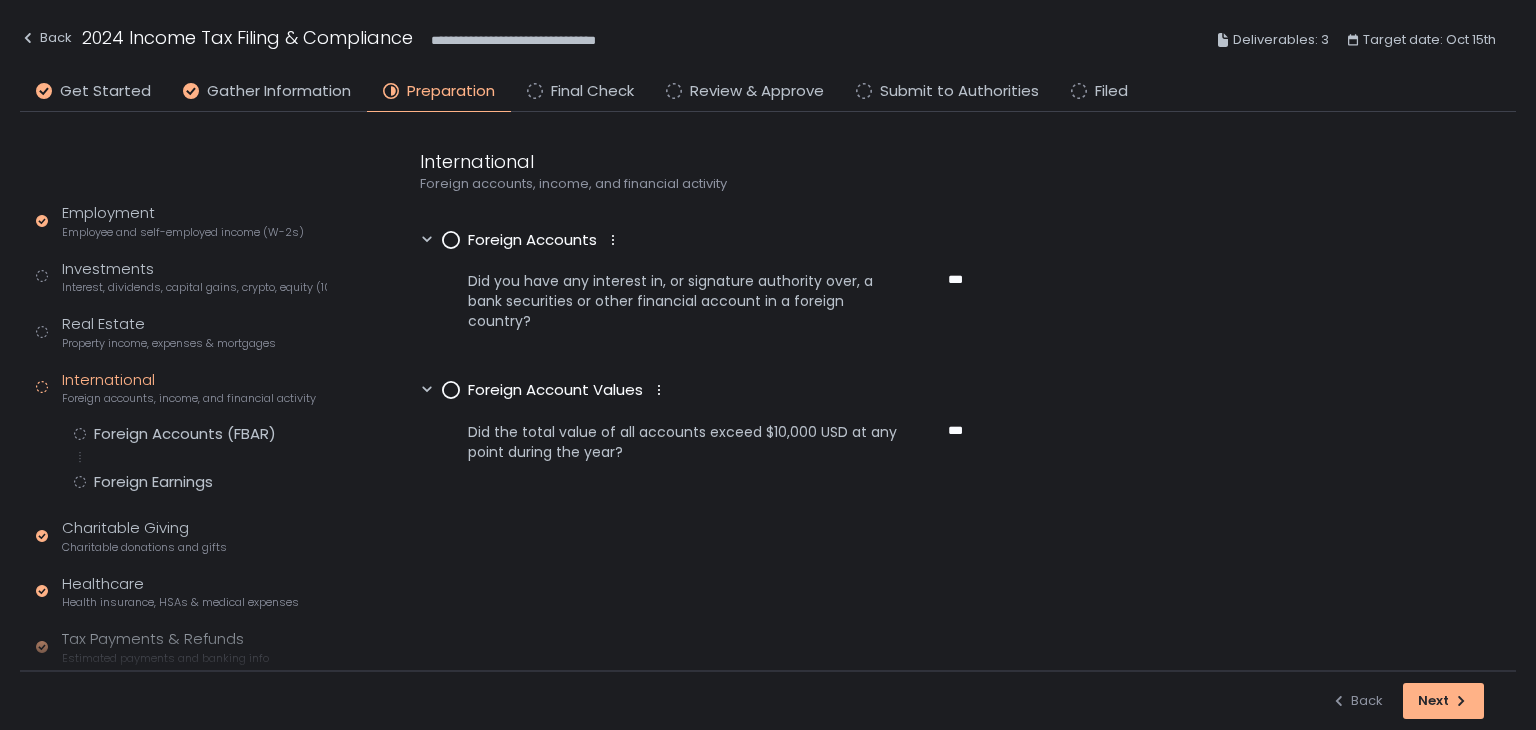 scroll, scrollTop: 175, scrollLeft: 0, axis: vertical 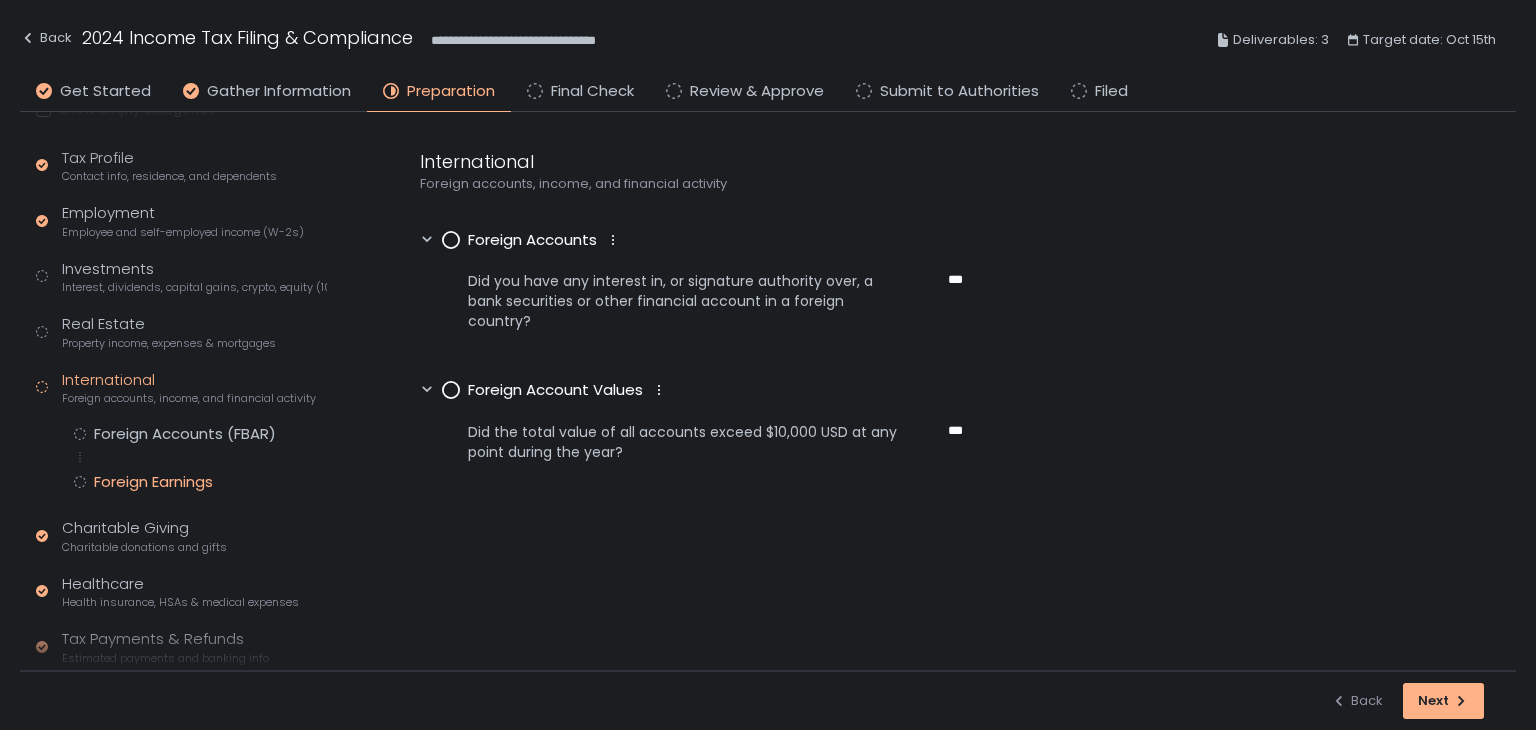 click on "Foreign Earnings" 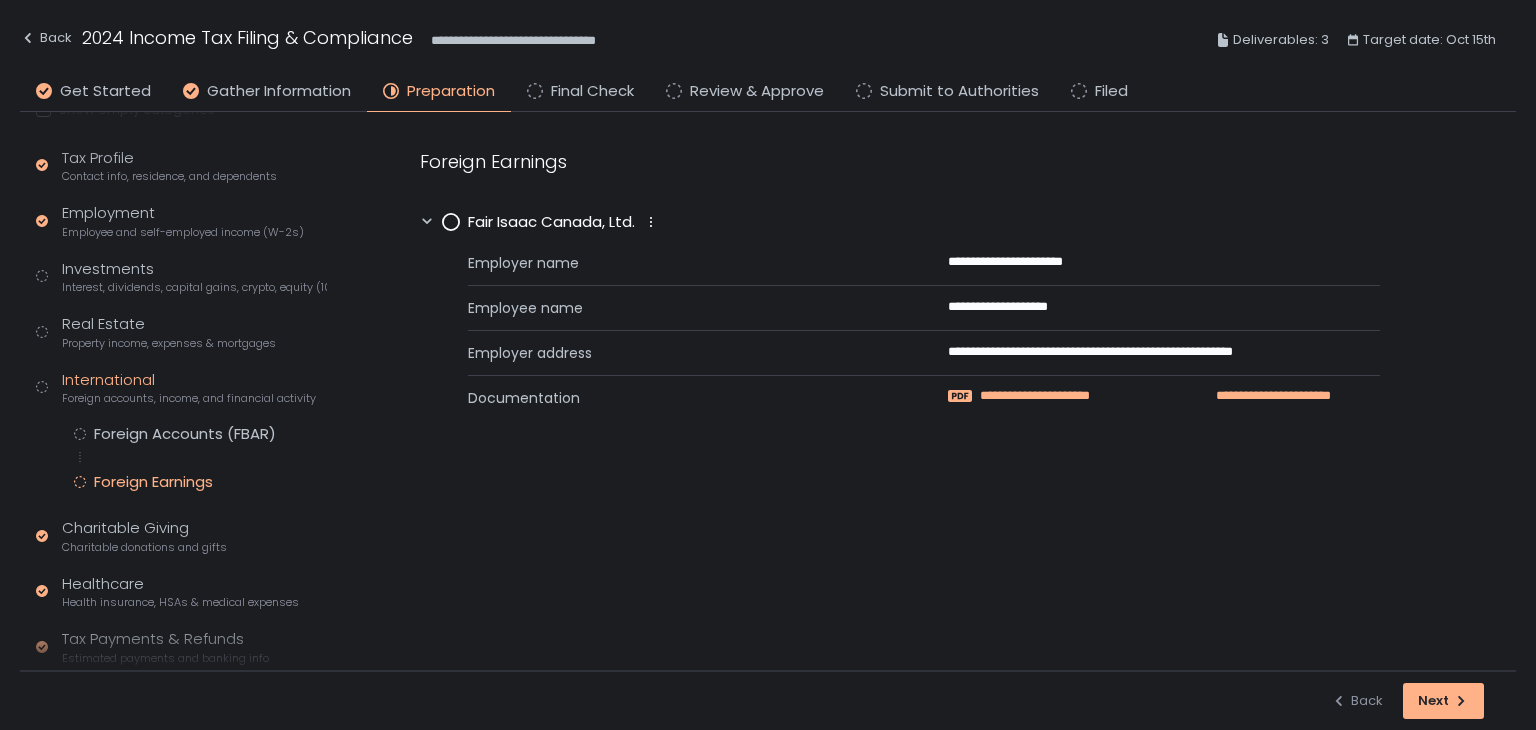 click on "**********" at bounding box center (1072, 396) 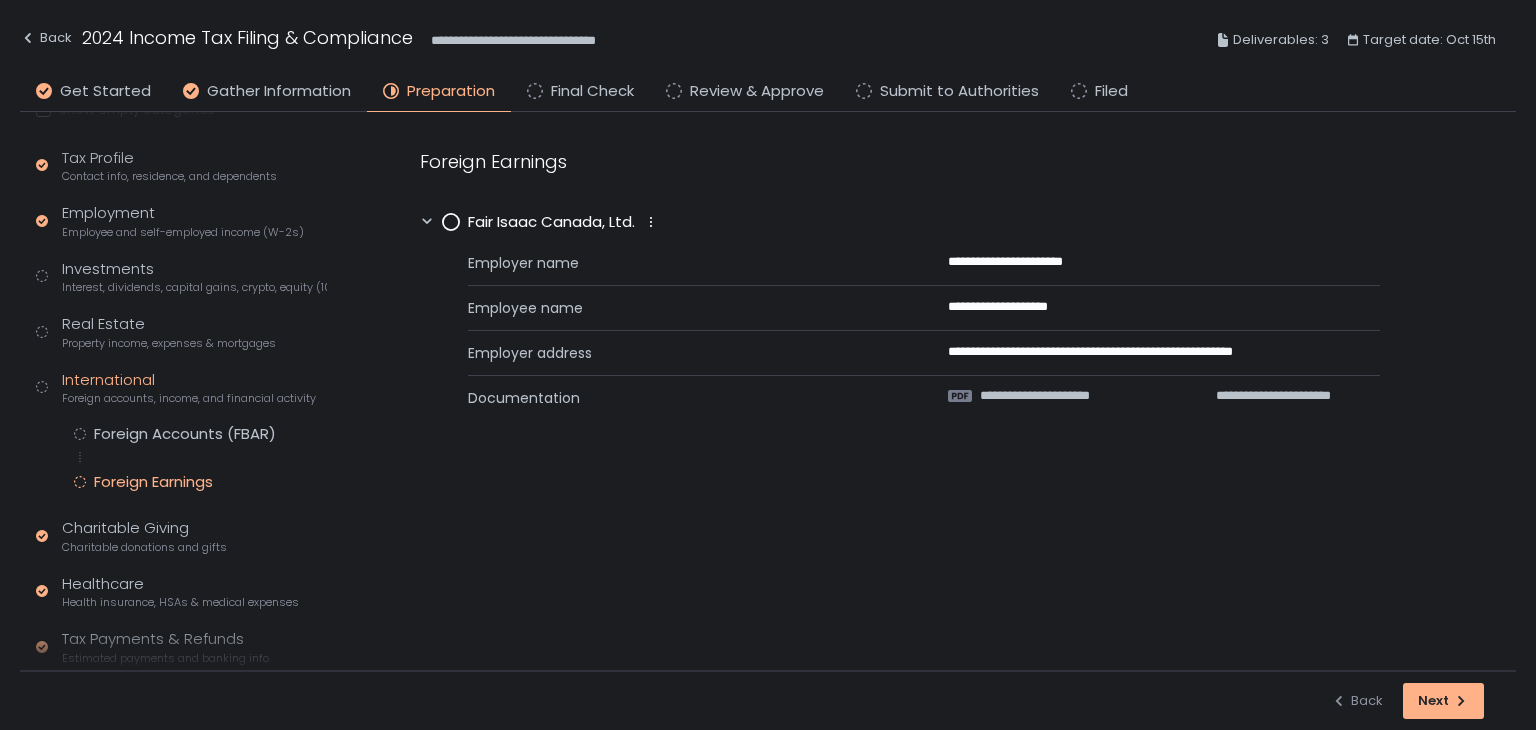 click 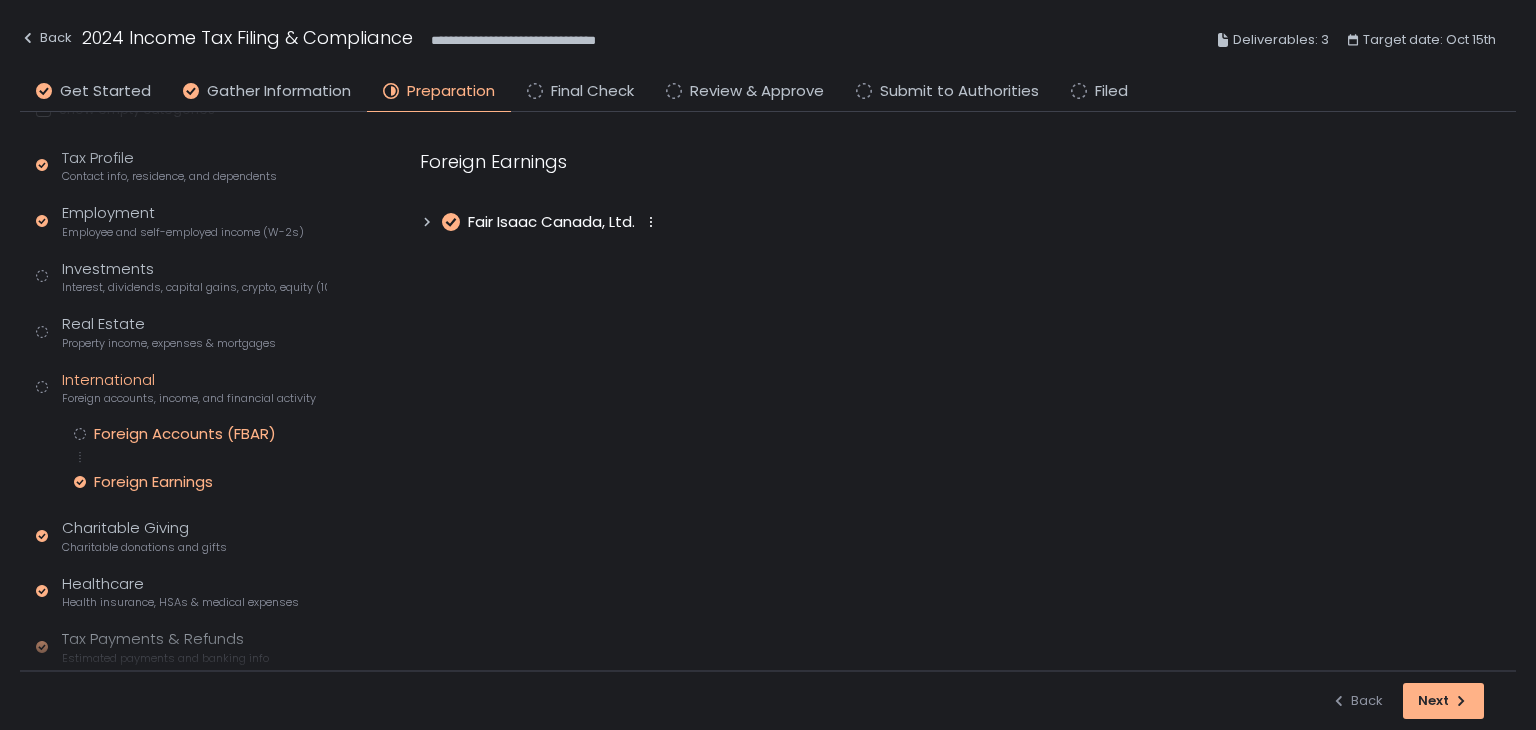 click on "Foreign Accounts (FBAR)" 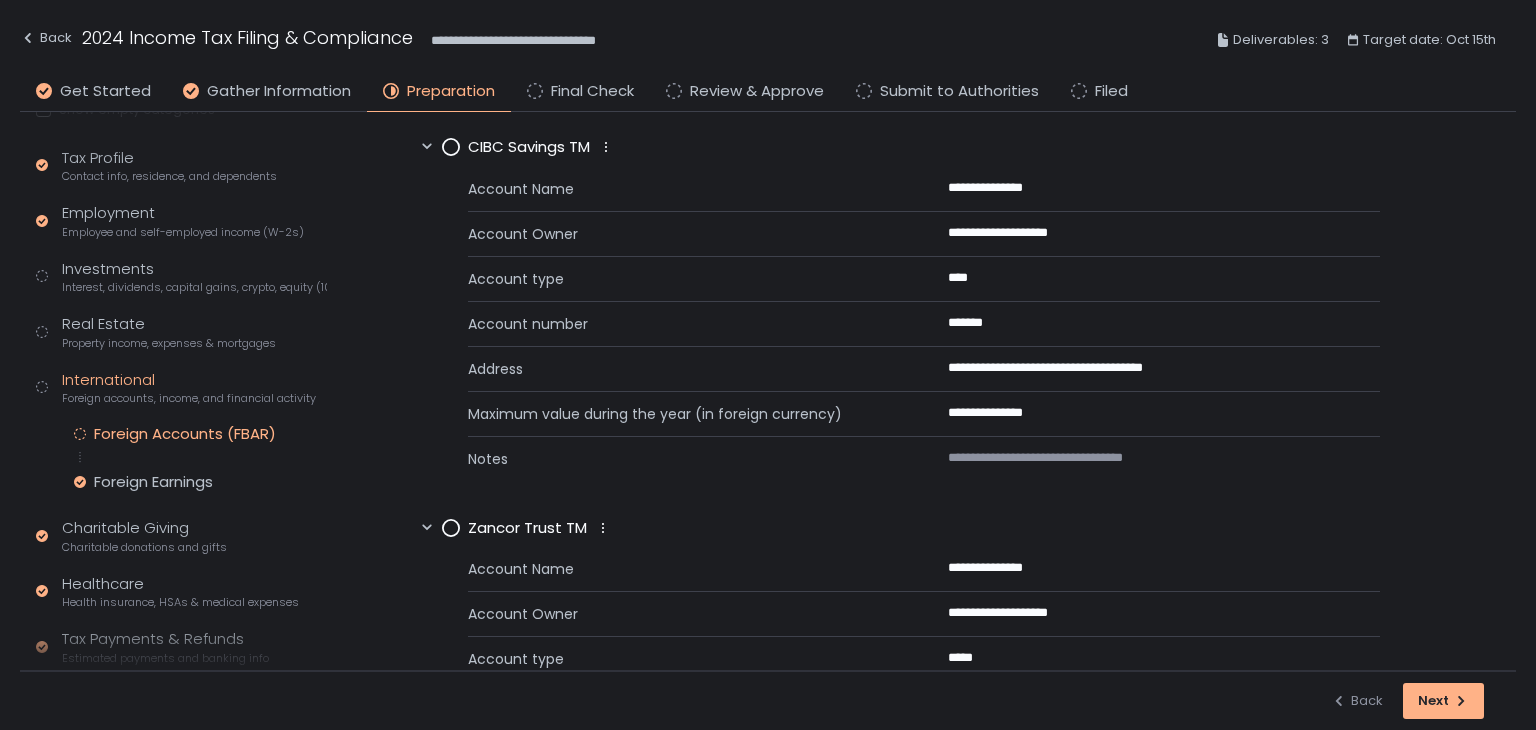 scroll, scrollTop: 4264, scrollLeft: 0, axis: vertical 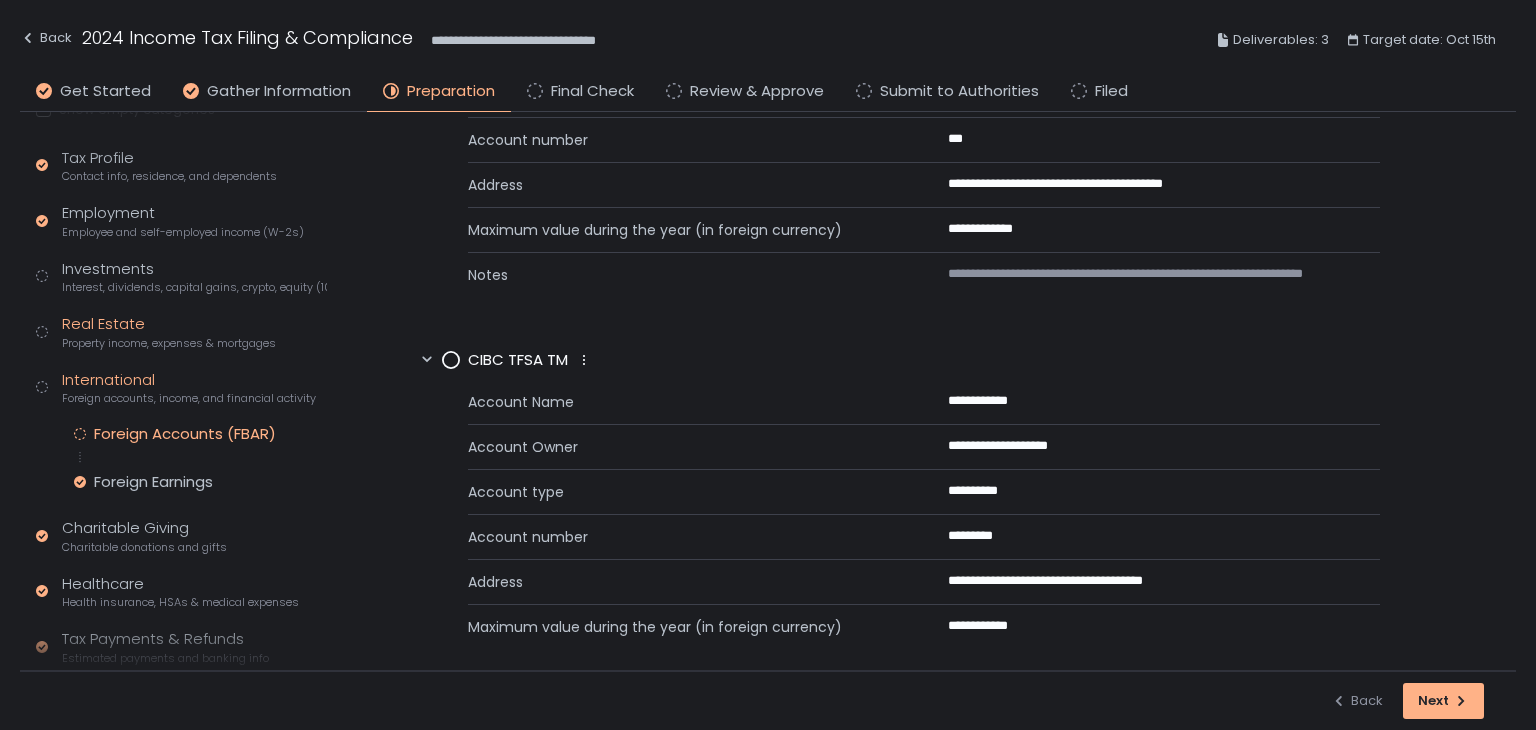 click on "Real Estate Property income, expenses & mortgages" 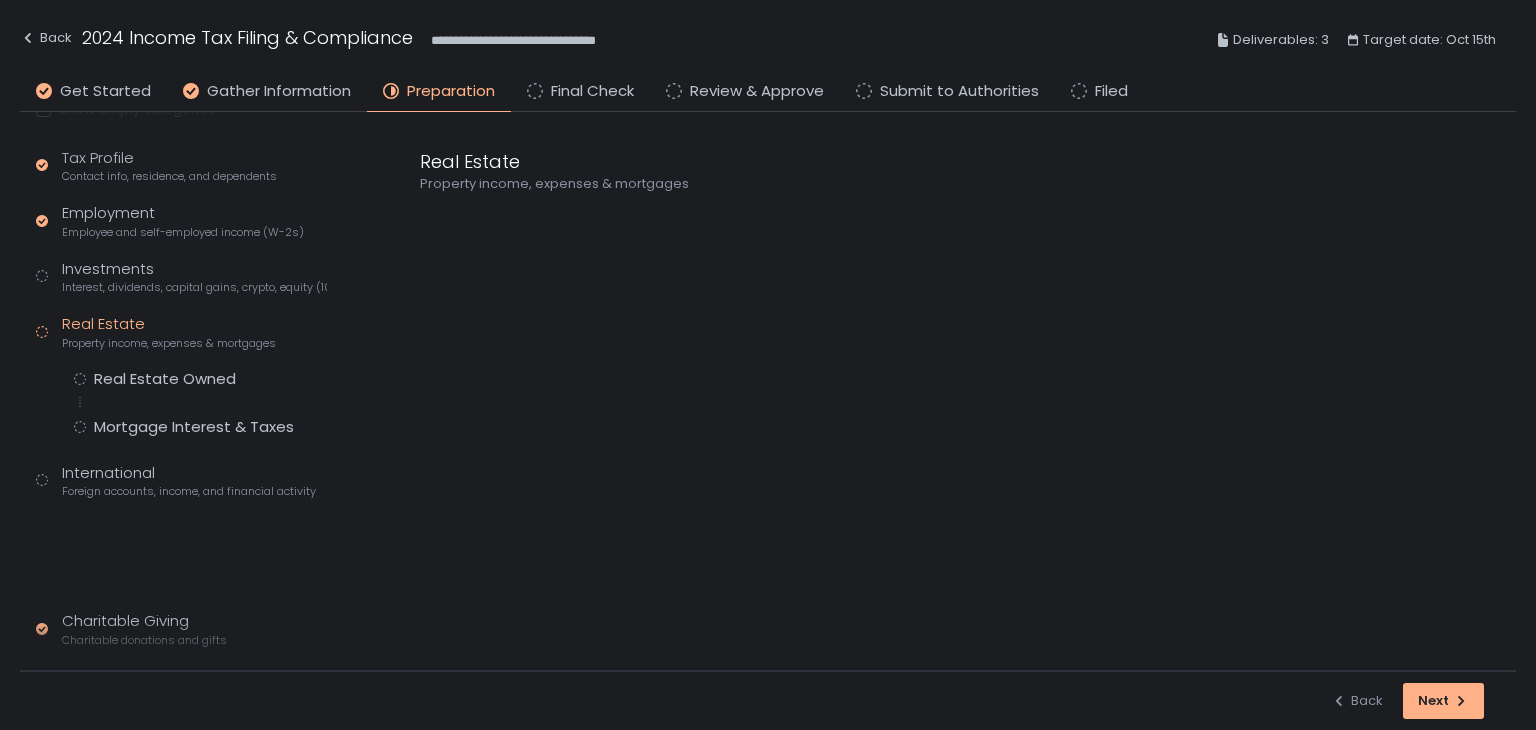 scroll, scrollTop: 0, scrollLeft: 0, axis: both 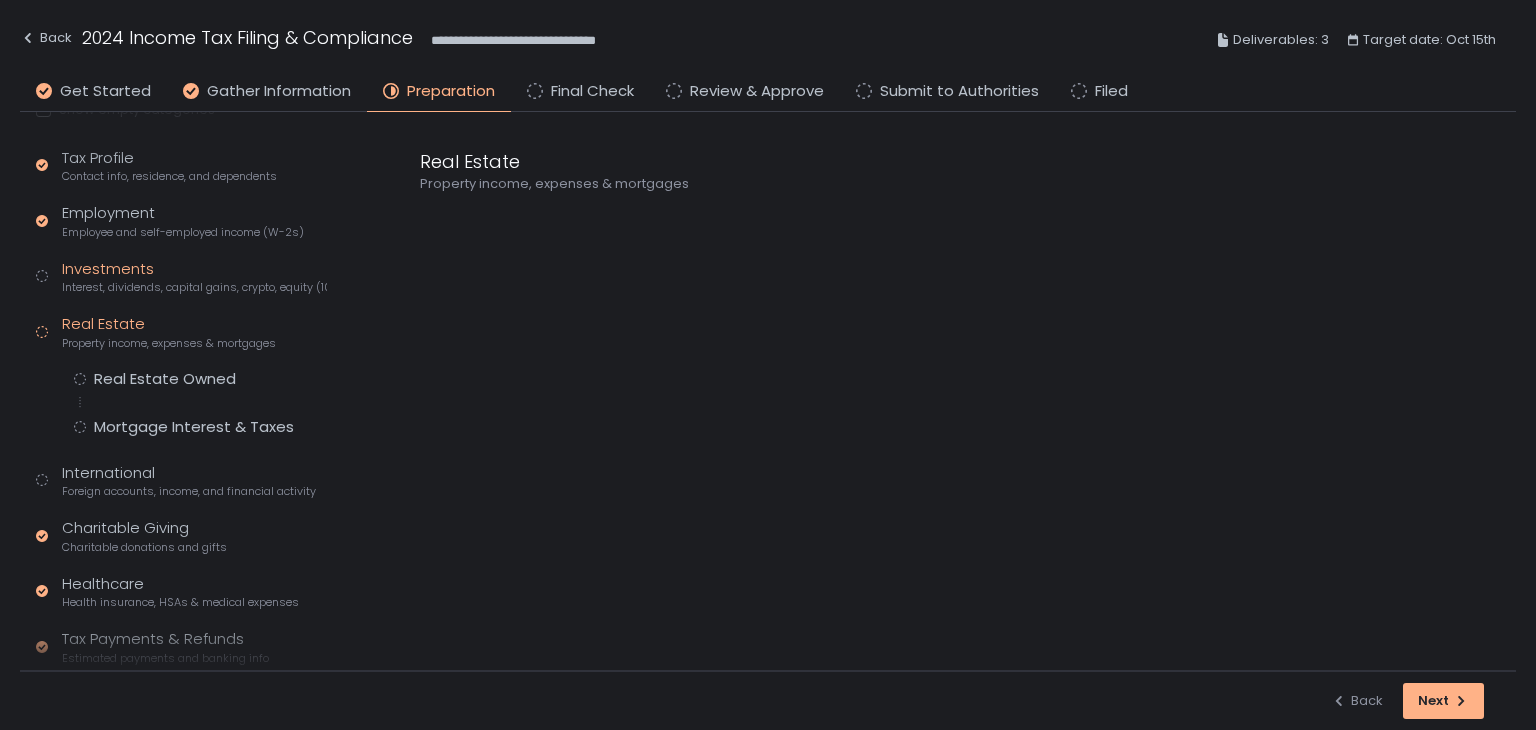 click on "Investments Interest, dividends, capital gains, crypto, equity (1099s, K-1s)" 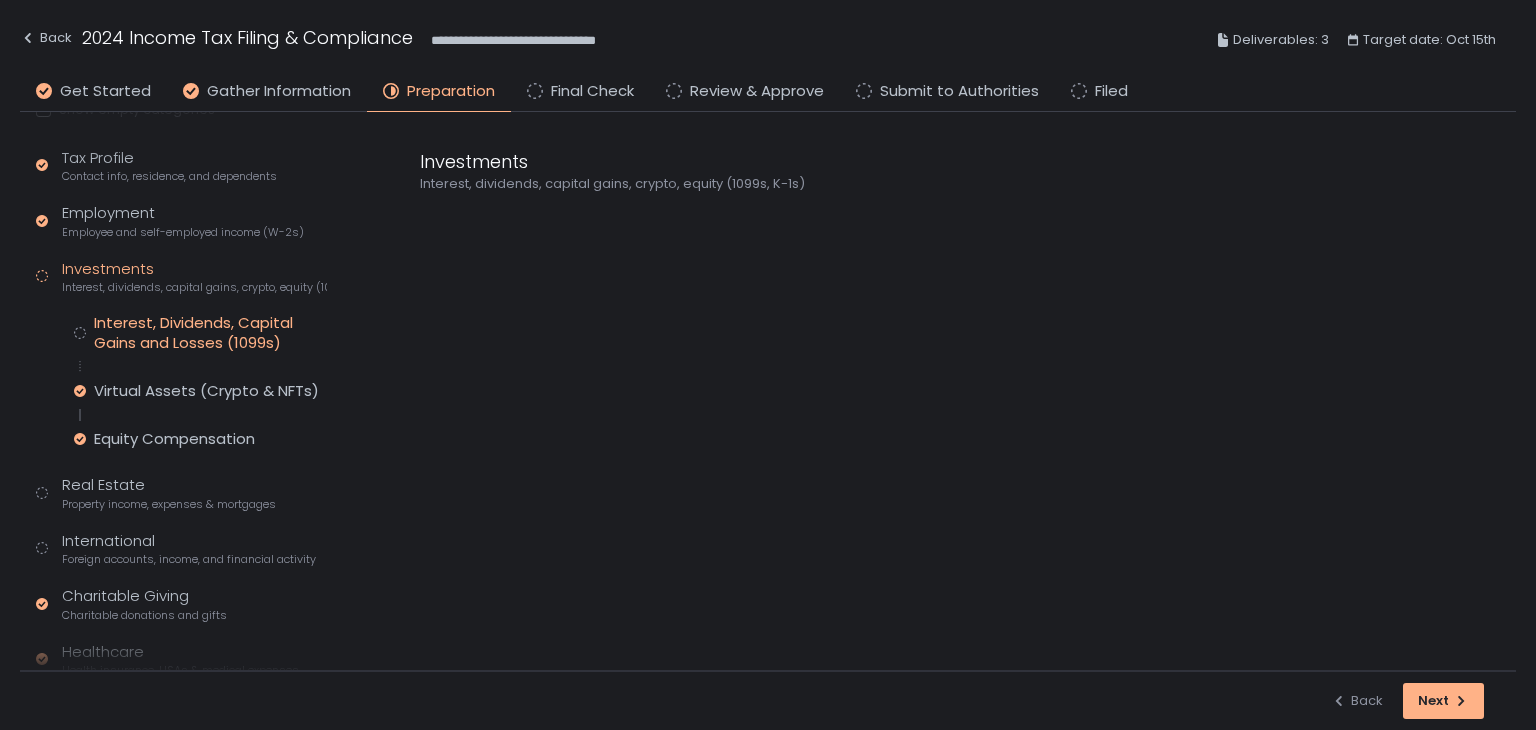 click on "Interest, Dividends, Capital Gains and Losses (1099s)" 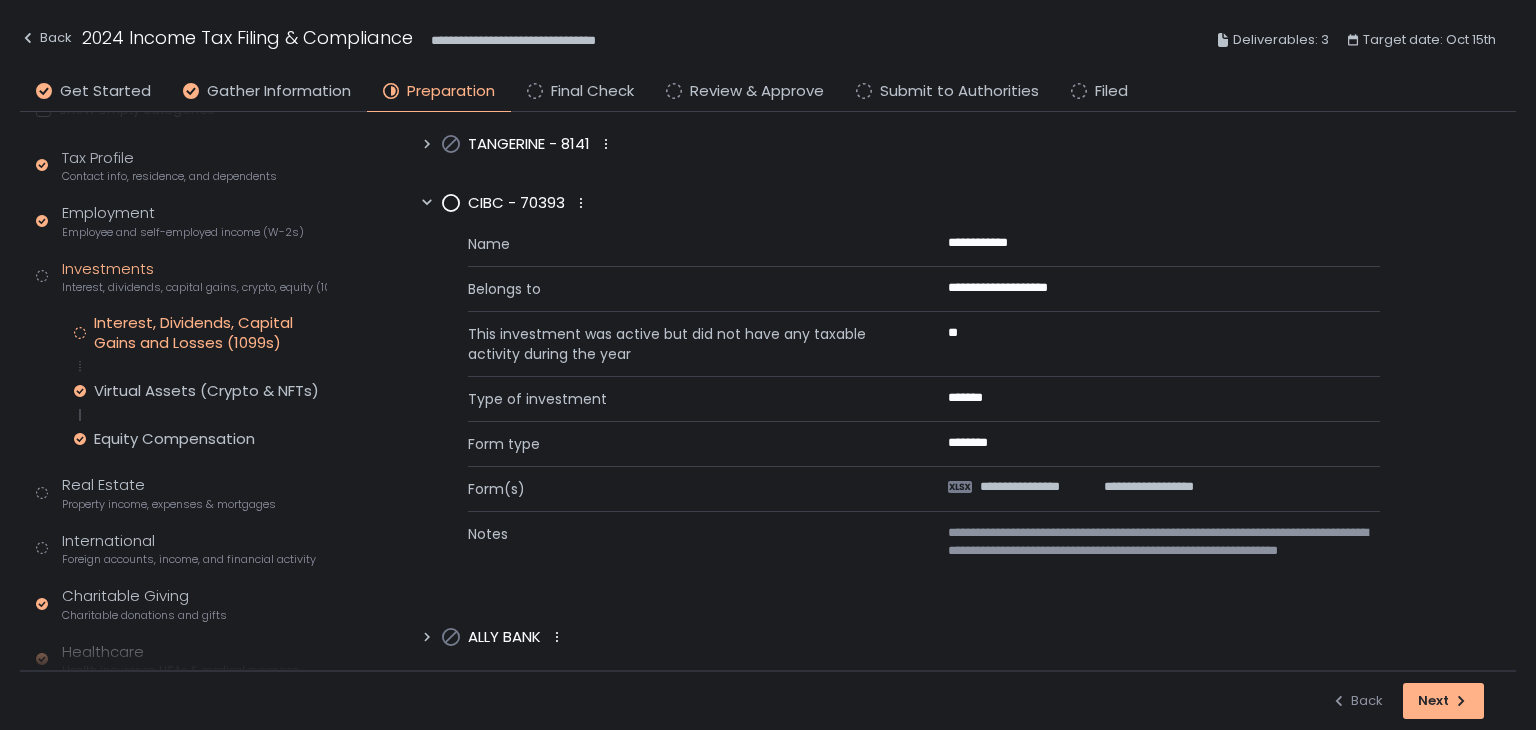 scroll, scrollTop: 200, scrollLeft: 0, axis: vertical 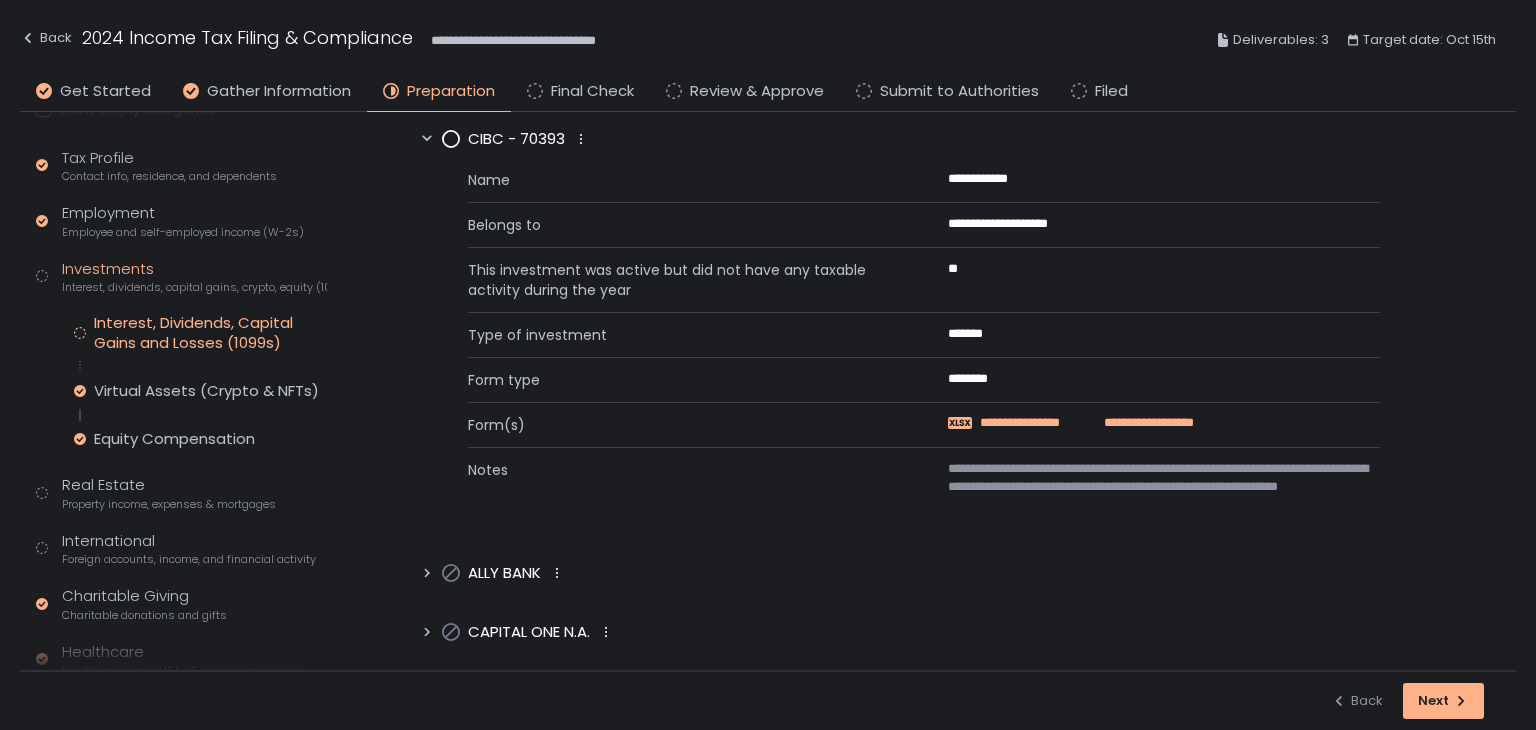 click on "**********" at bounding box center (1039, 423) 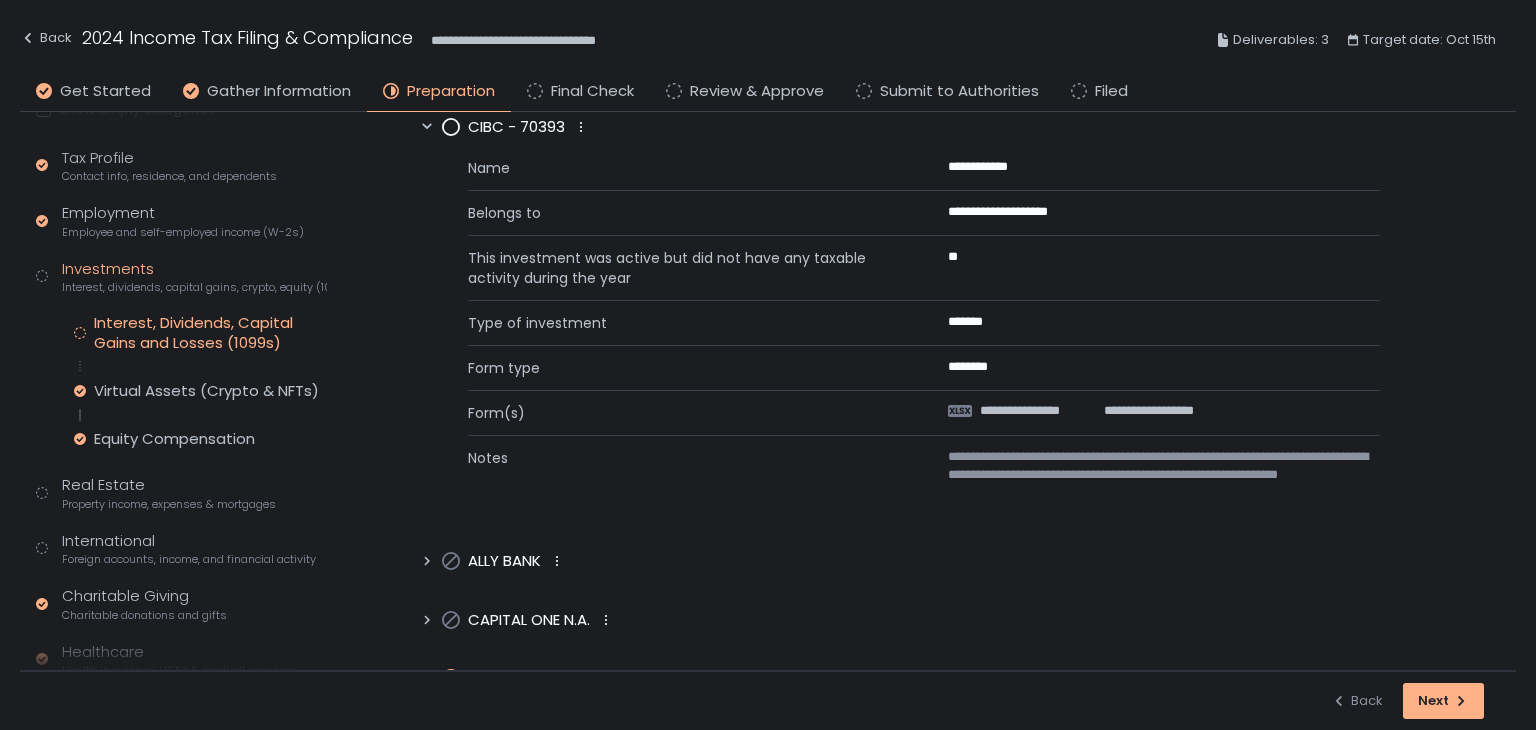 scroll, scrollTop: 198, scrollLeft: 0, axis: vertical 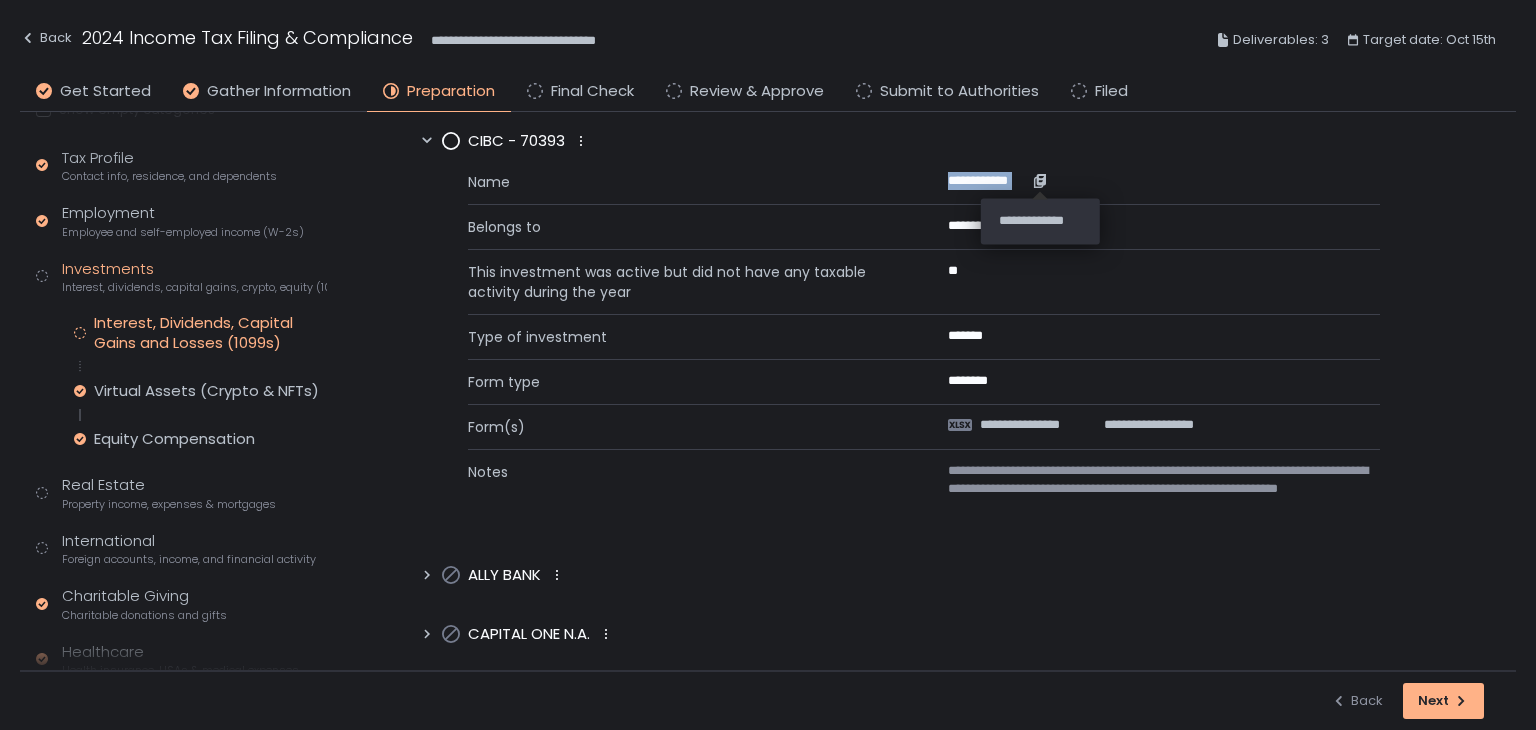 drag, startPoint x: 947, startPoint y: 177, endPoint x: 1030, endPoint y: 185, distance: 83.38465 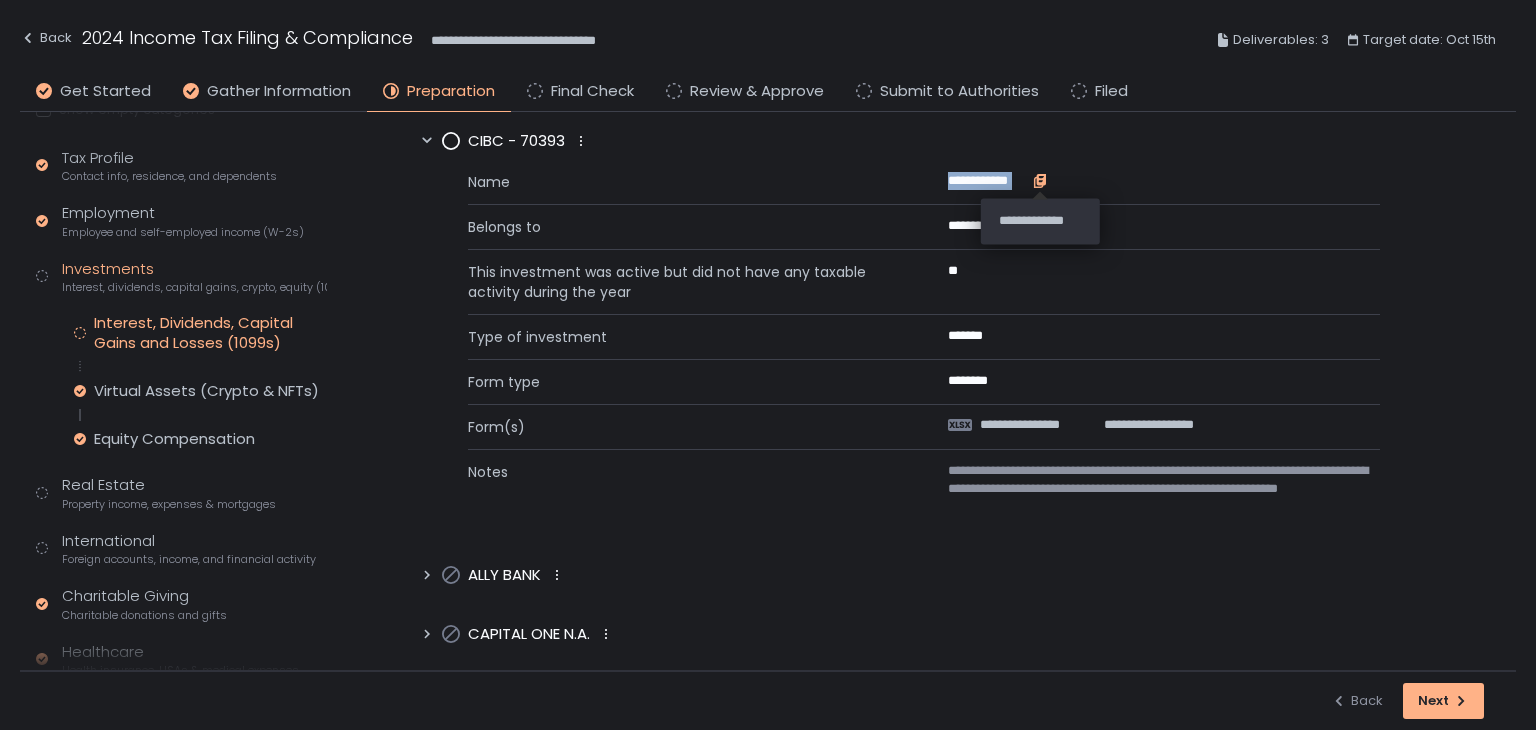 click 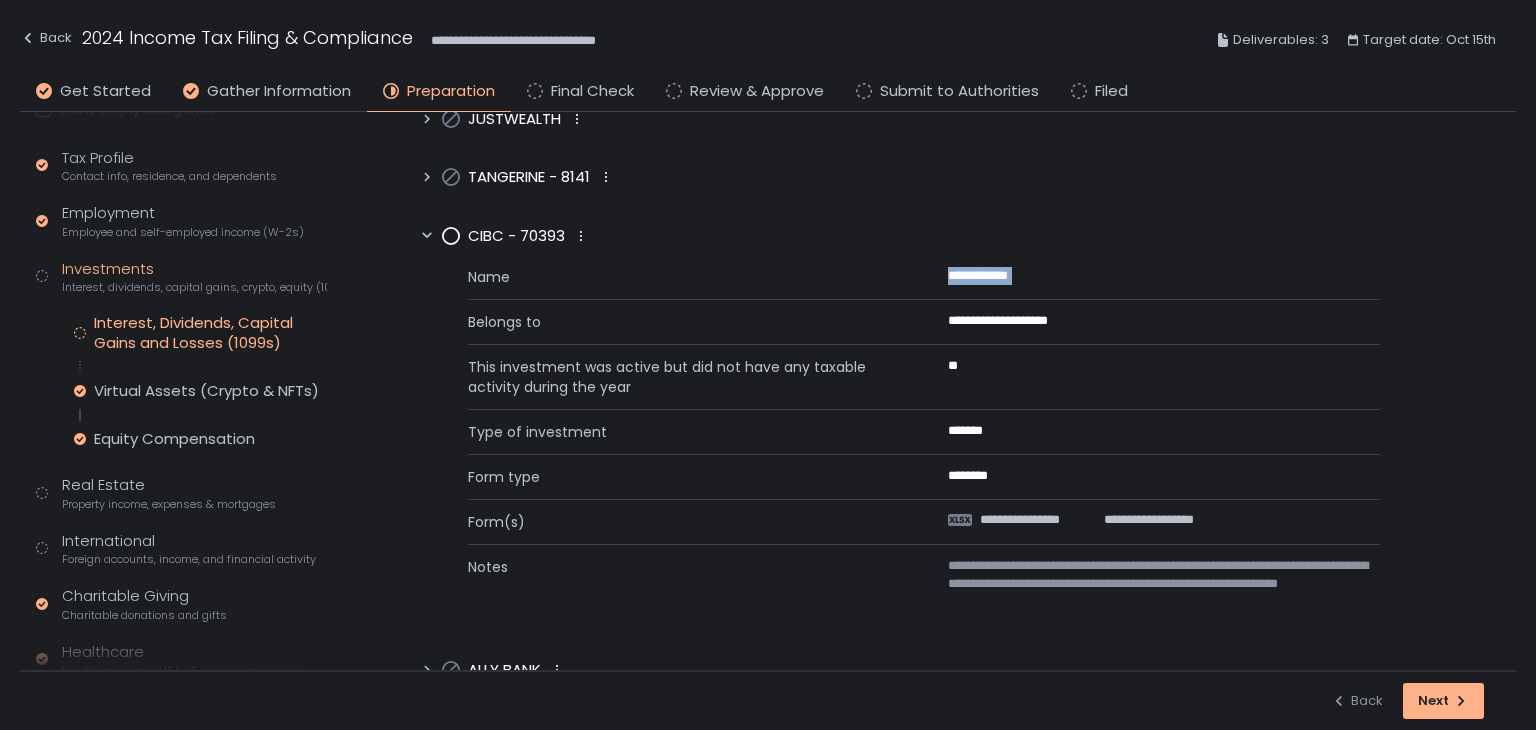 scroll, scrollTop: 98, scrollLeft: 0, axis: vertical 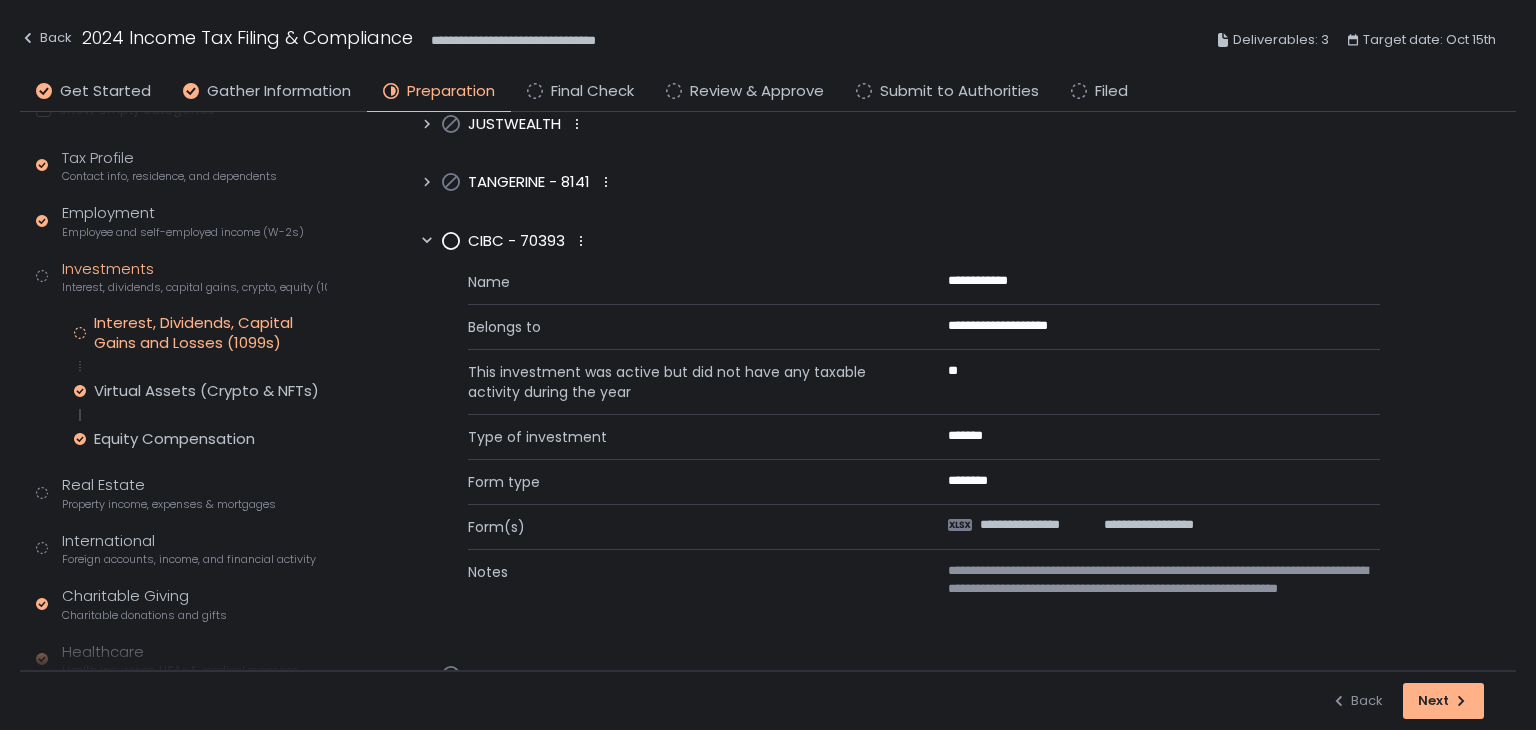 click on "********" 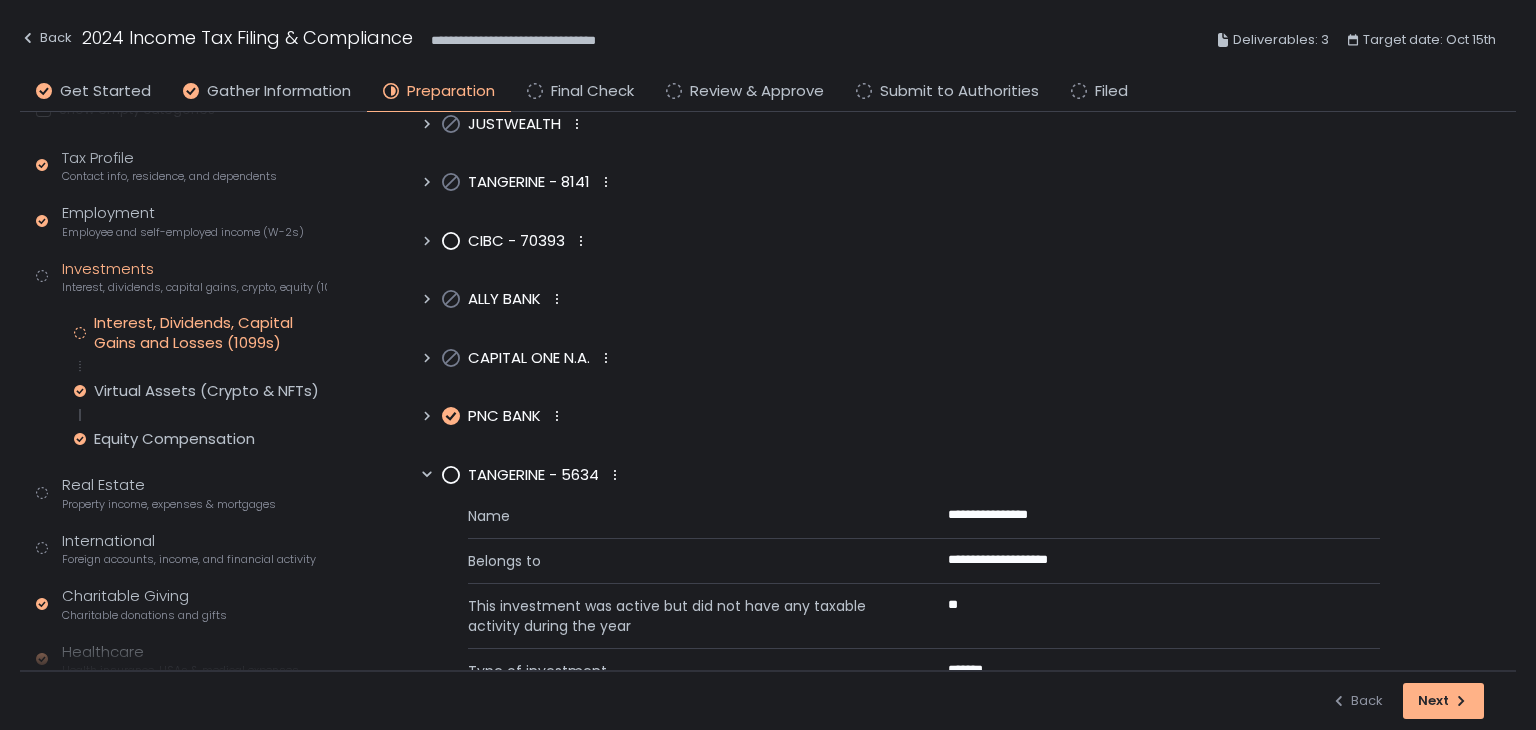 click on "CIBC - 70393" 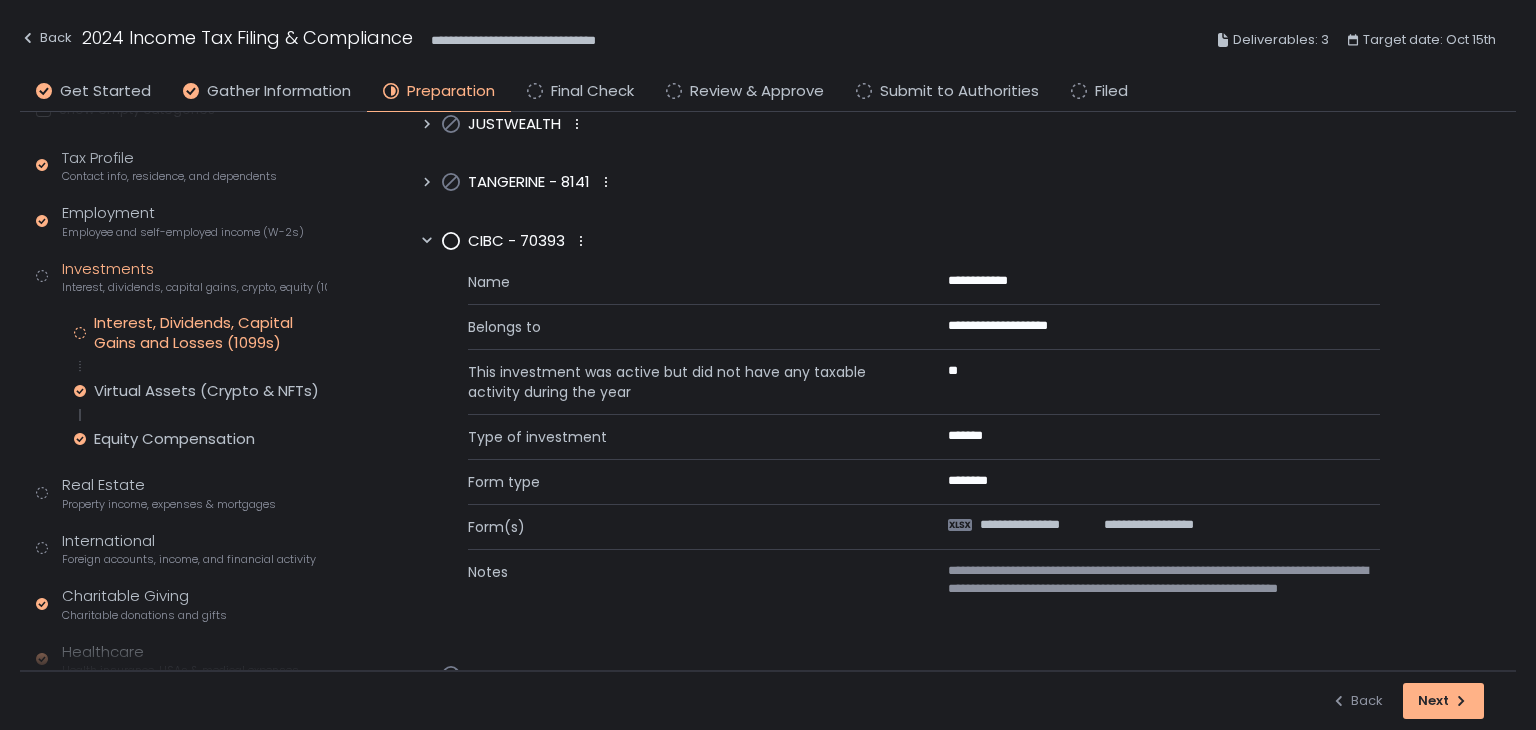 click 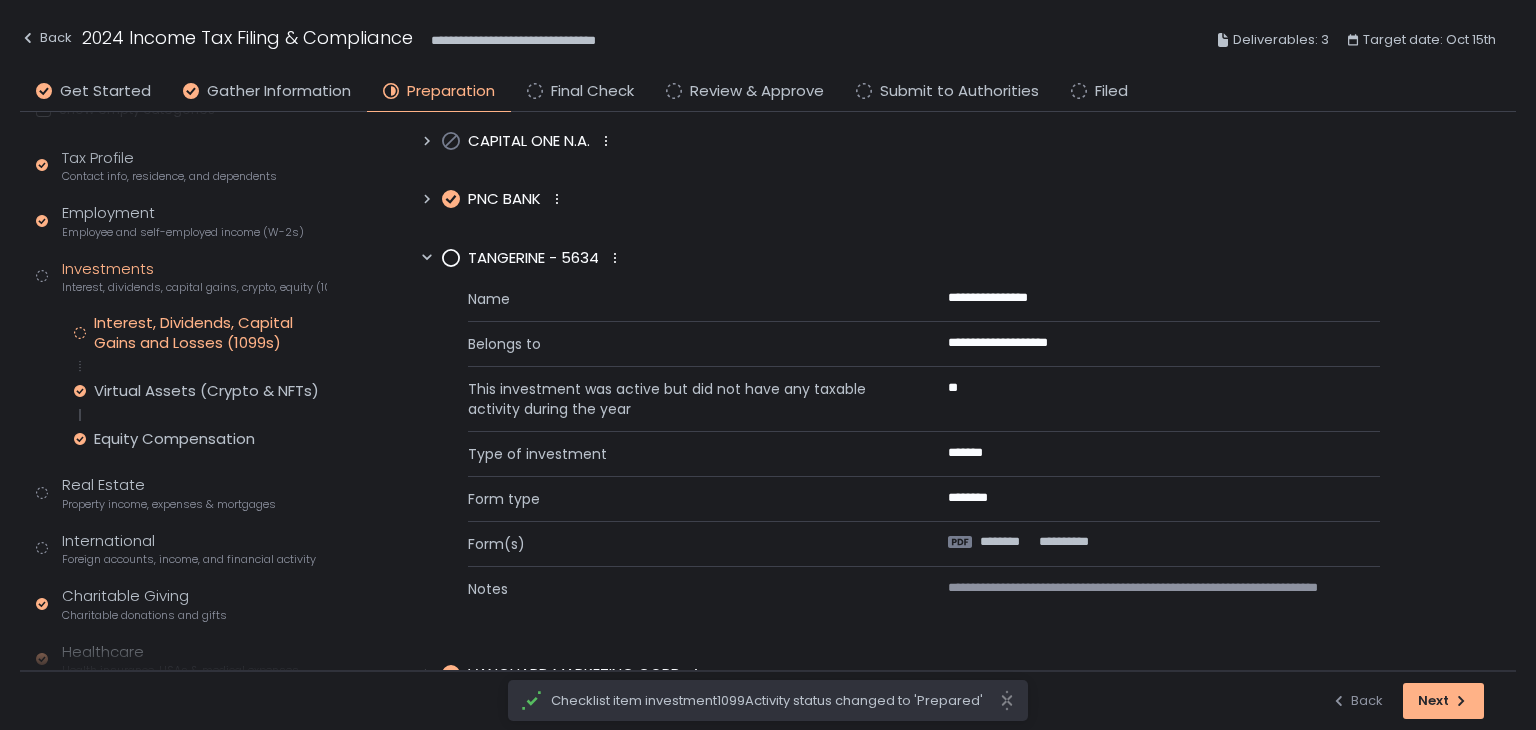 scroll, scrollTop: 398, scrollLeft: 0, axis: vertical 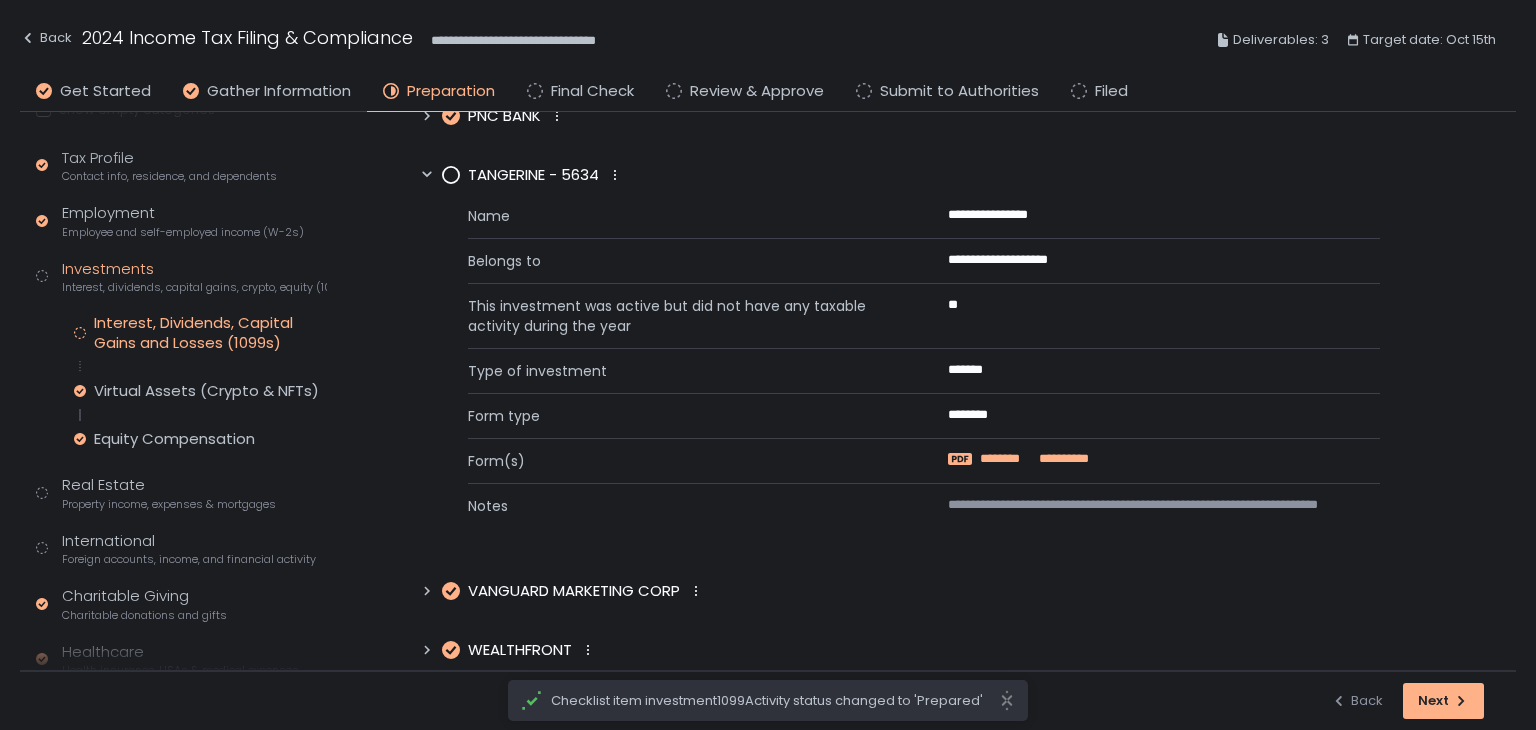click on "********" at bounding box center [1008, 459] 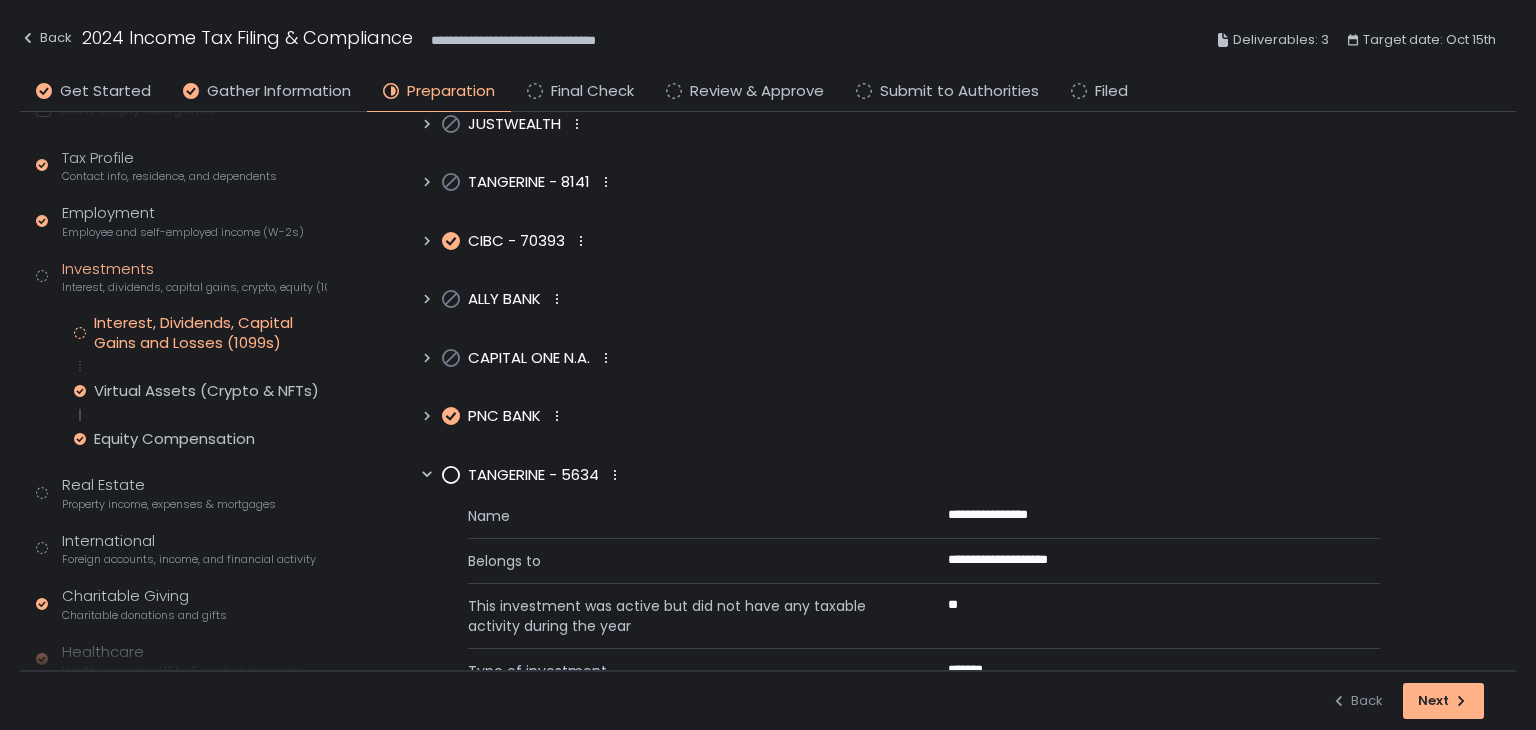 scroll, scrollTop: 100, scrollLeft: 0, axis: vertical 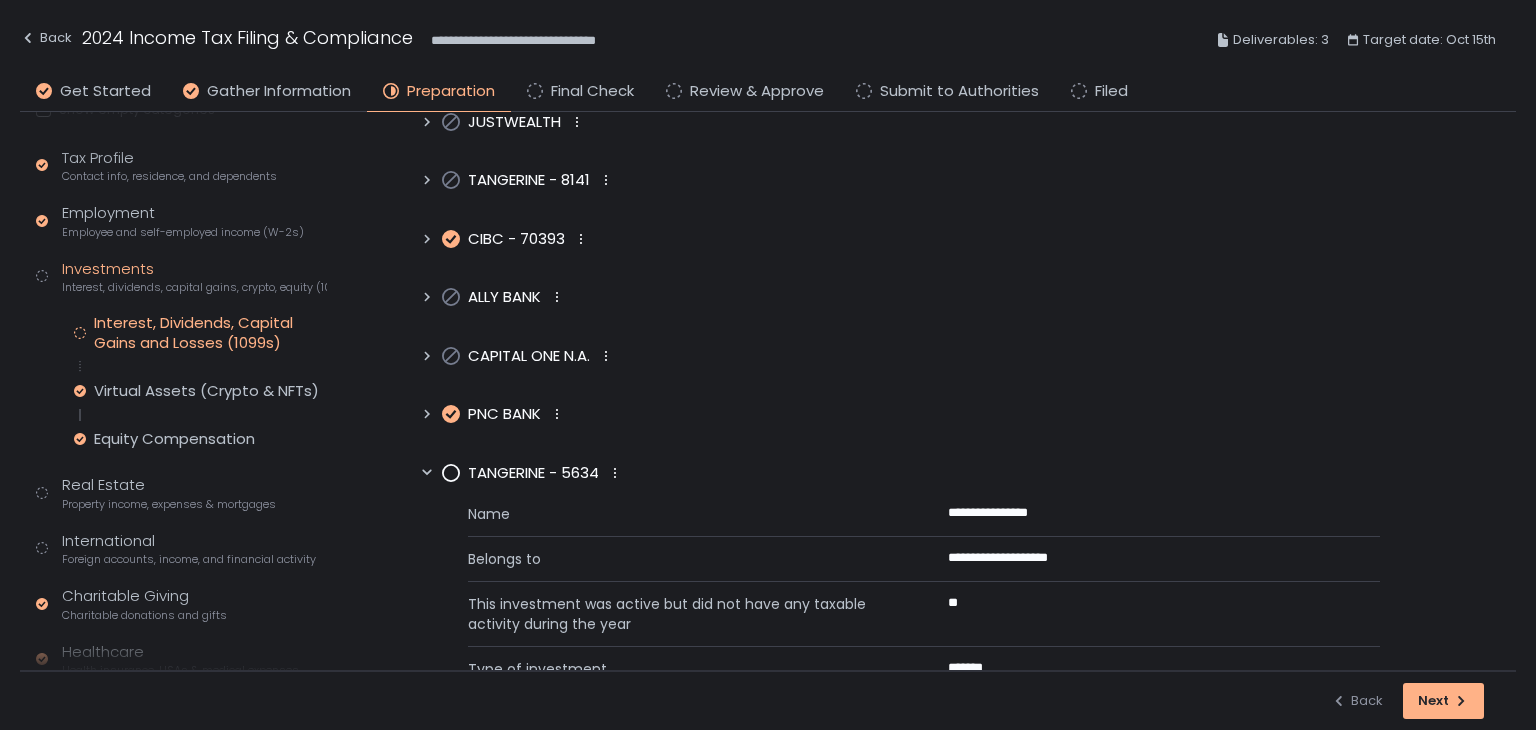 click 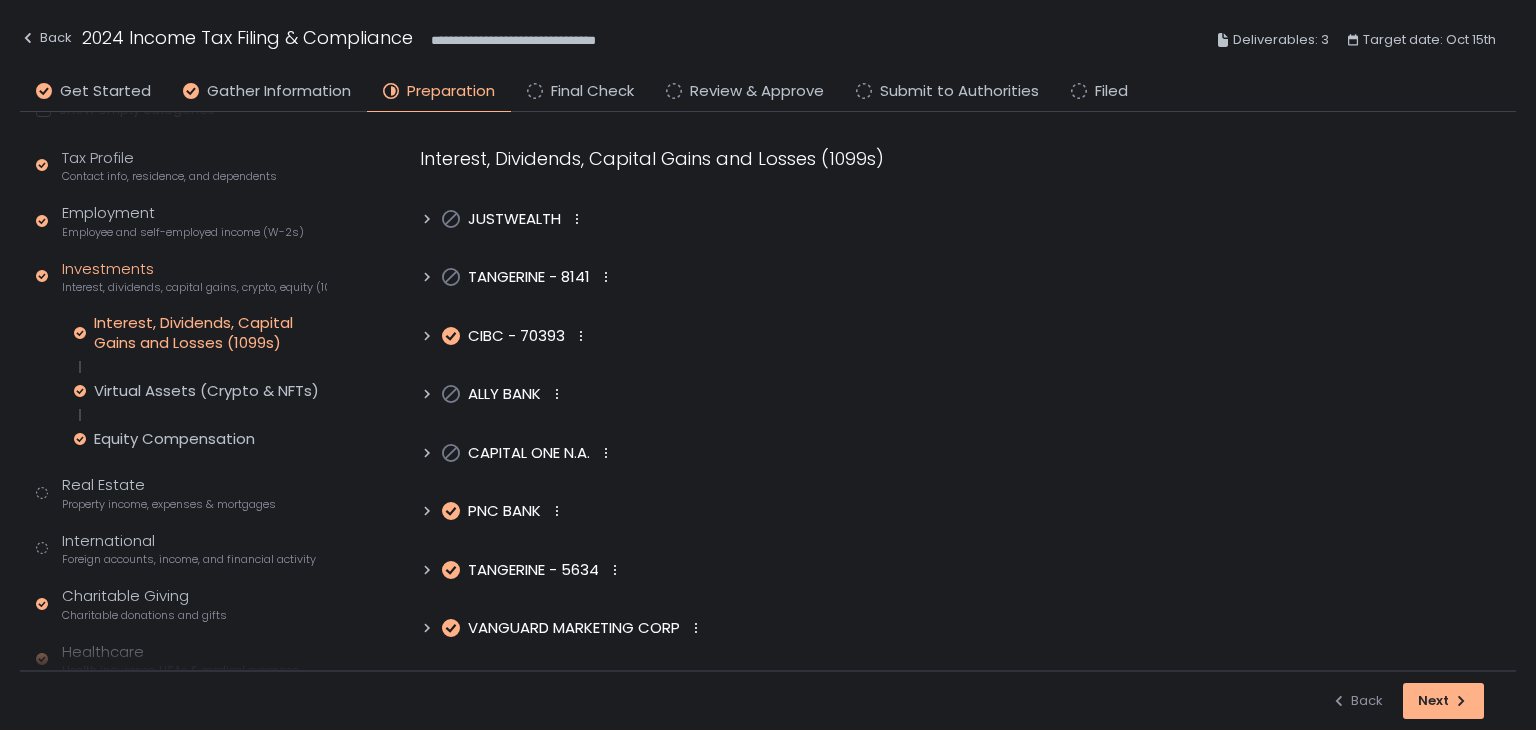 scroll, scrollTop: 0, scrollLeft: 0, axis: both 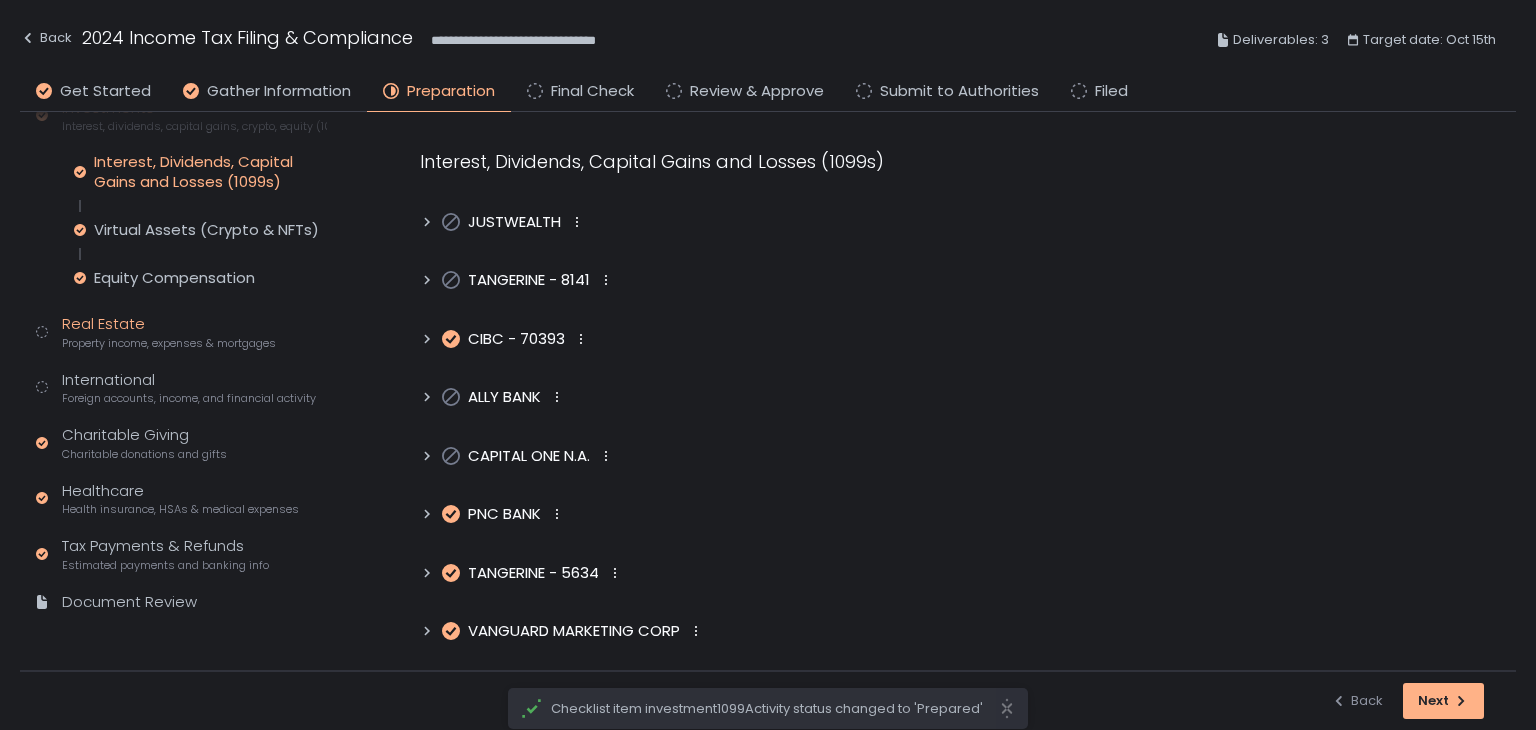 click on "Real Estate Property income, expenses & mortgages" 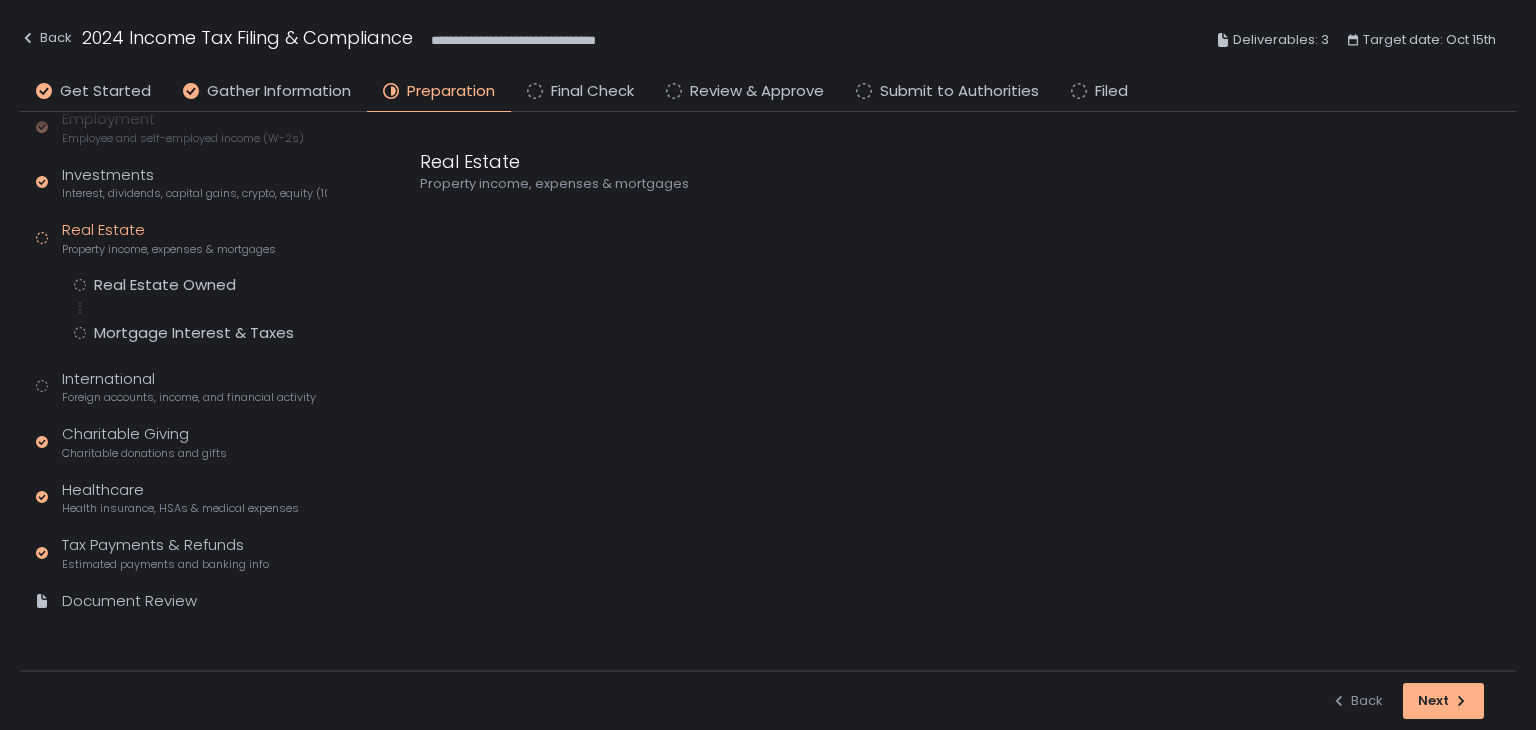 scroll, scrollTop: 268, scrollLeft: 0, axis: vertical 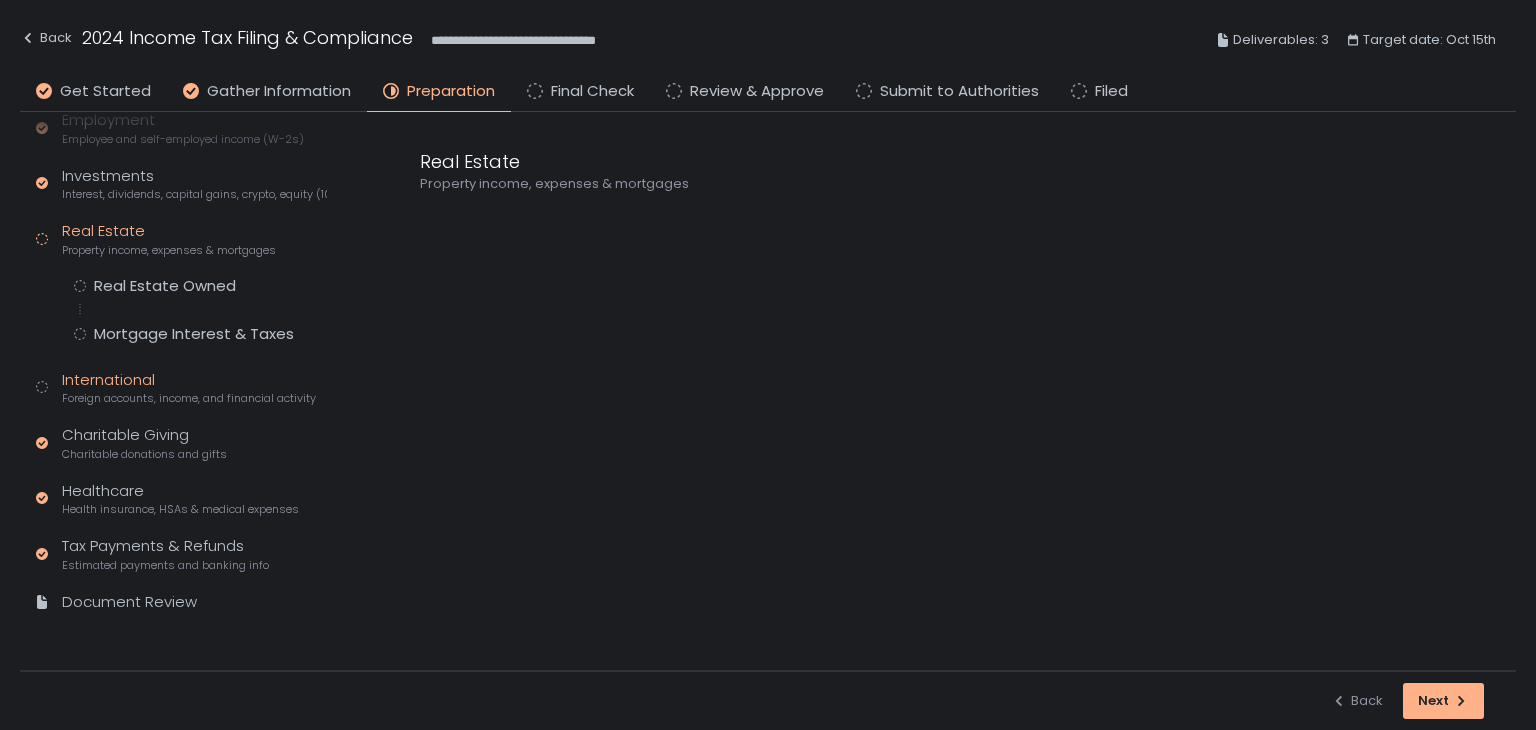 click on "Foreign accounts, income, and financial activity" 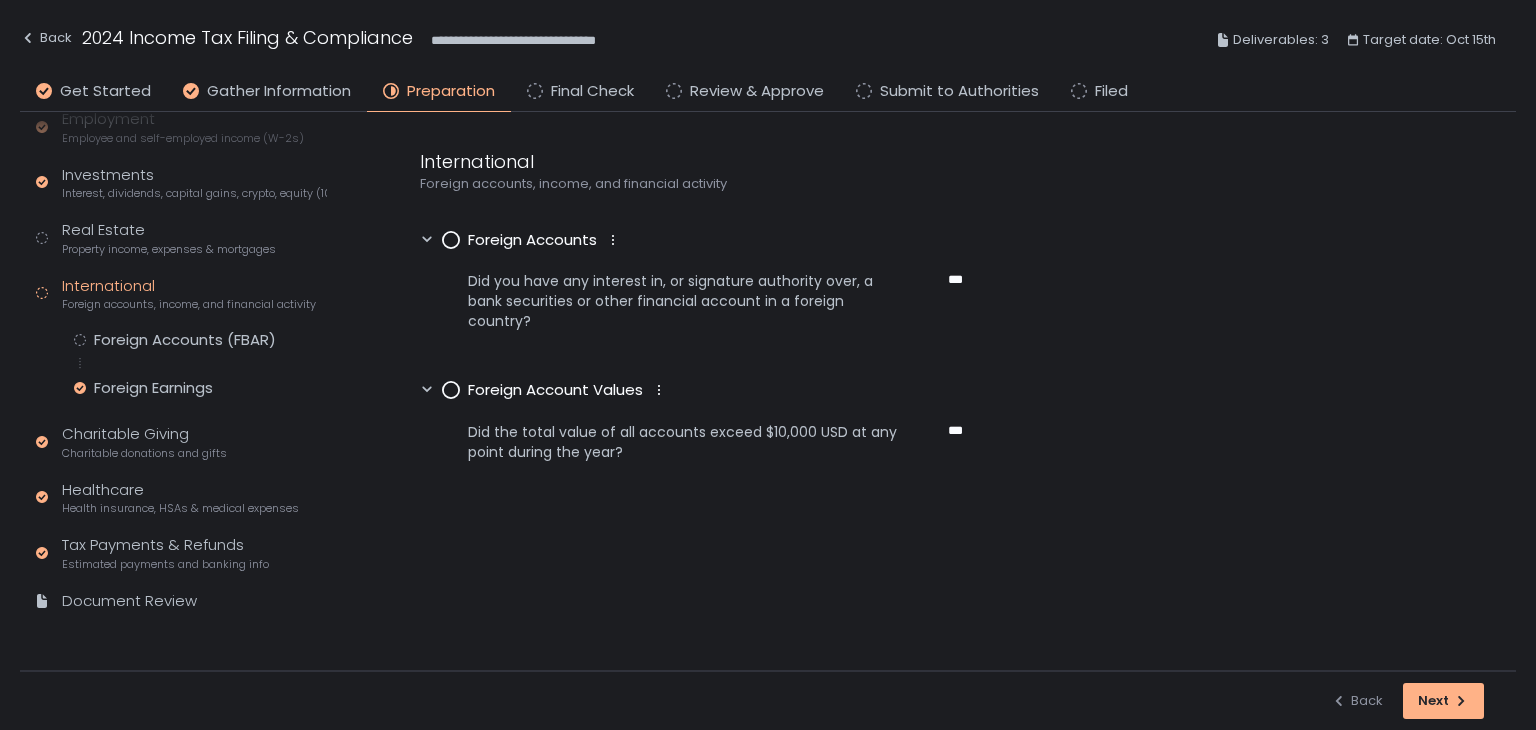 scroll, scrollTop: 268, scrollLeft: 0, axis: vertical 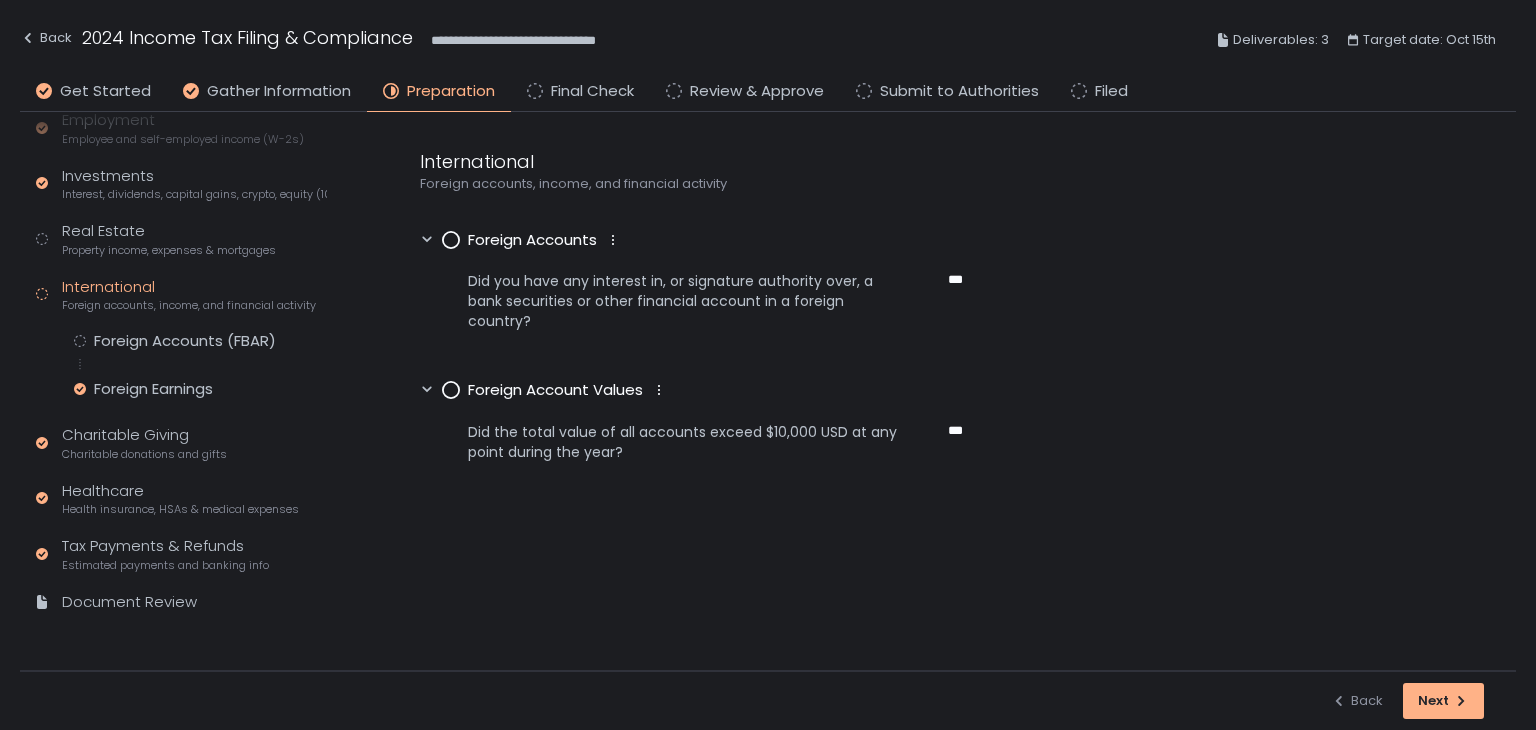 click on "Did the total value of all accounts exceed $10,000 USD at any point during the year?" at bounding box center (684, 442) 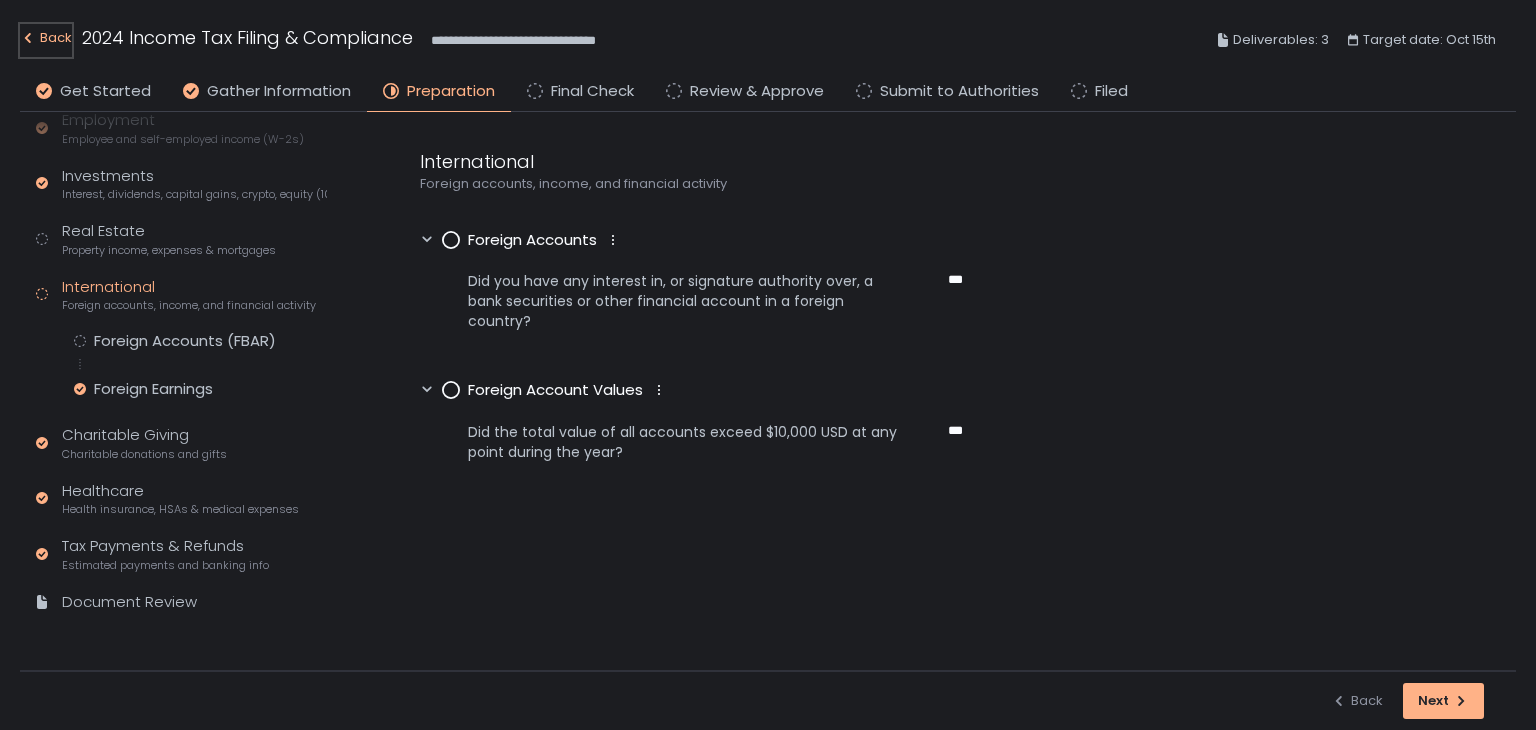 click on "Back" 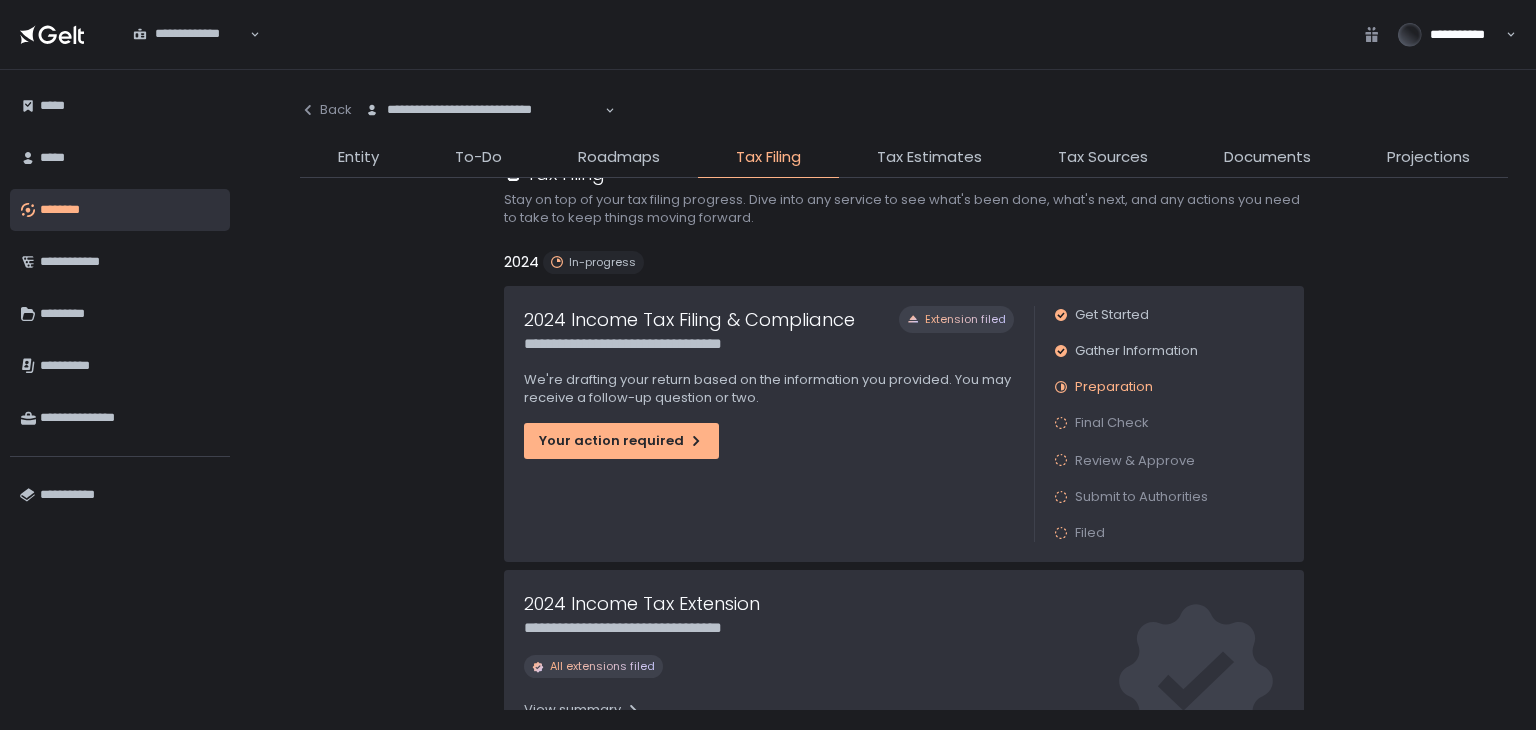 scroll, scrollTop: 0, scrollLeft: 0, axis: both 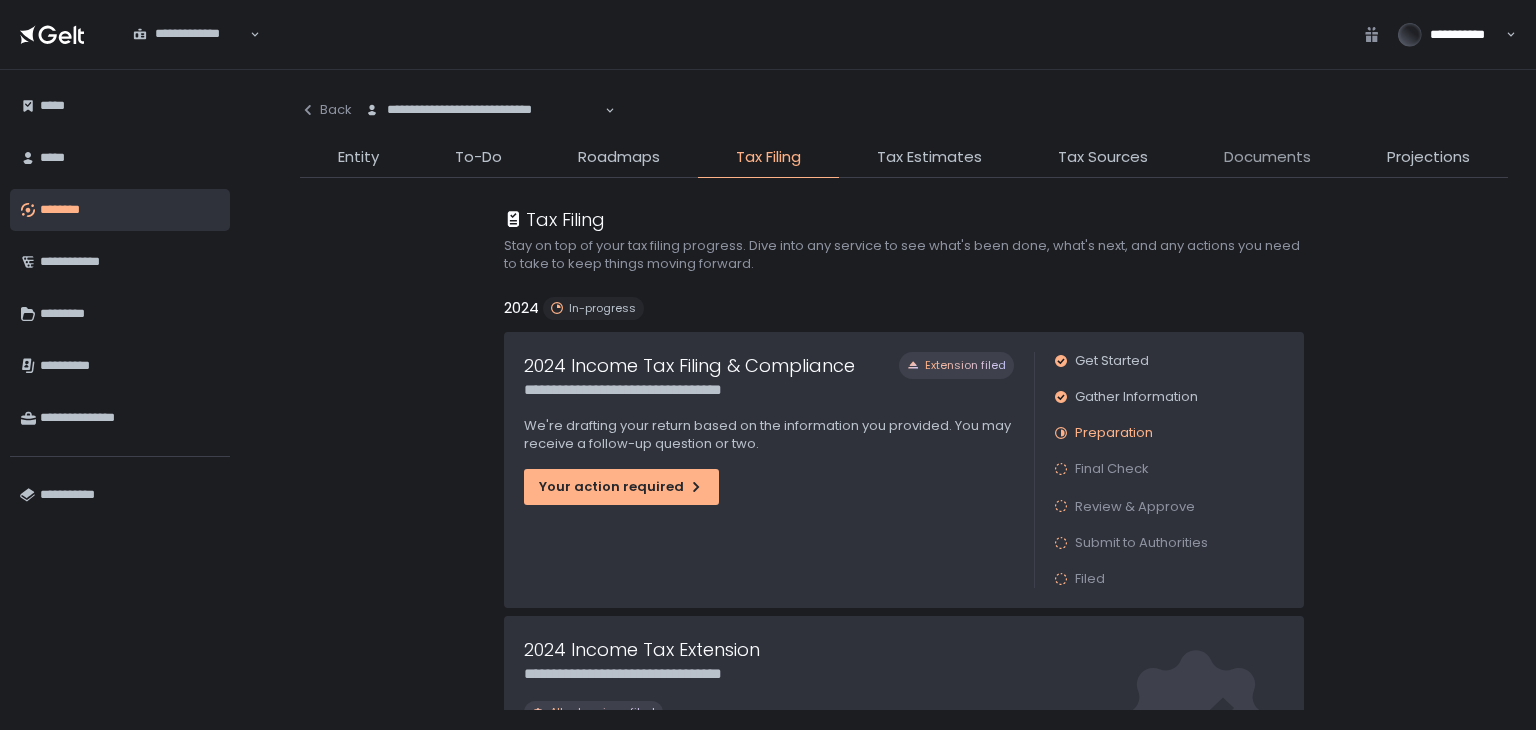 click on "Documents" at bounding box center [1267, 157] 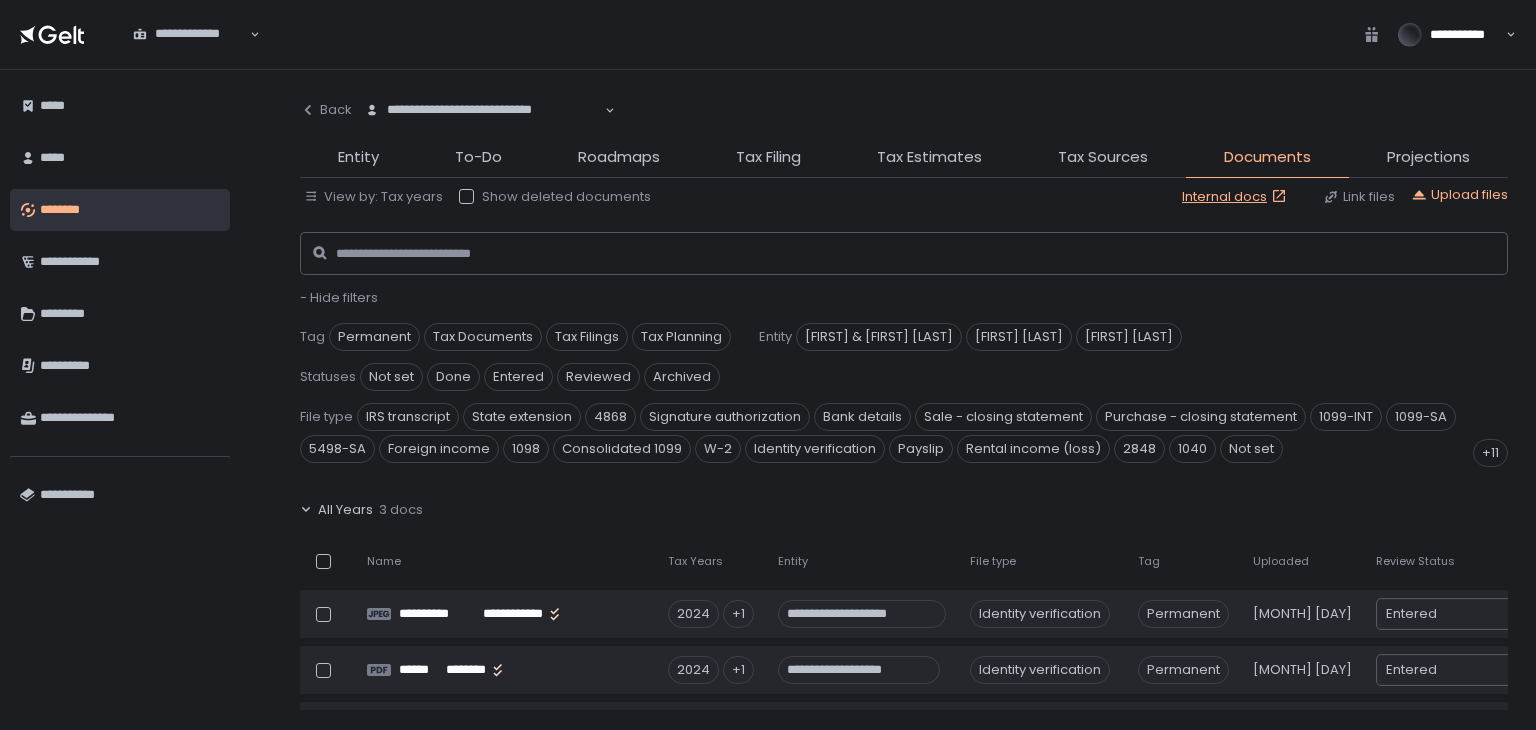 click on "Name" 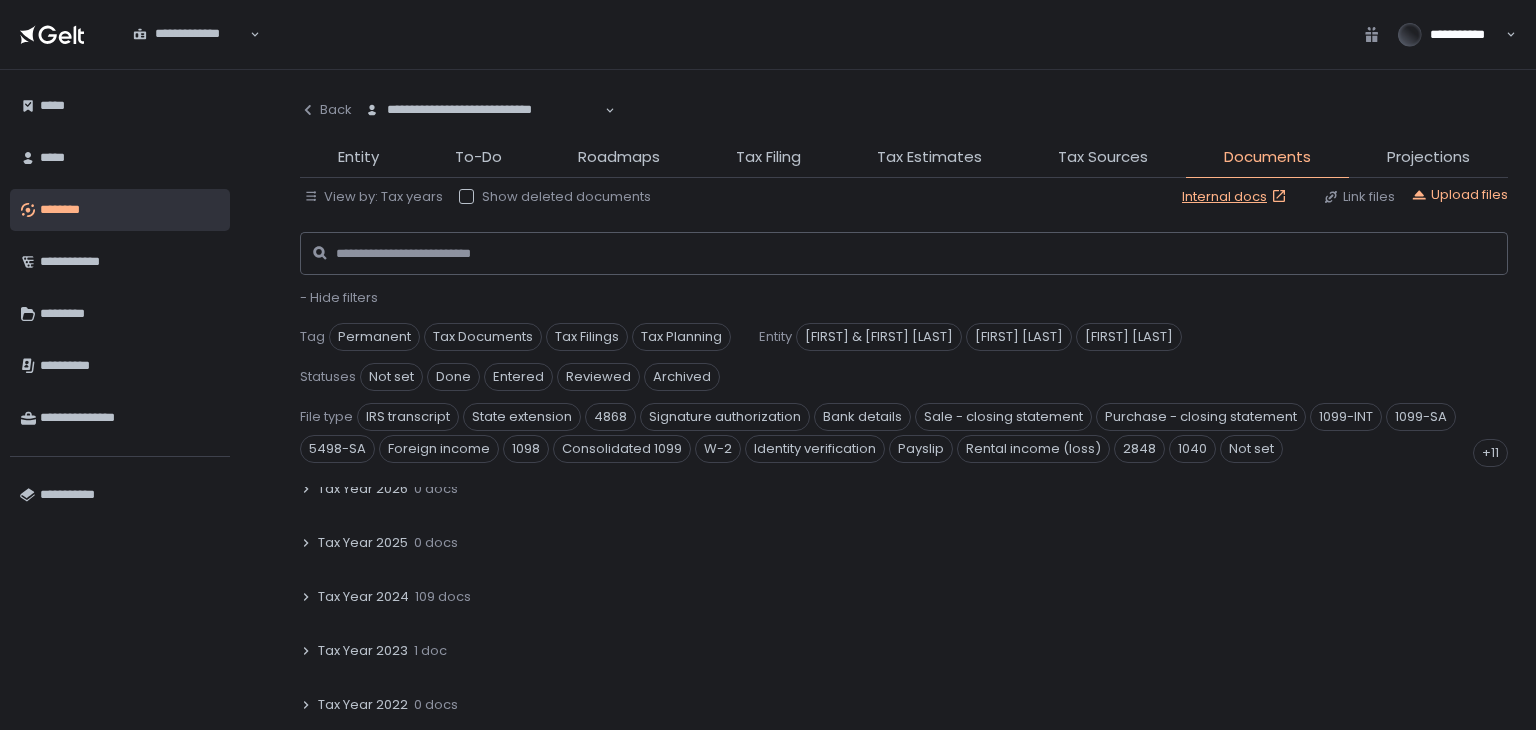 scroll, scrollTop: 400, scrollLeft: 0, axis: vertical 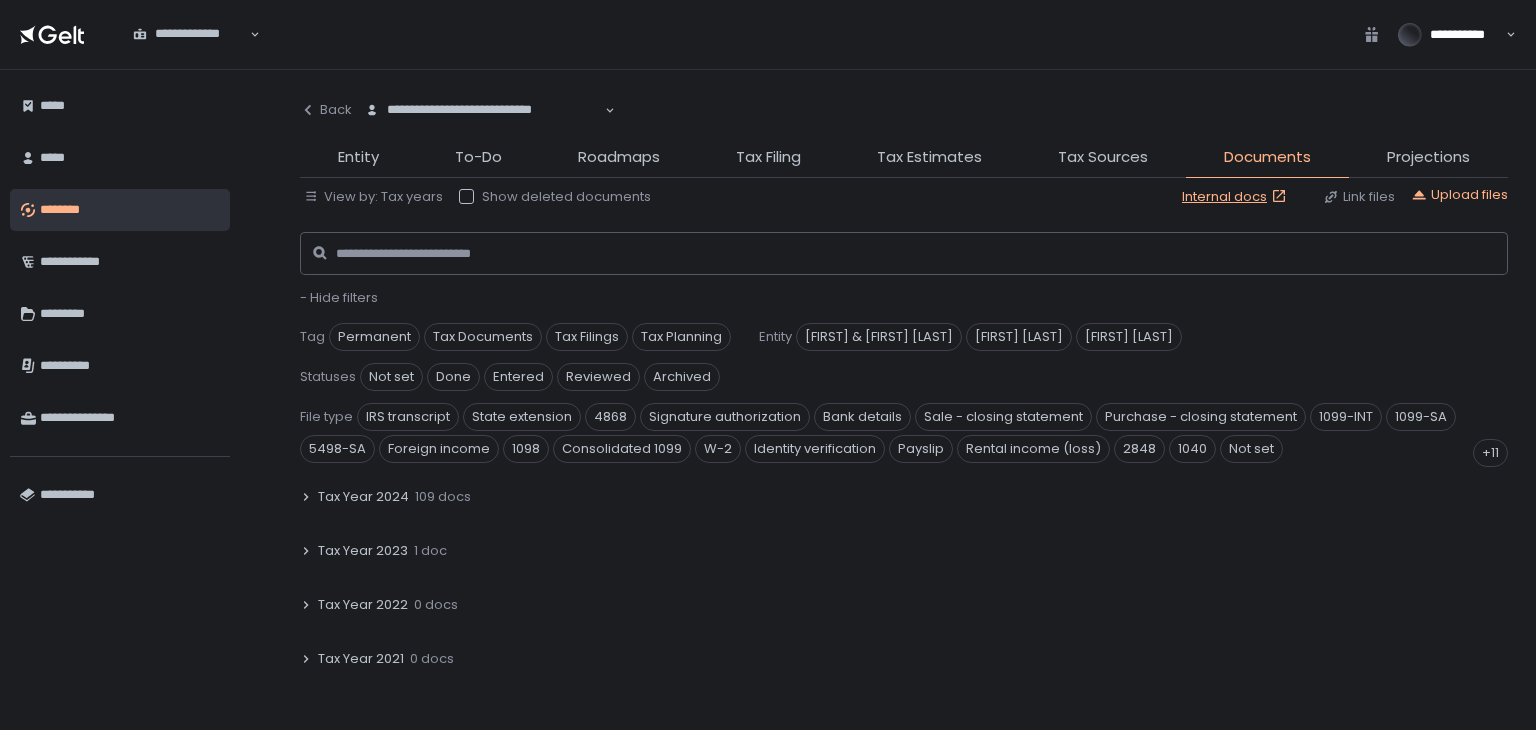 click on "**********" at bounding box center (904, 400) 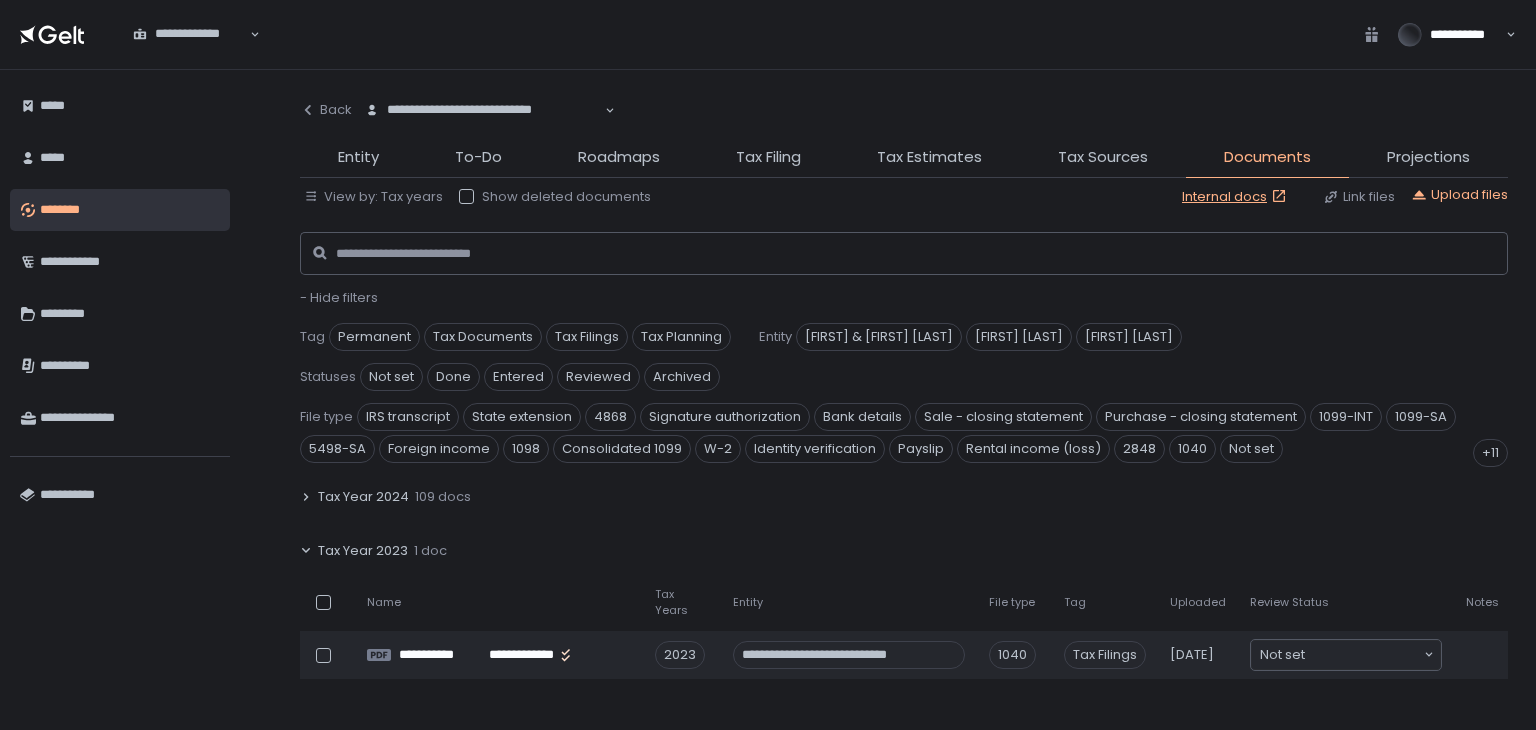 click 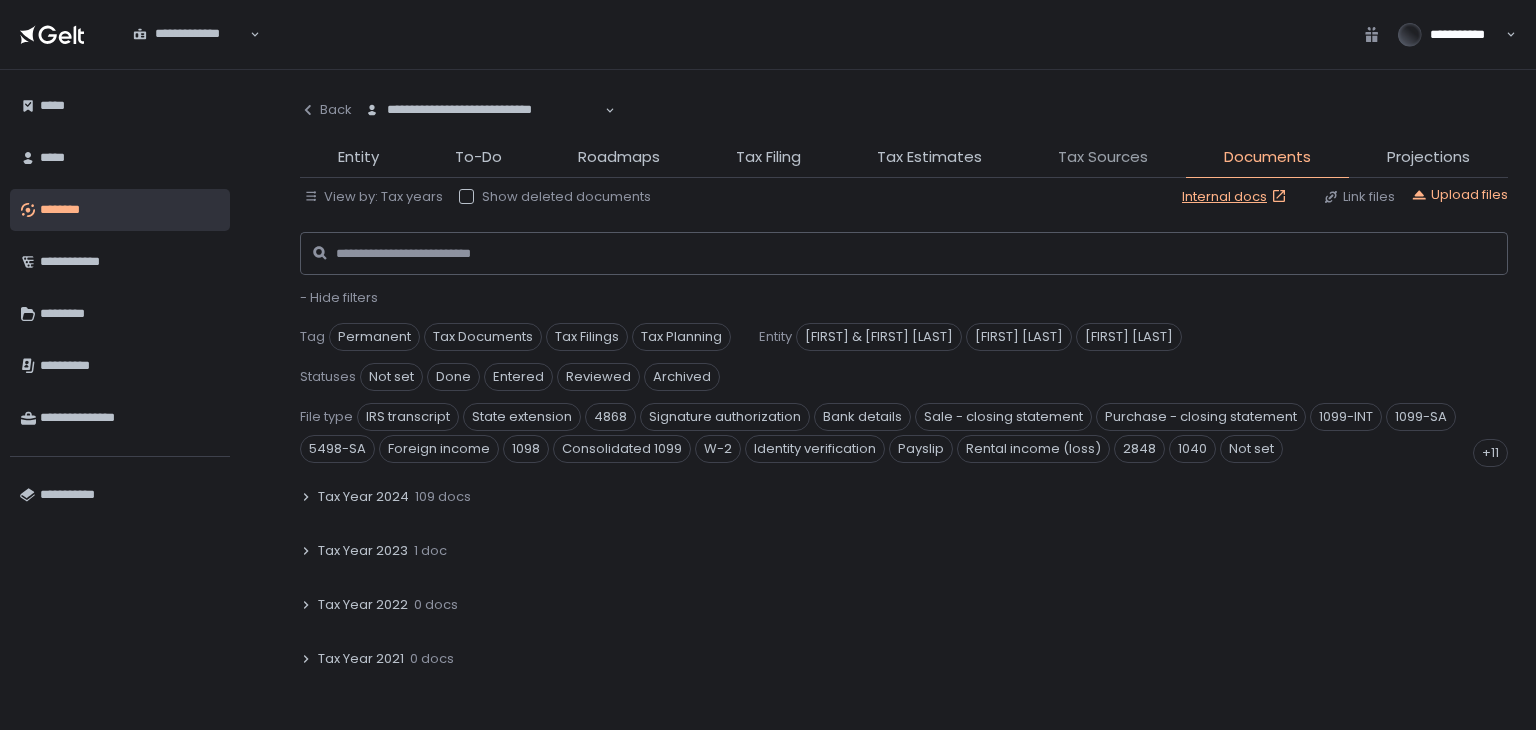 click on "Tax Sources" at bounding box center [1103, 157] 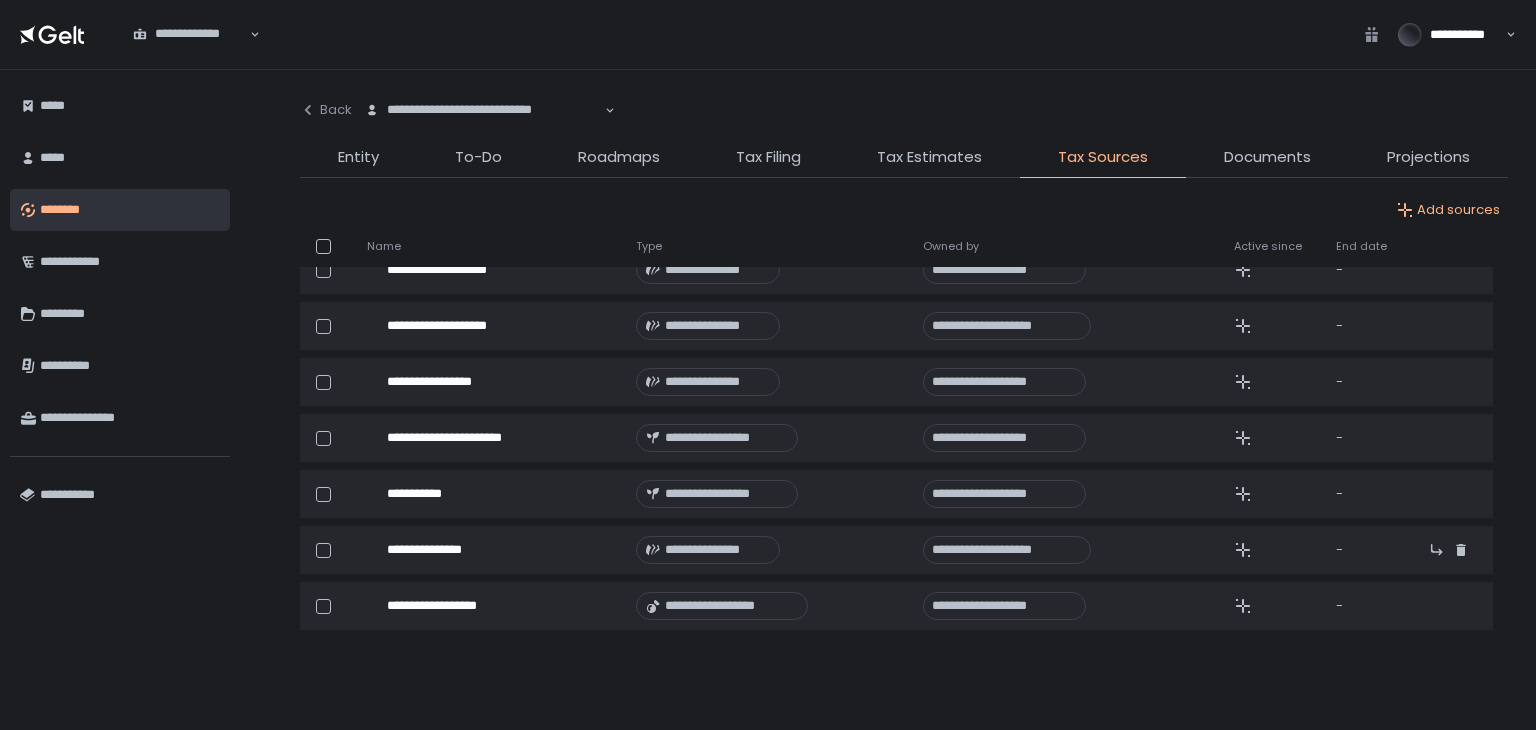 scroll, scrollTop: 1592, scrollLeft: 0, axis: vertical 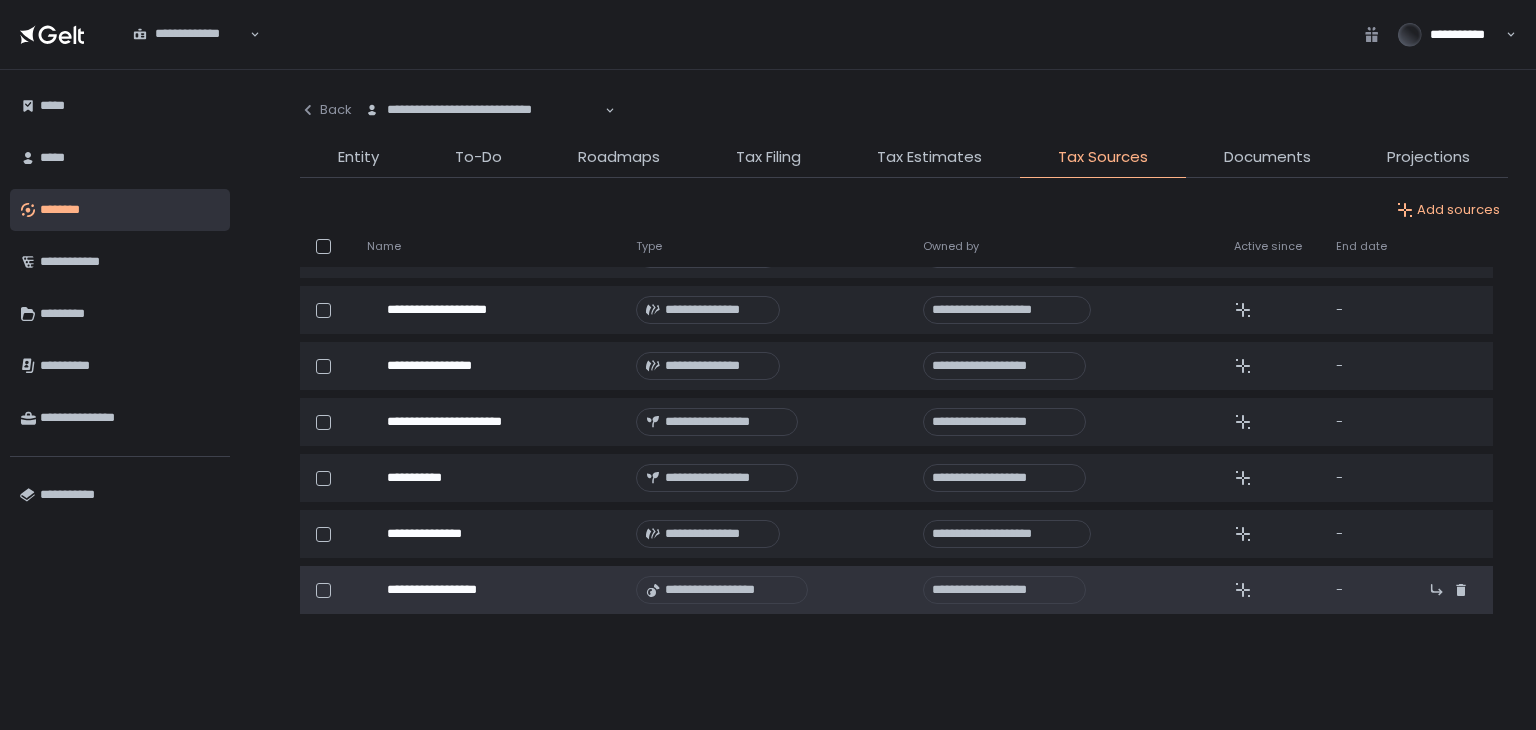 click on "**********" 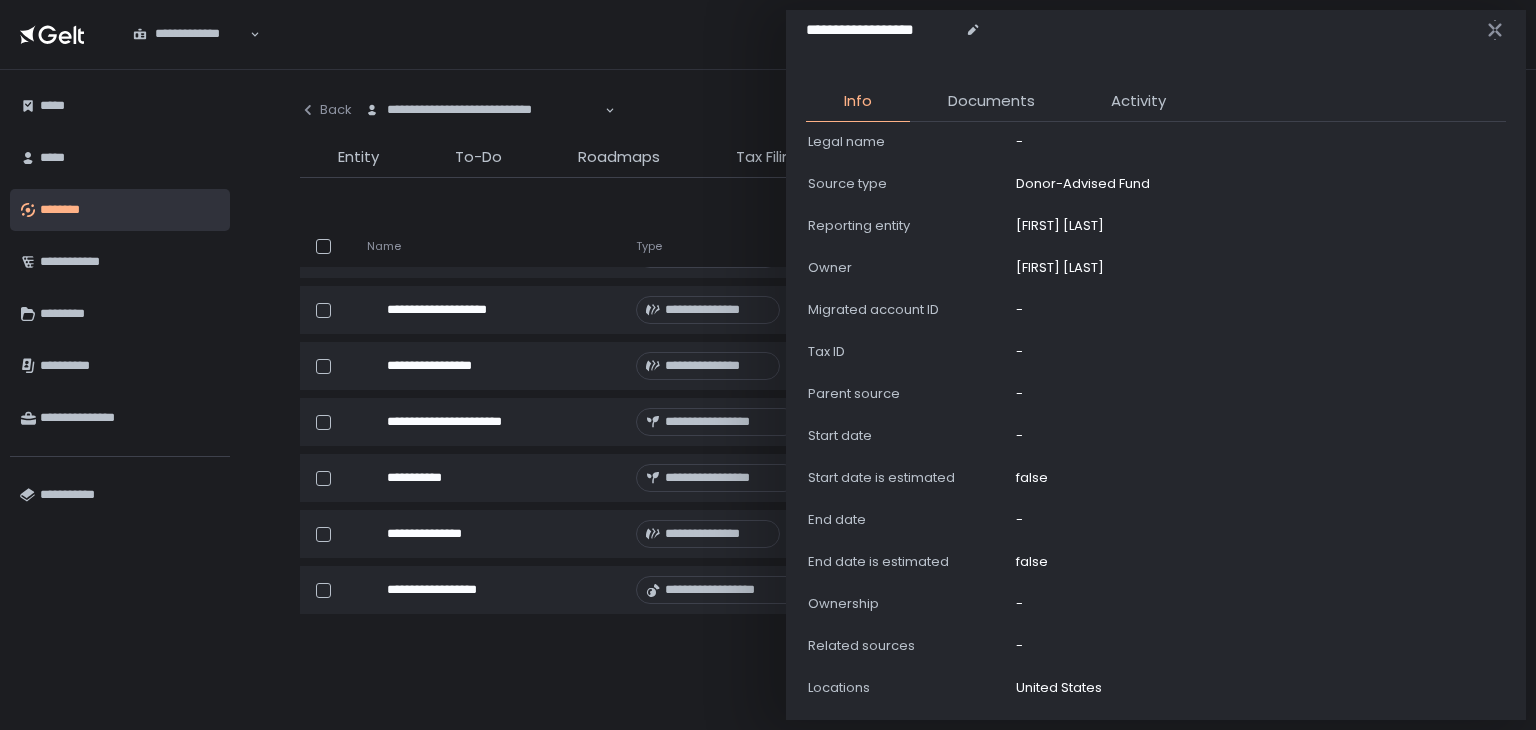 scroll, scrollTop: 0, scrollLeft: 0, axis: both 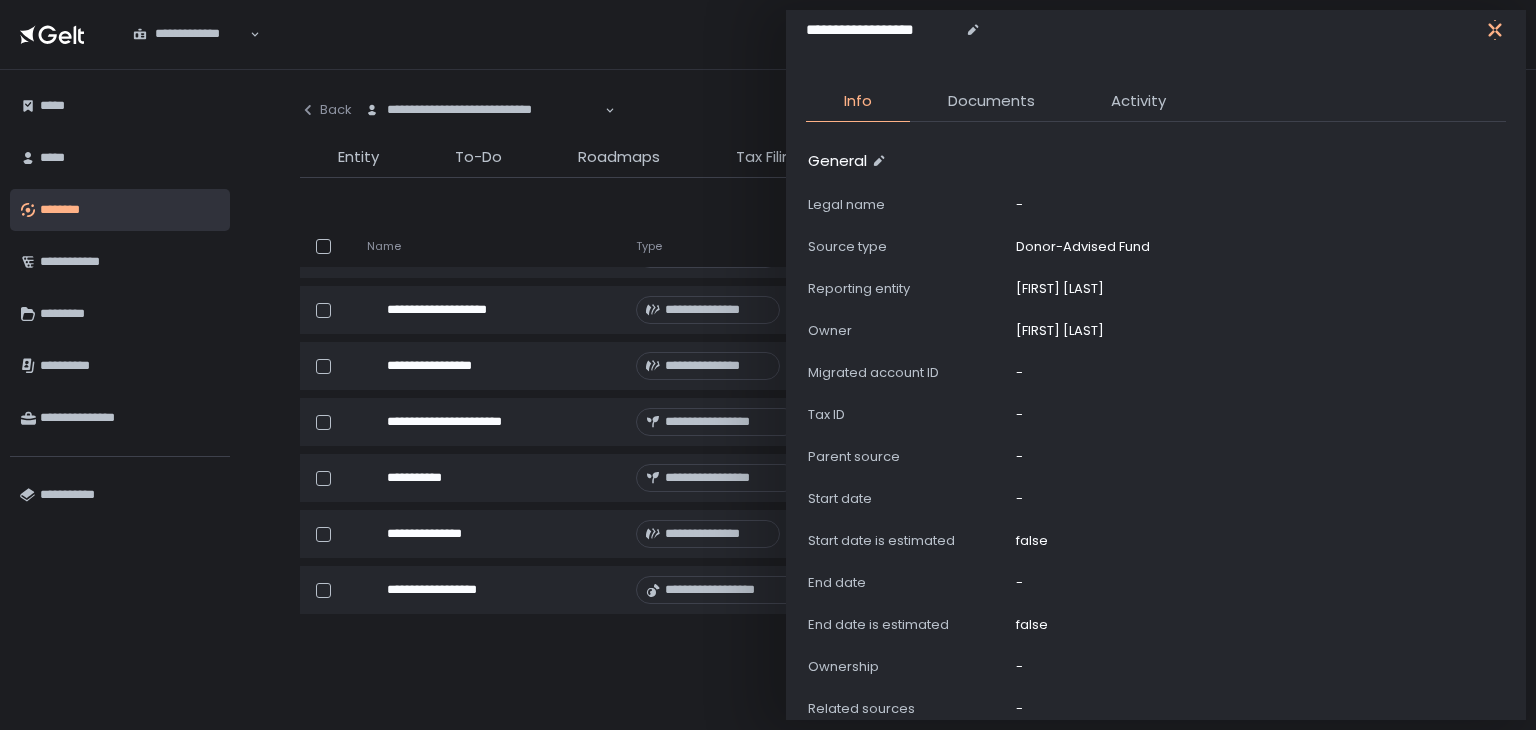 click 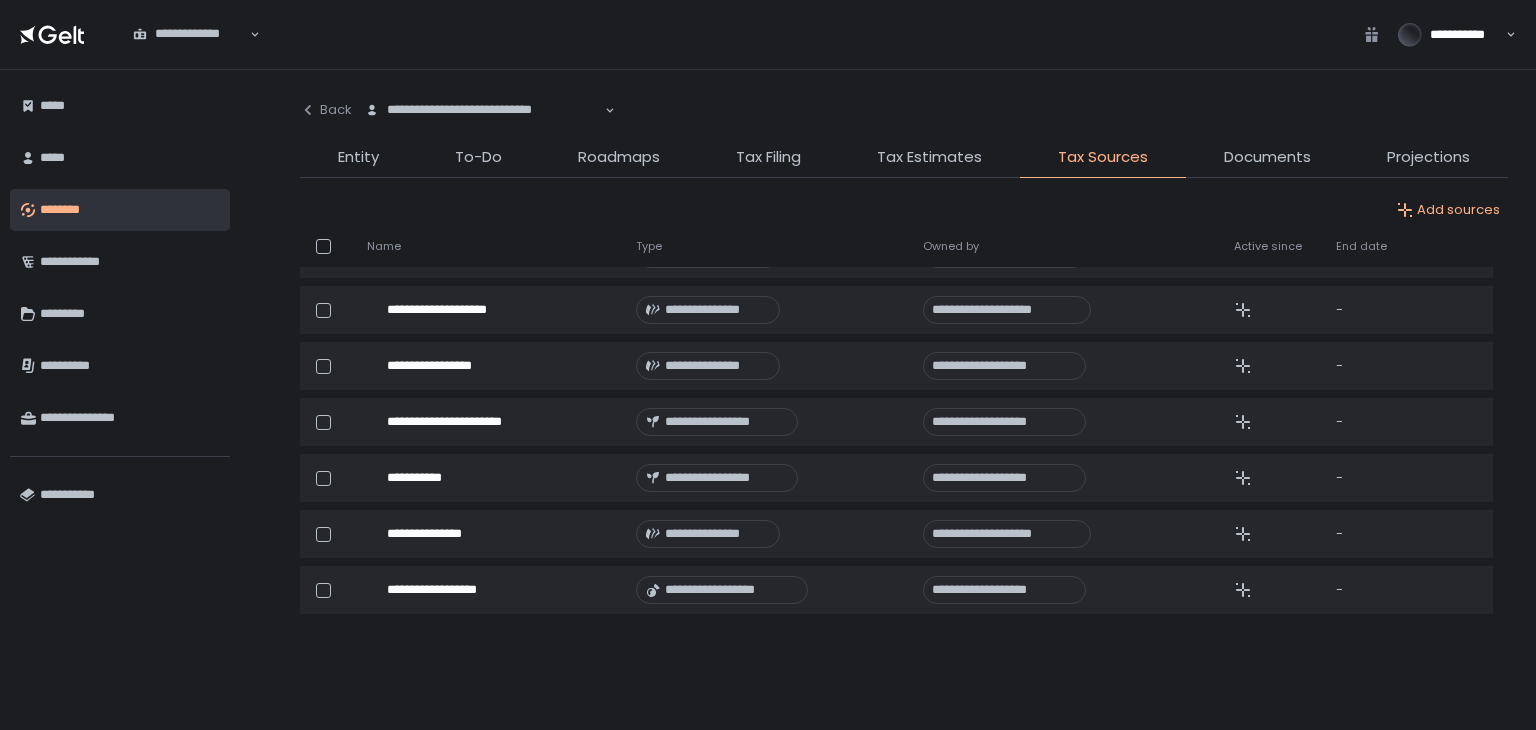 click on "Projections" 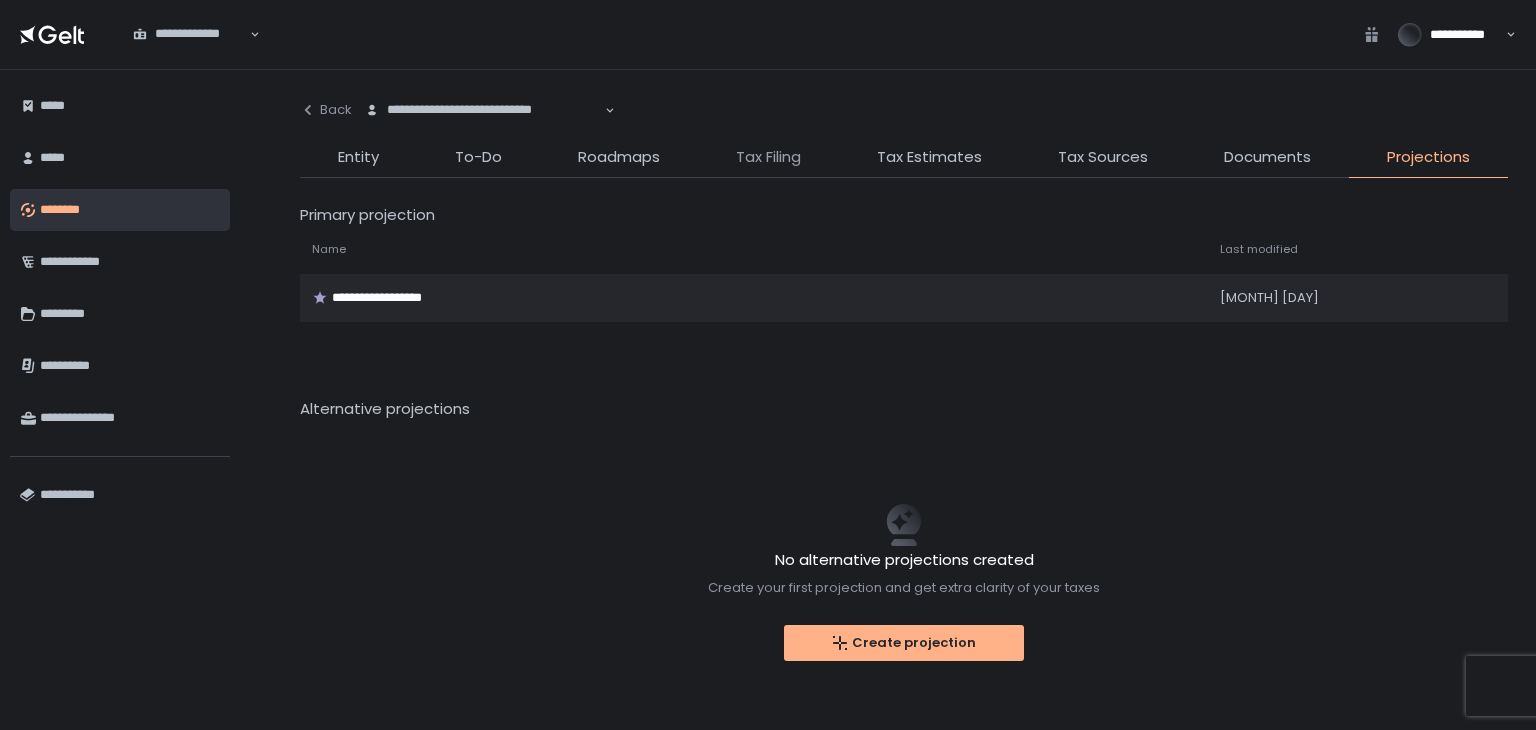 click on "Tax Filing" at bounding box center (768, 157) 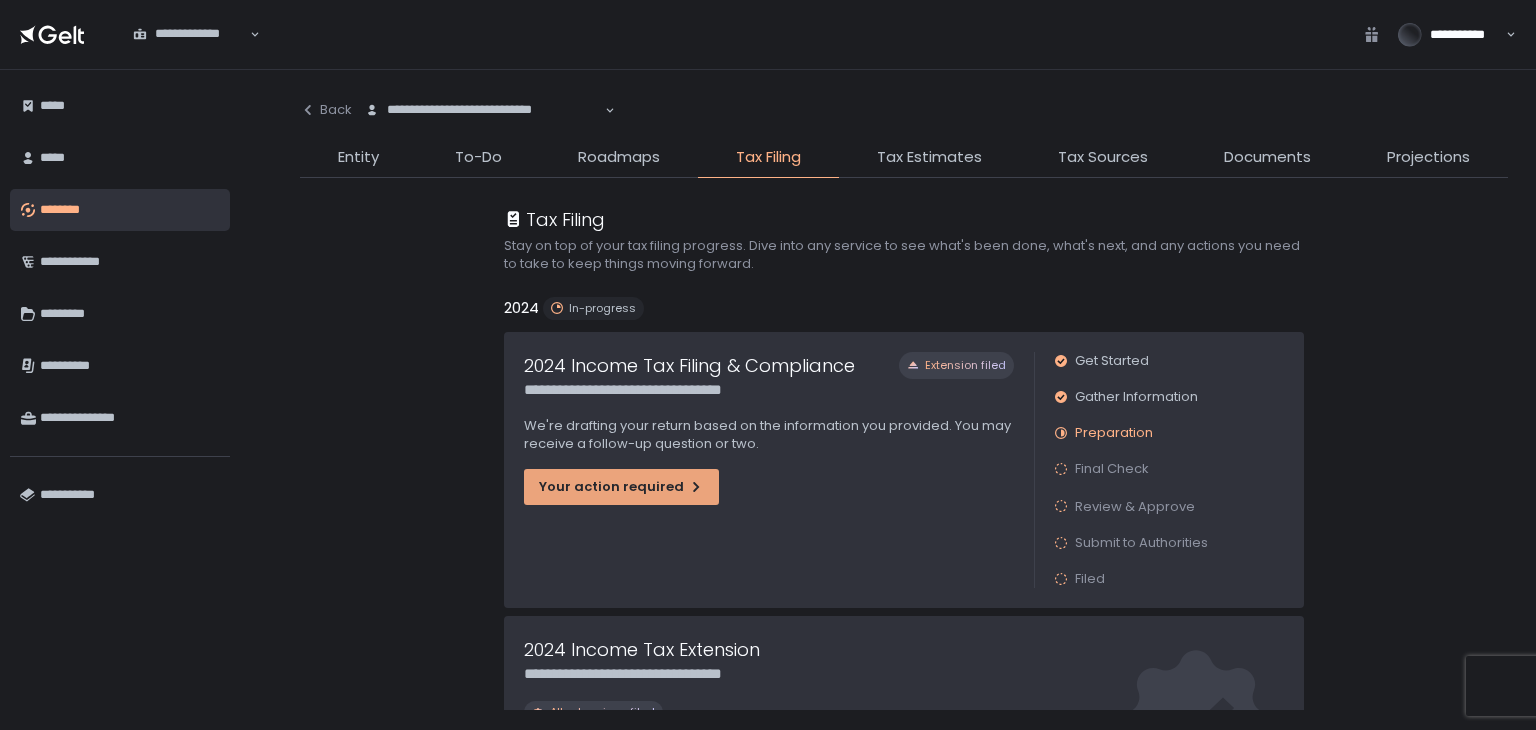 click 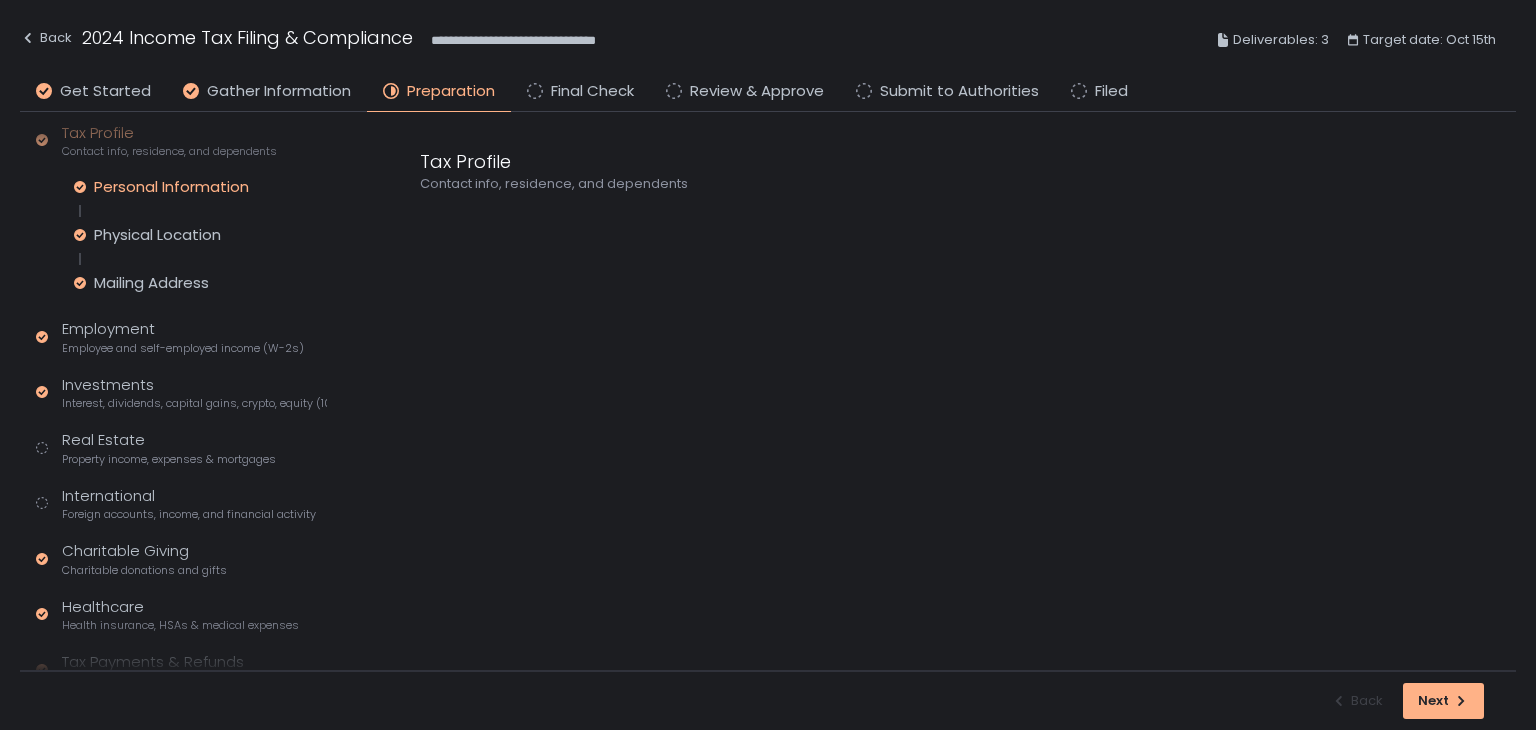 scroll, scrollTop: 316, scrollLeft: 0, axis: vertical 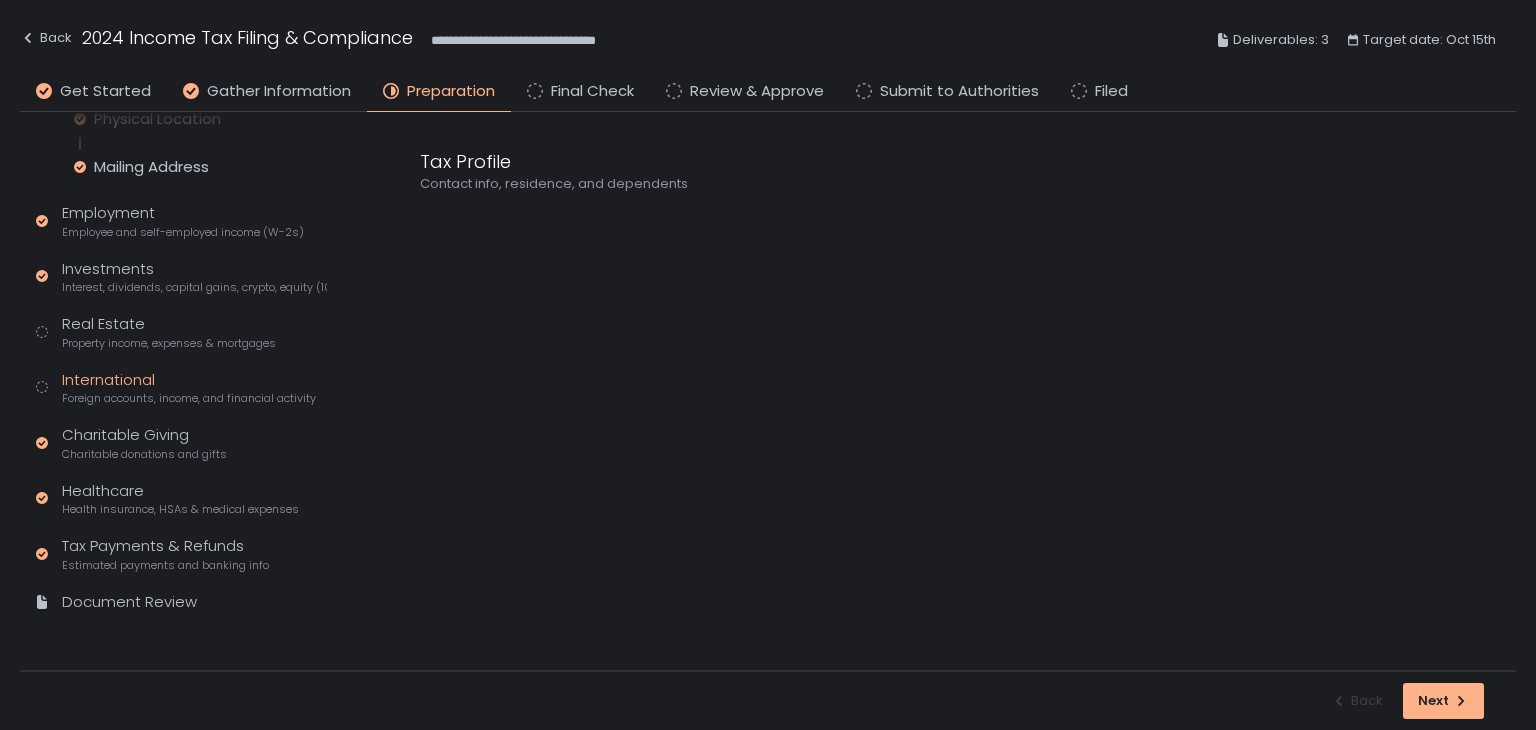 click on "International Foreign accounts, income, and financial activity" 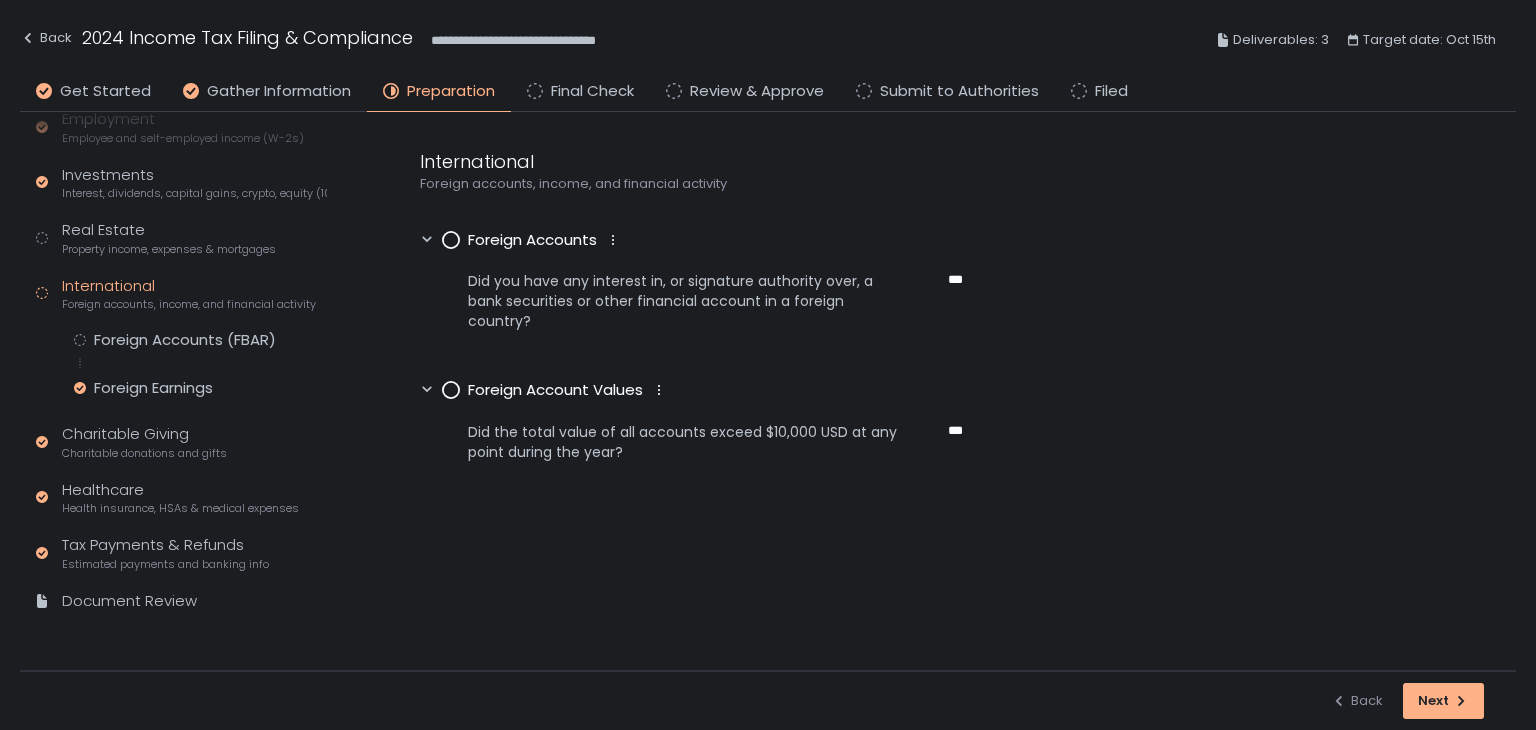 scroll, scrollTop: 175, scrollLeft: 0, axis: vertical 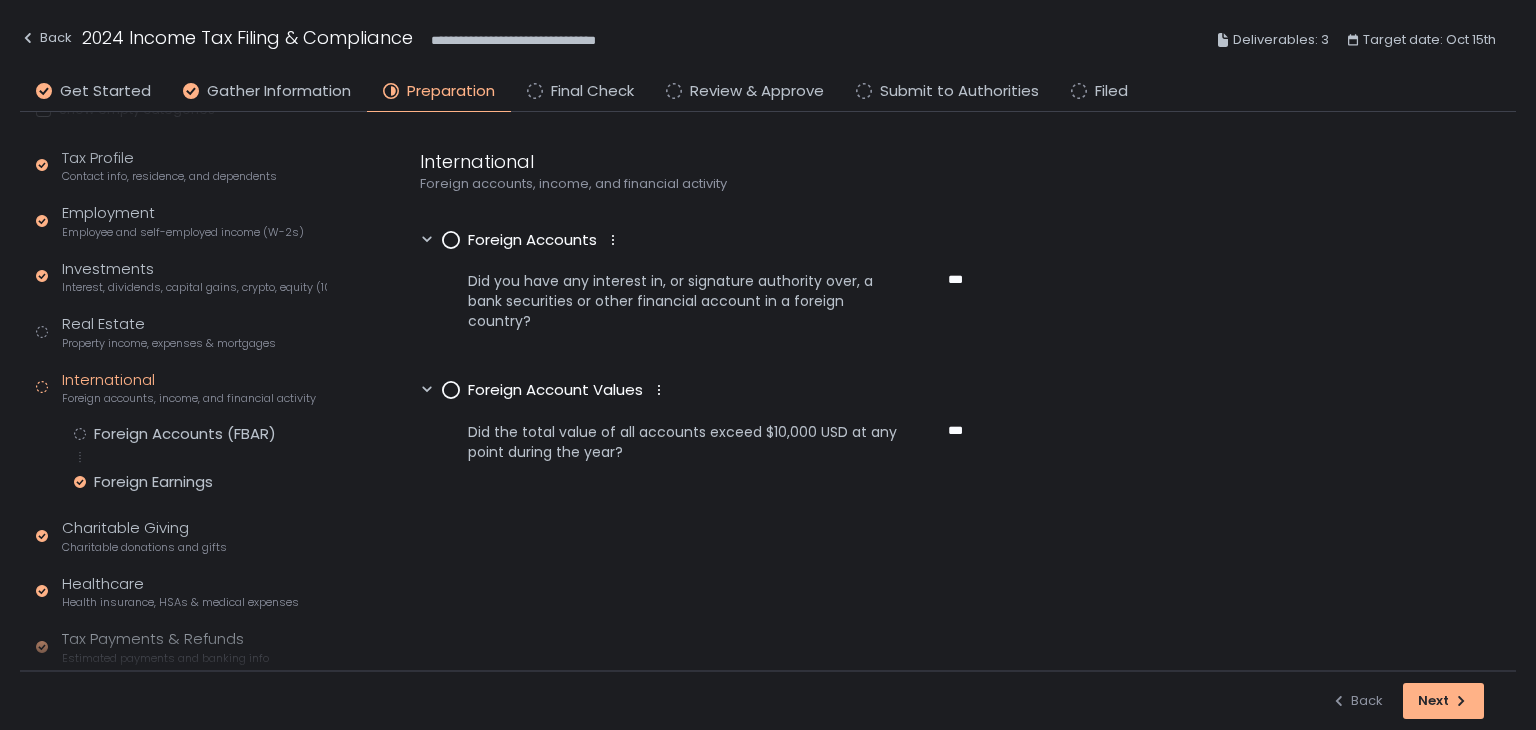 click 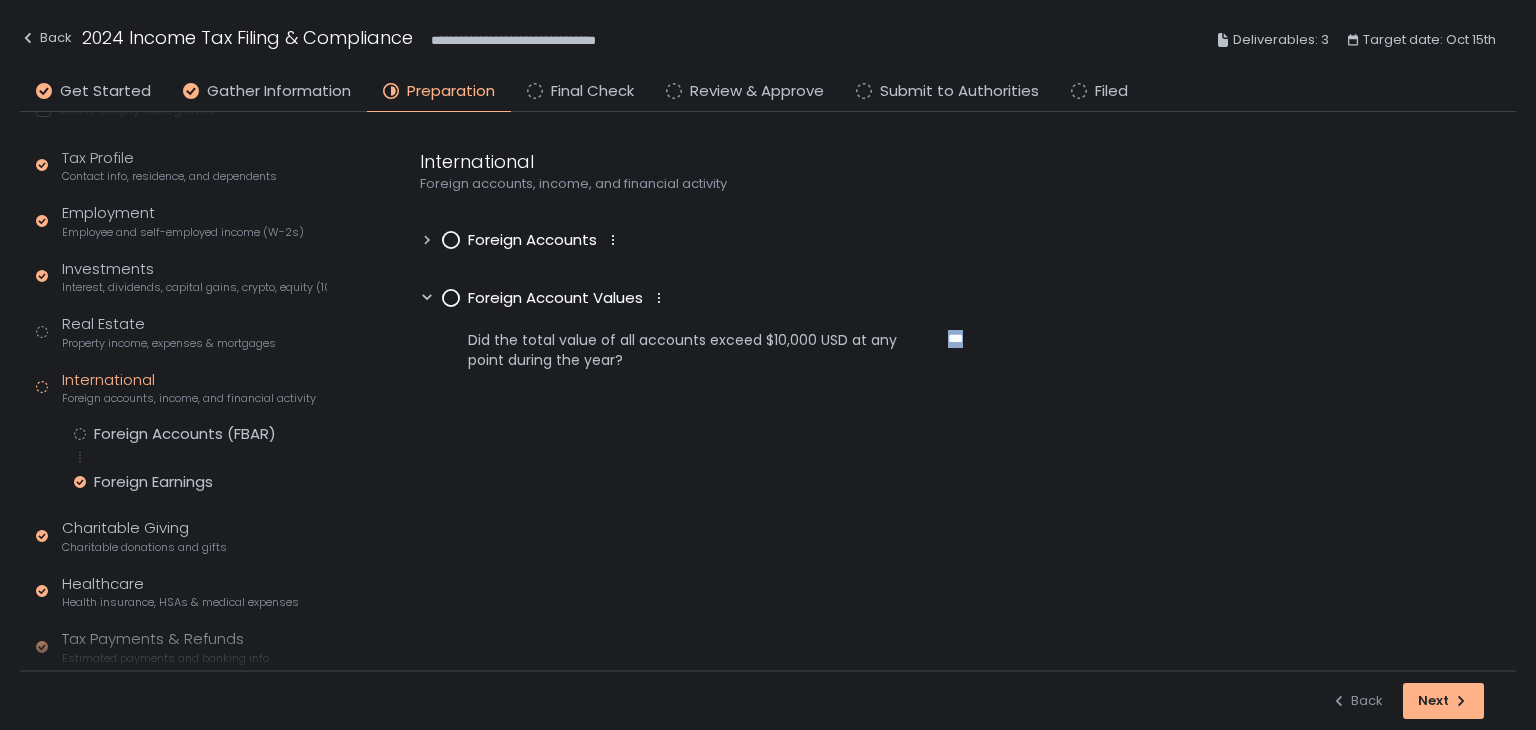 click 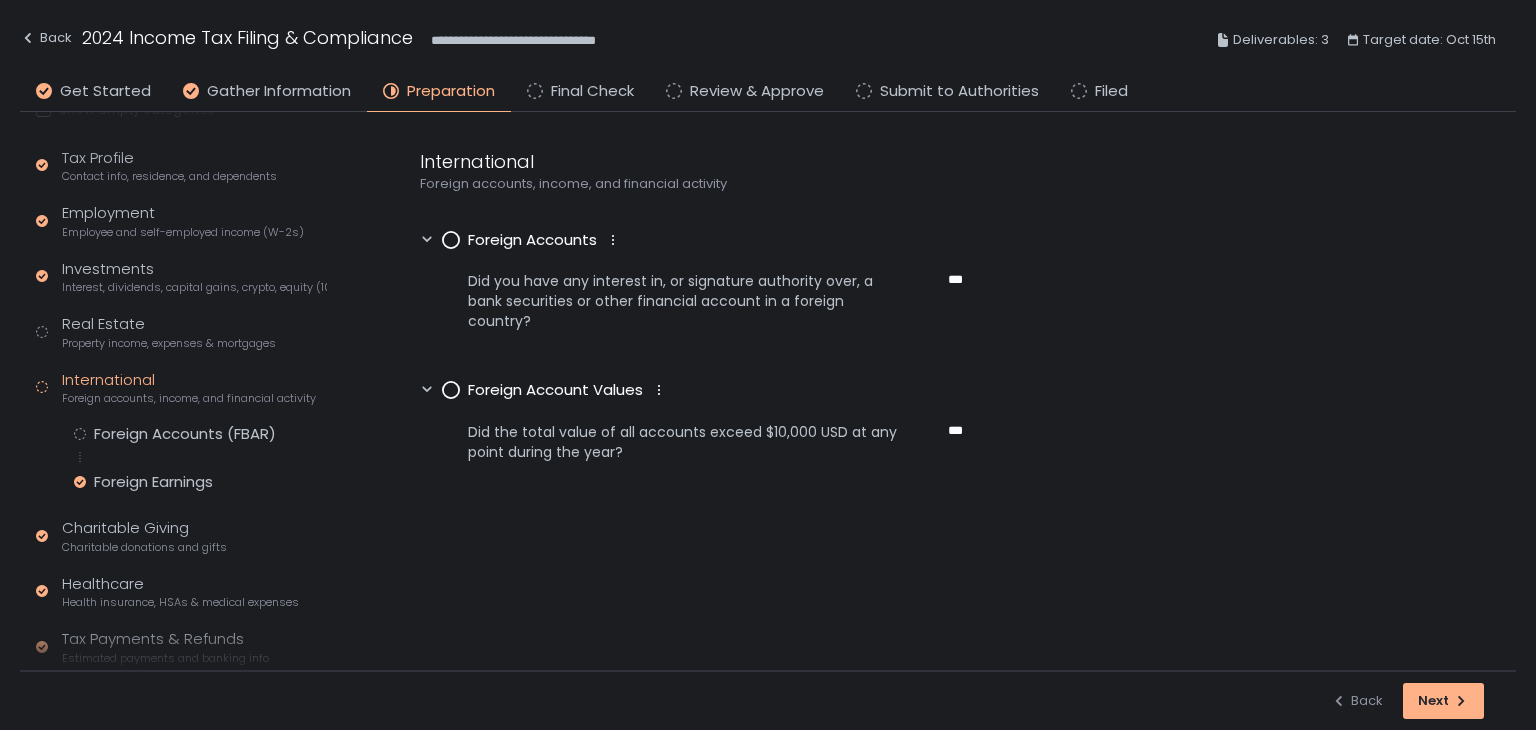 click 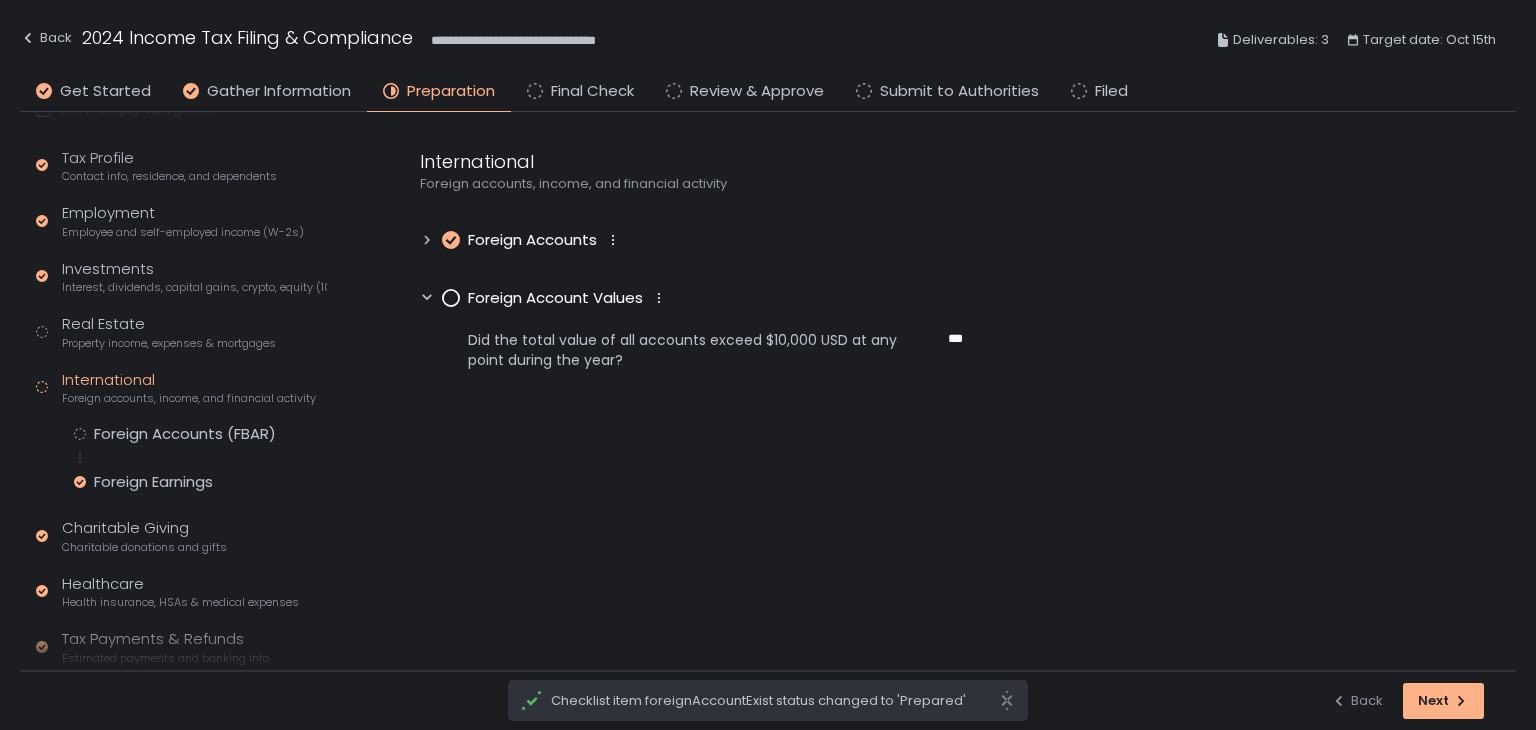 click 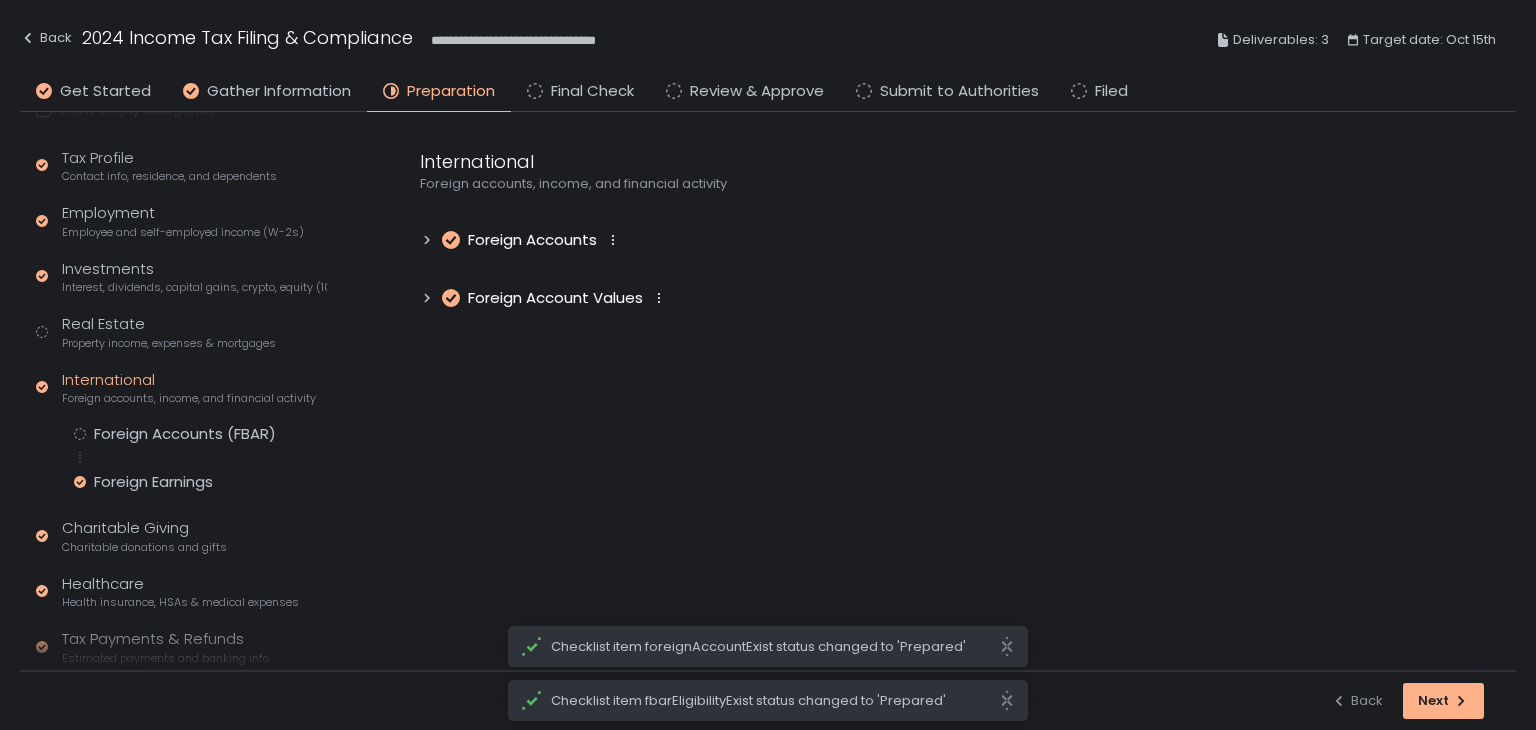 click 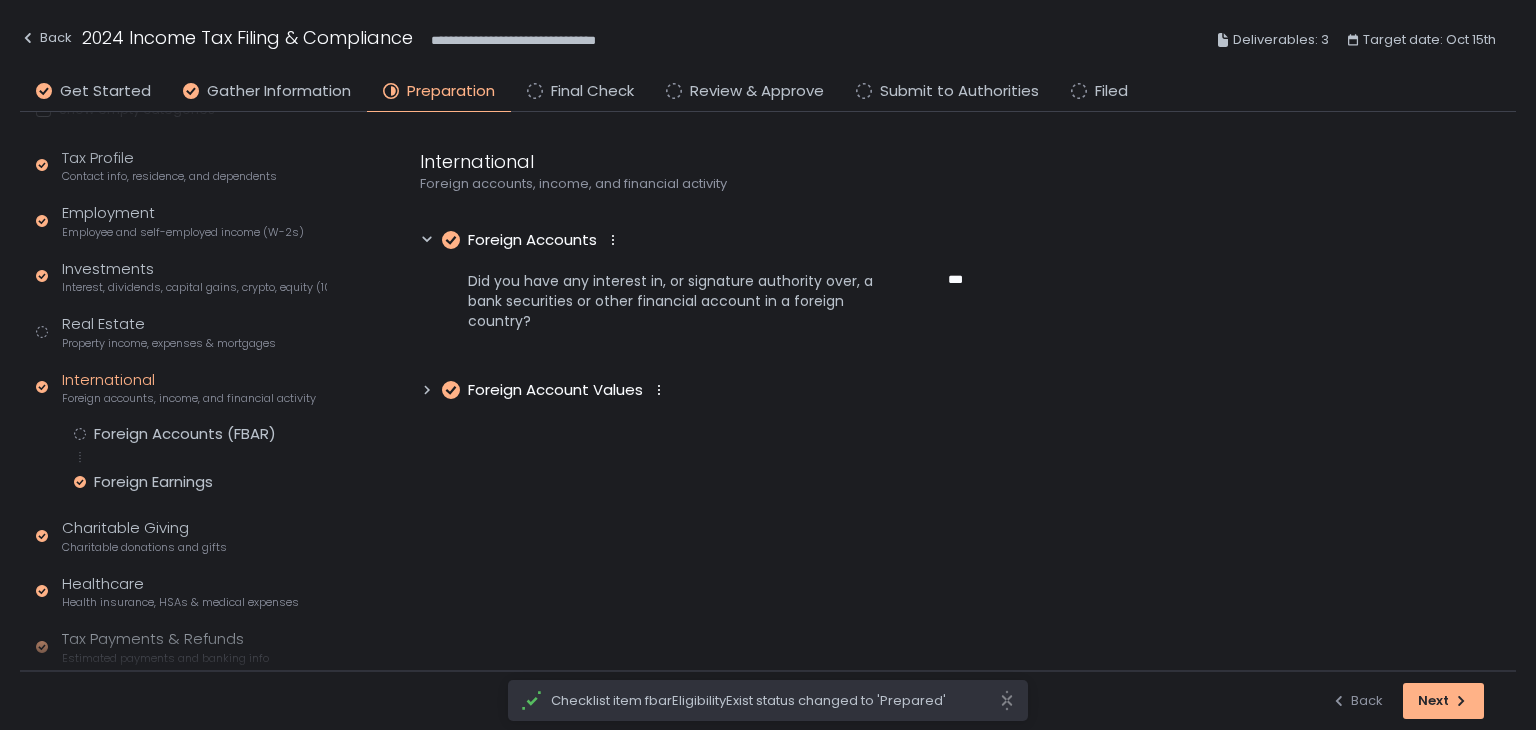 click 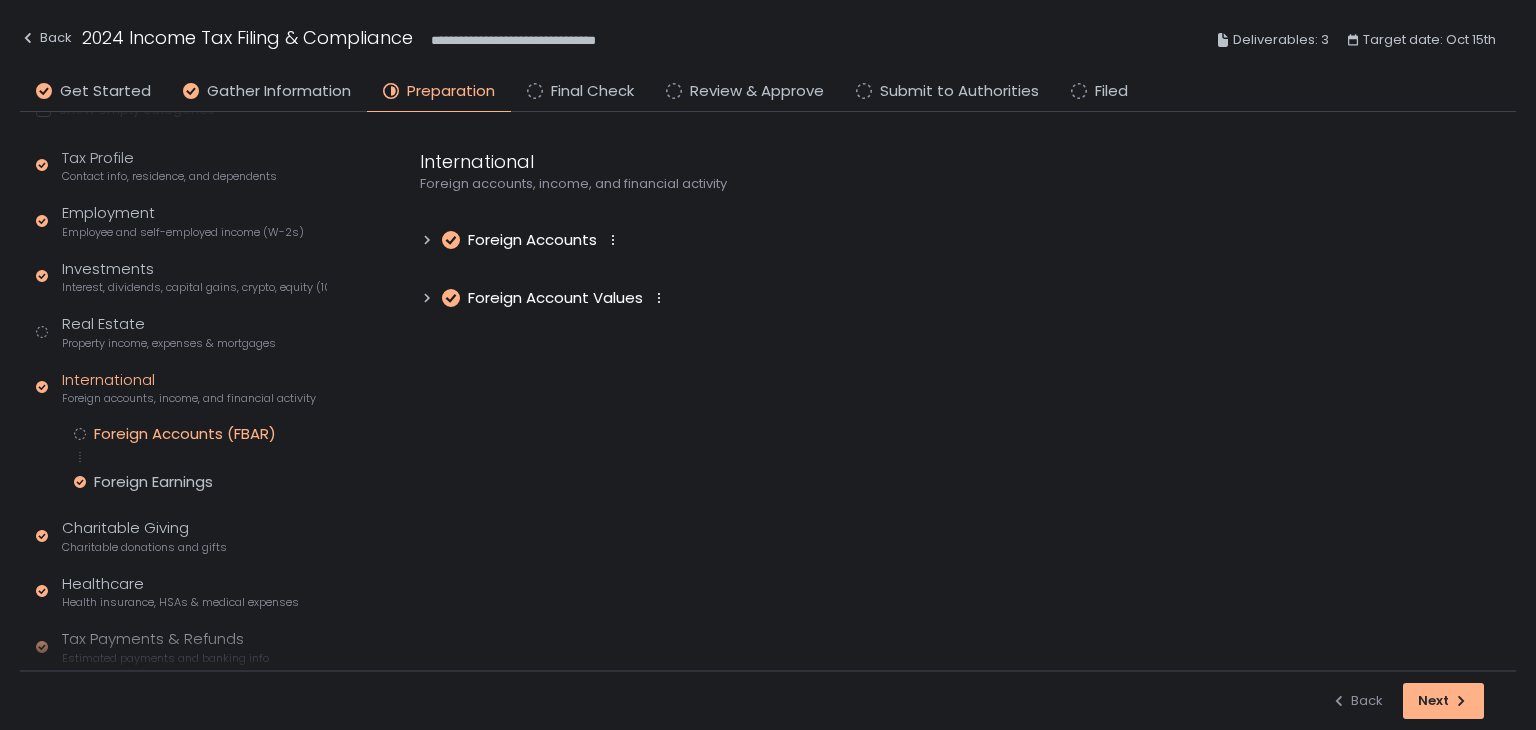 click on "Foreign Accounts (FBAR)" 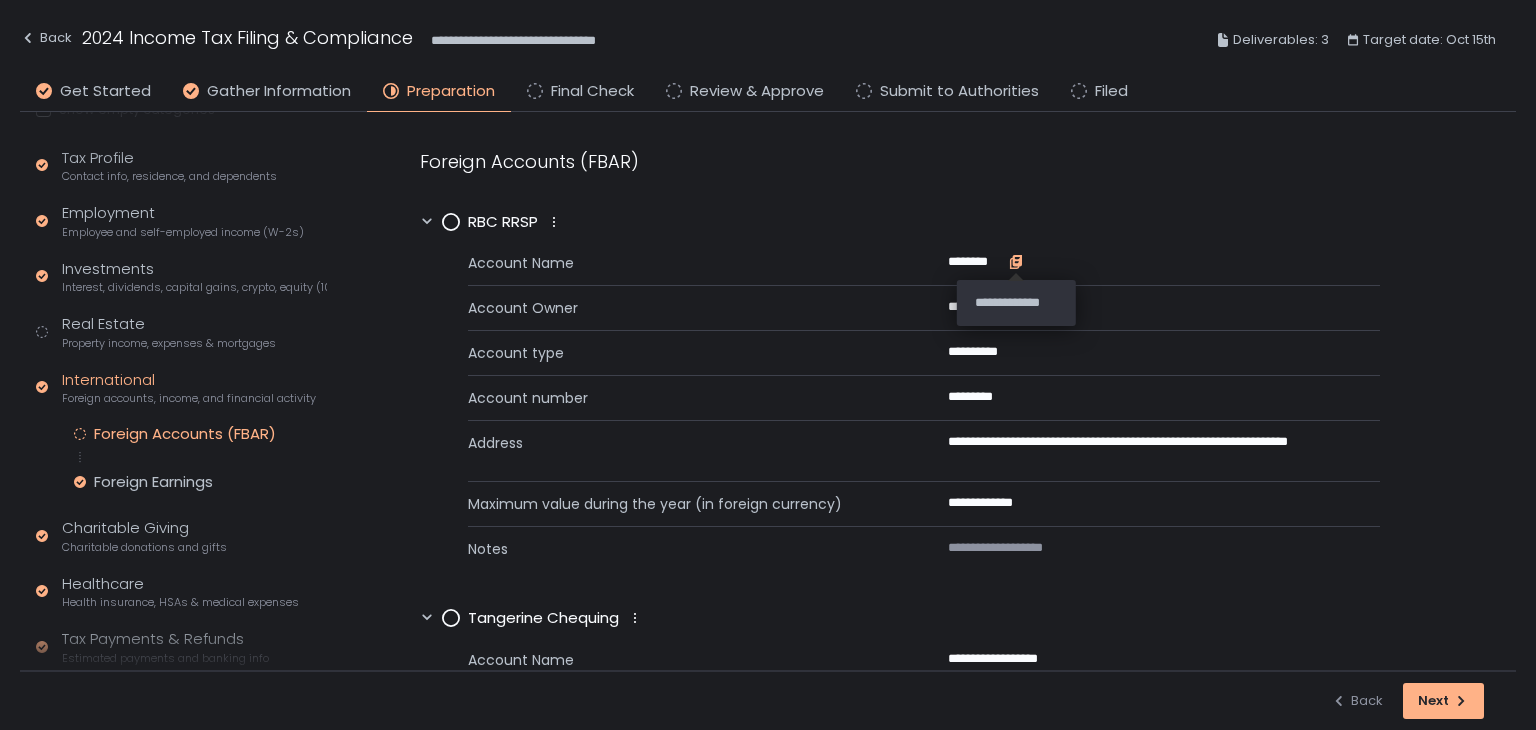 click 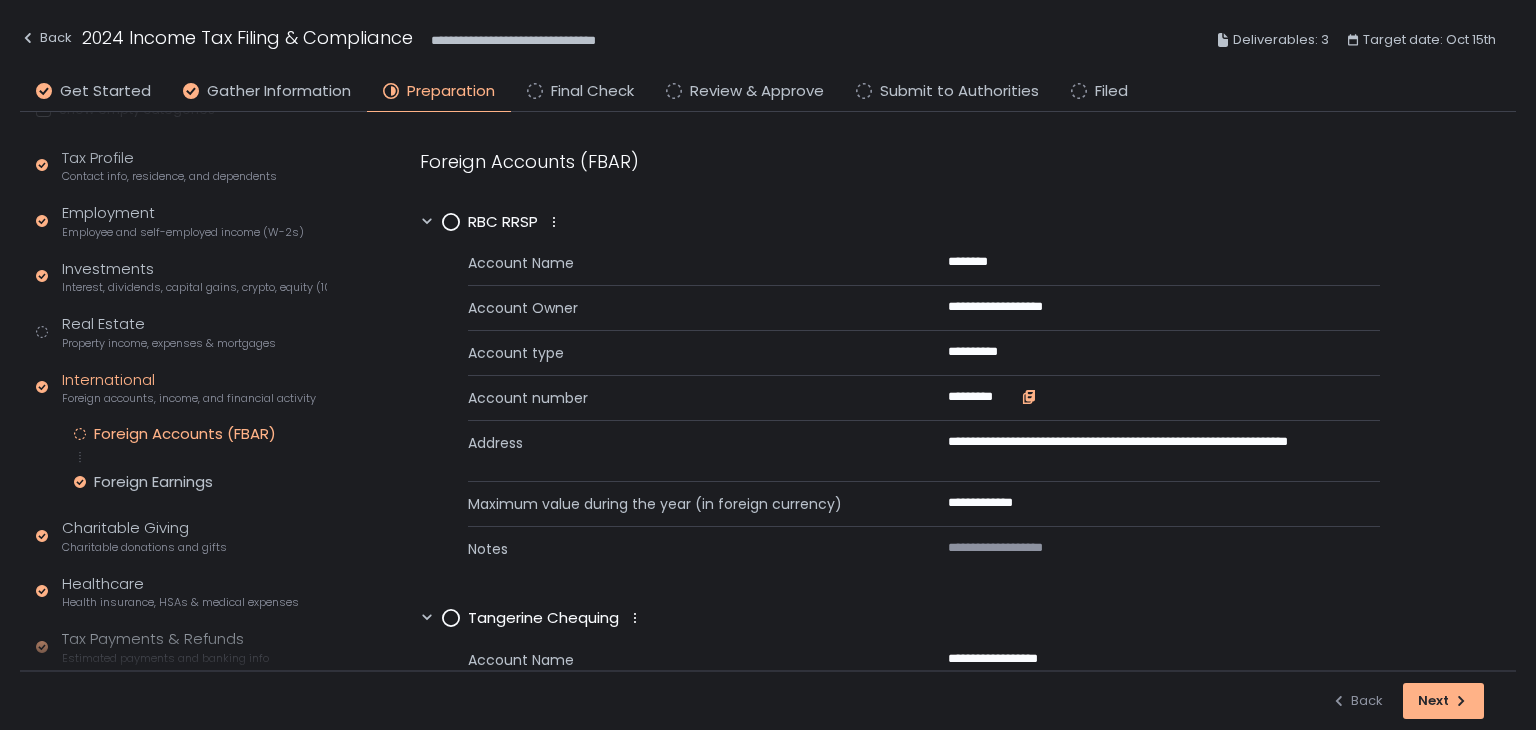 click 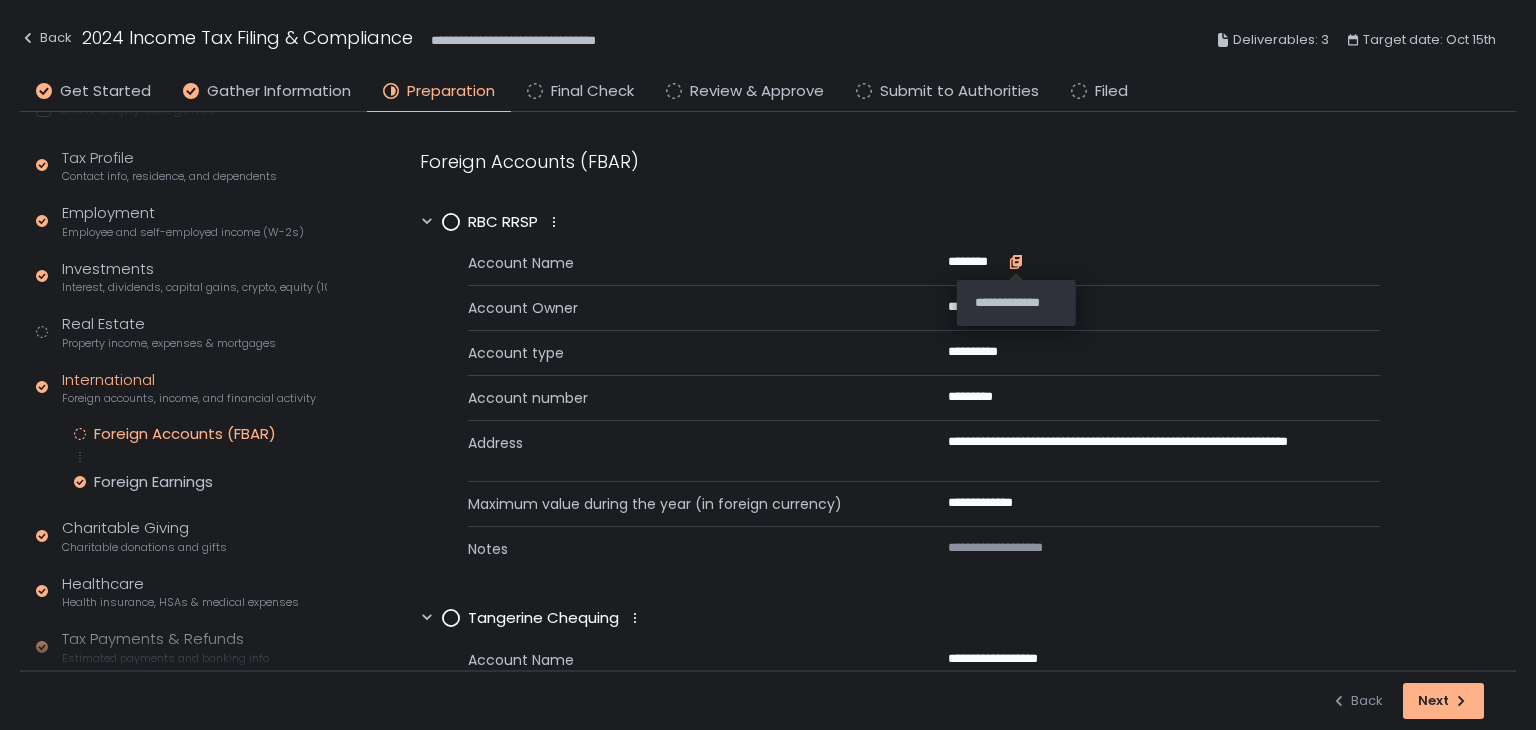 click 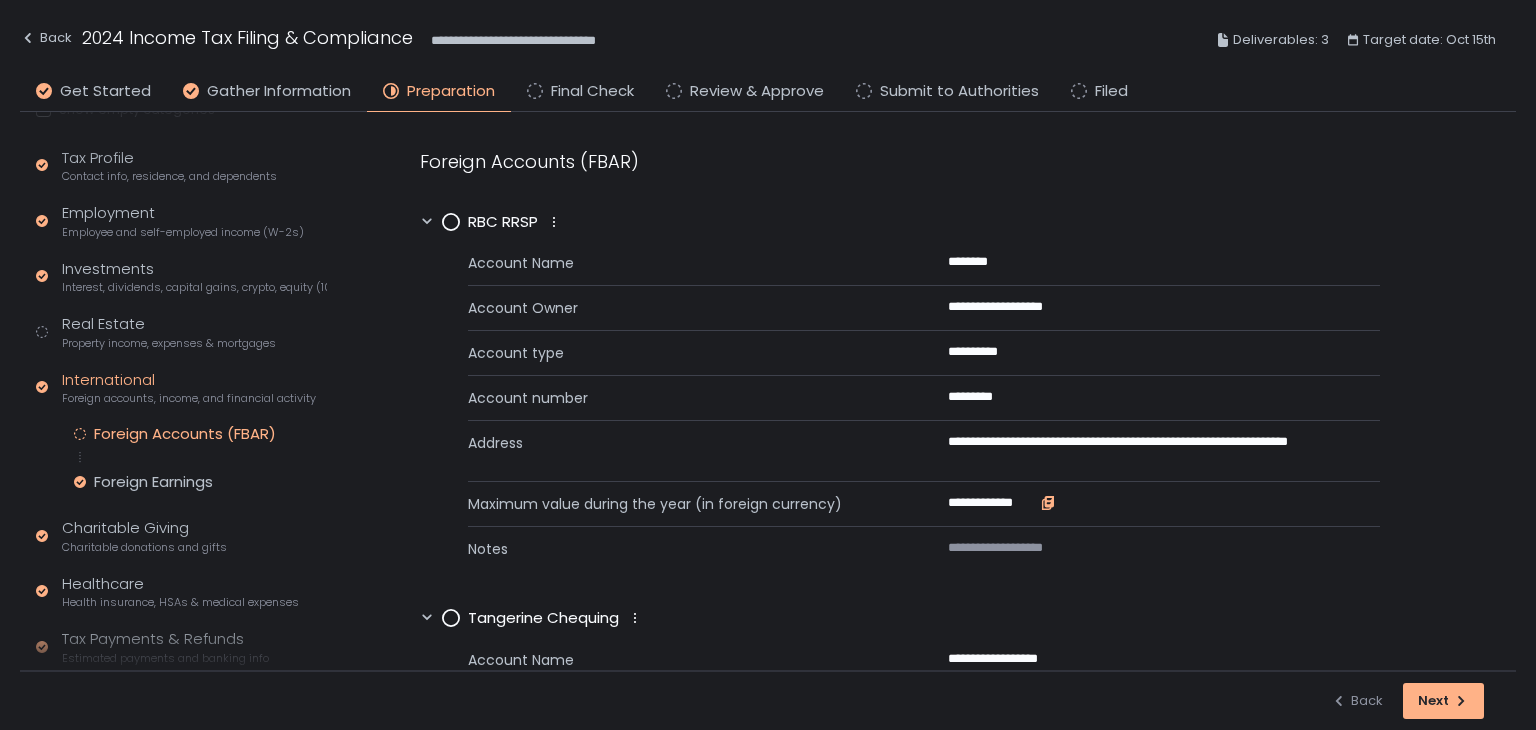 click 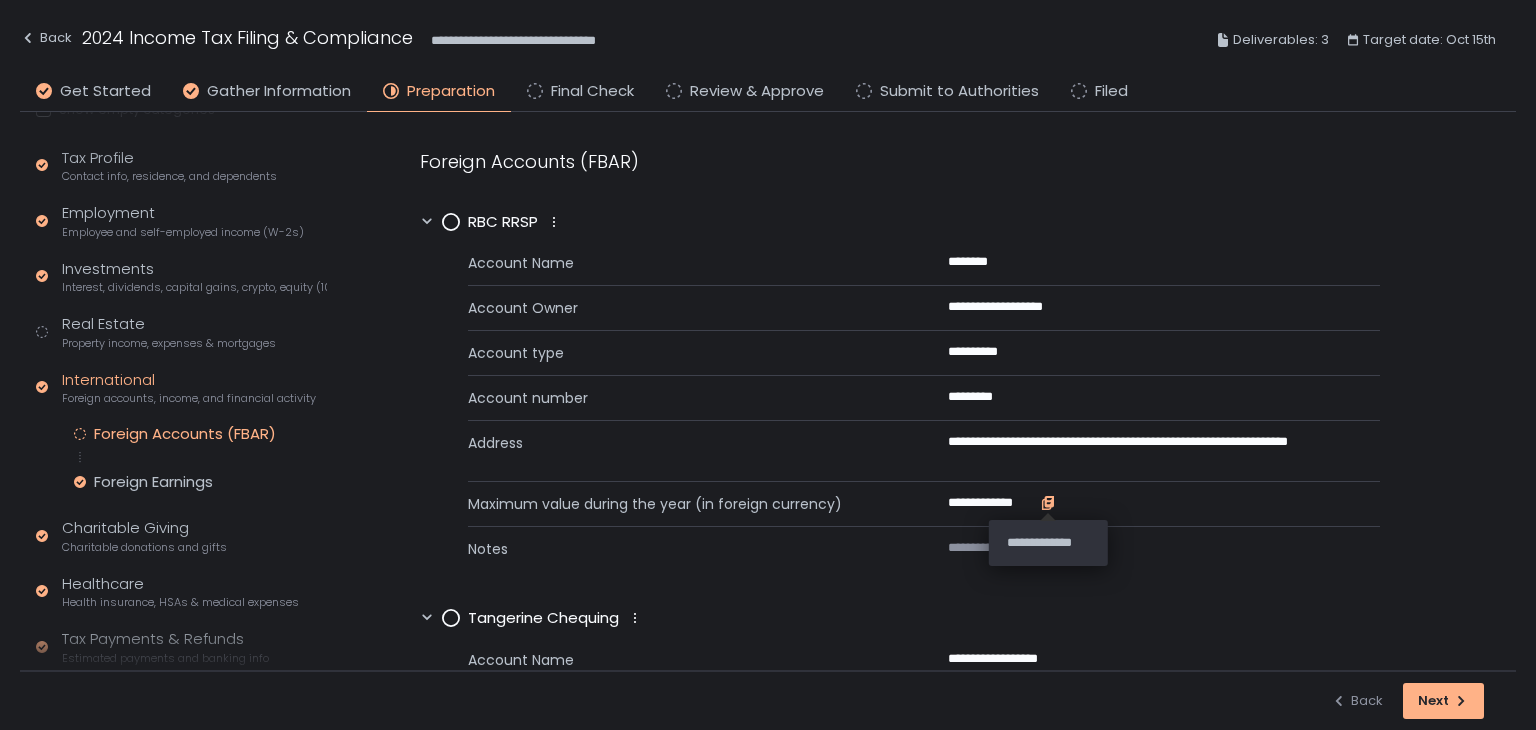 click 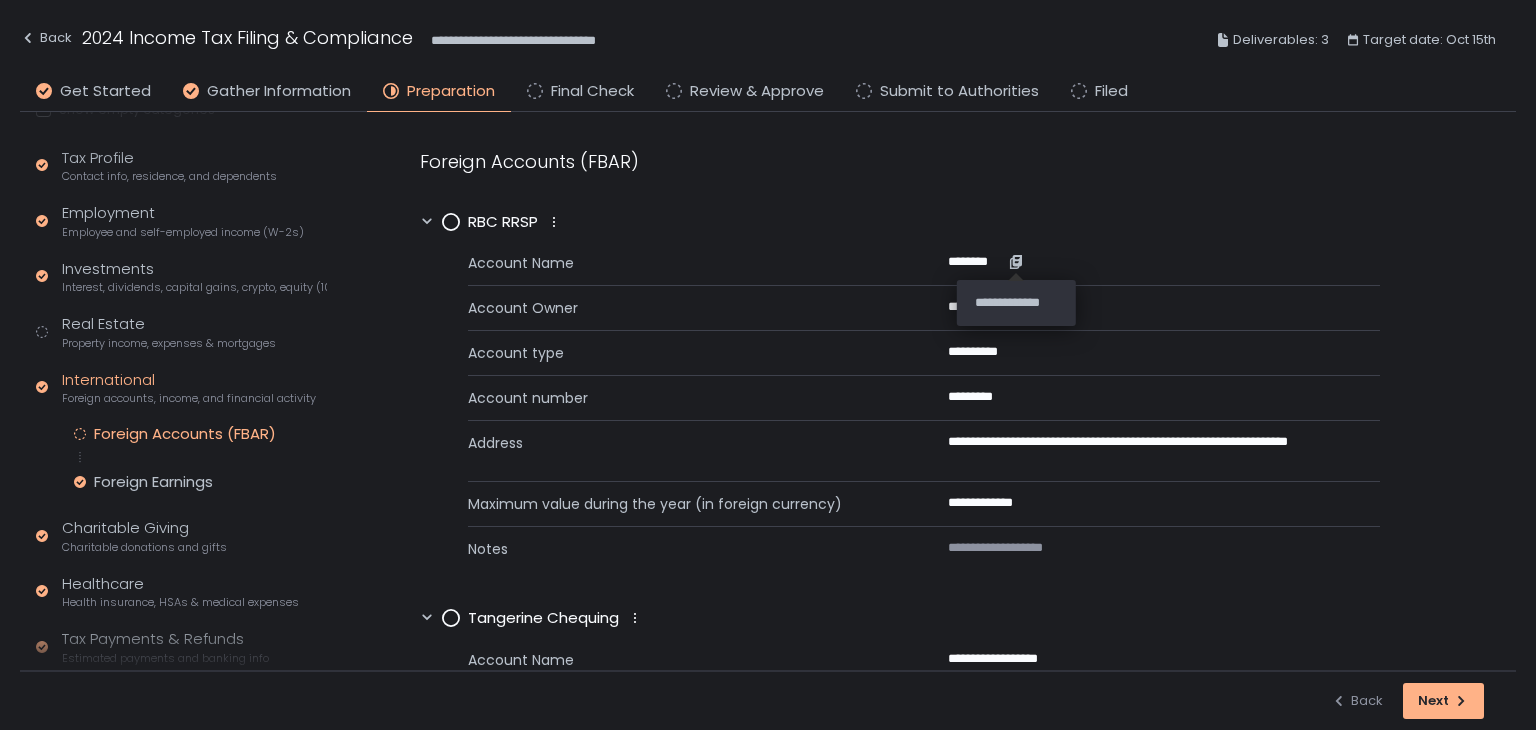 click 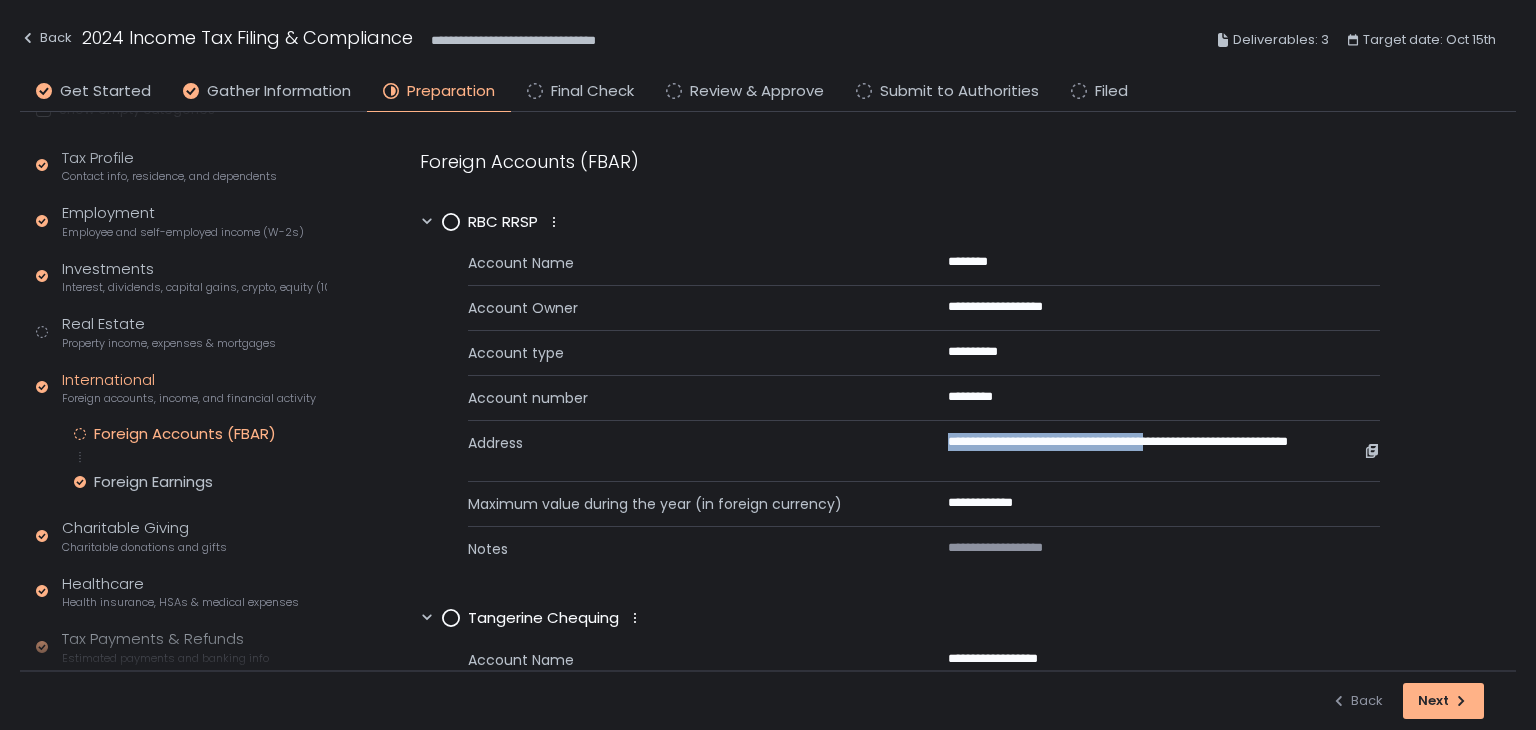 drag, startPoint x: 948, startPoint y: 439, endPoint x: 1191, endPoint y: 442, distance: 243.01852 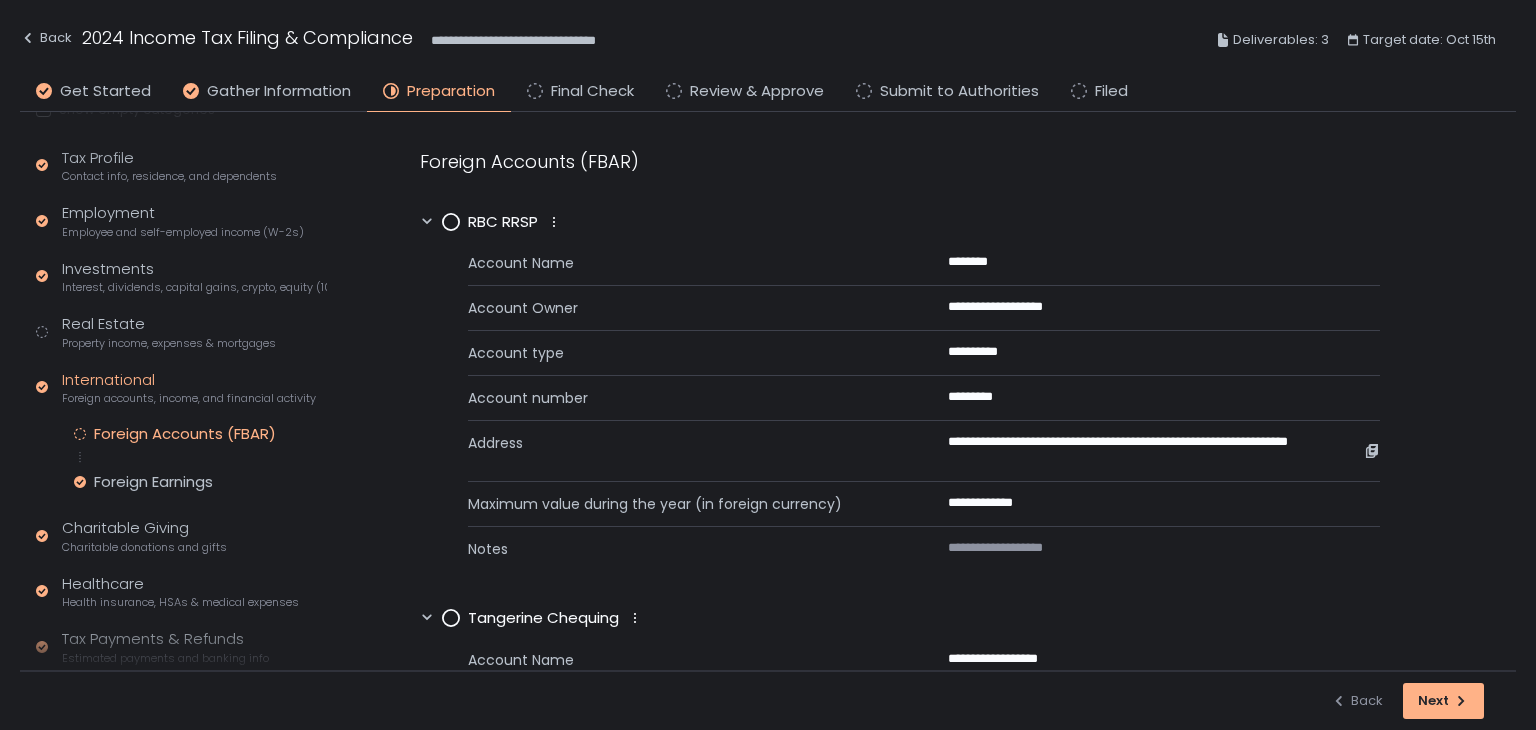 click on "**********" 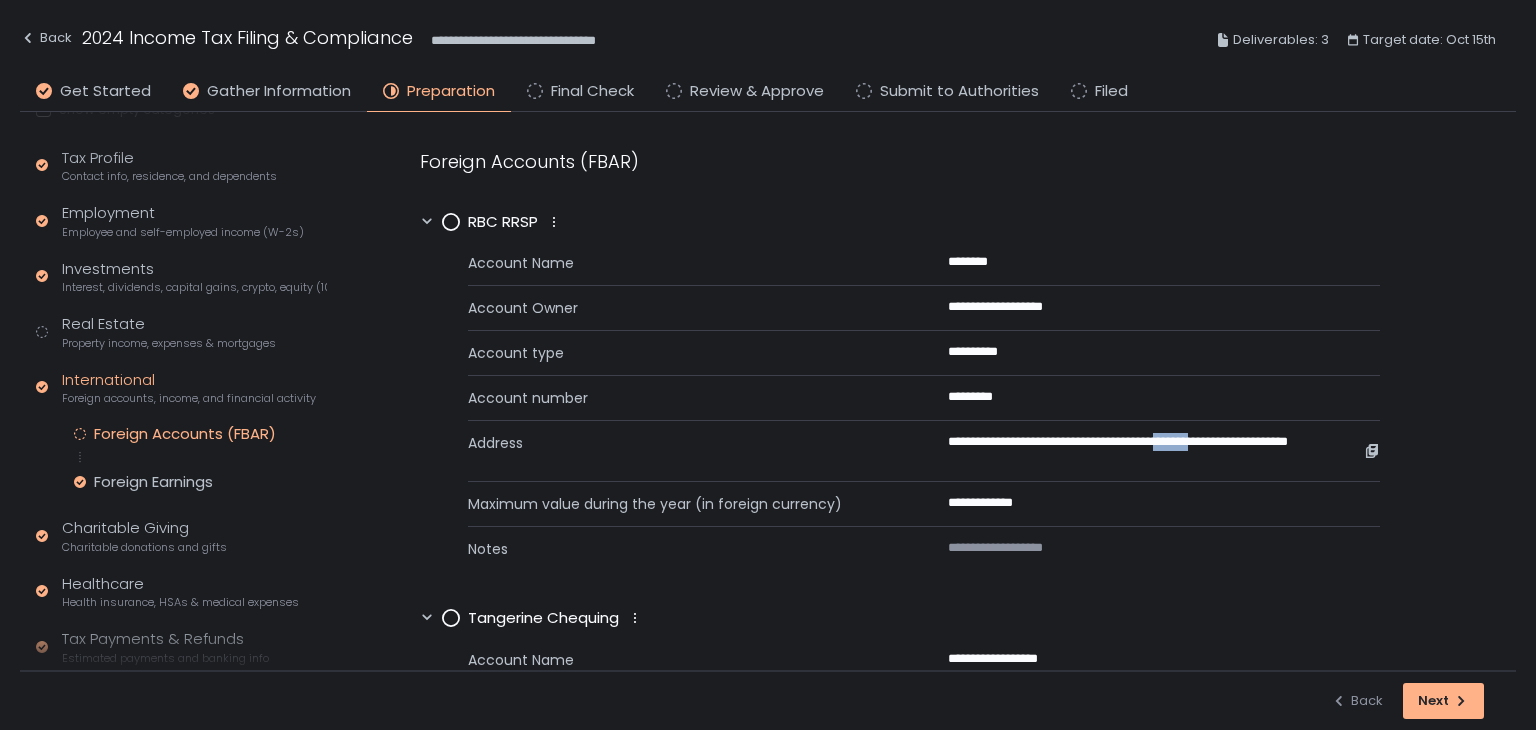 drag, startPoint x: 1196, startPoint y: 438, endPoint x: 1244, endPoint y: 439, distance: 48.010414 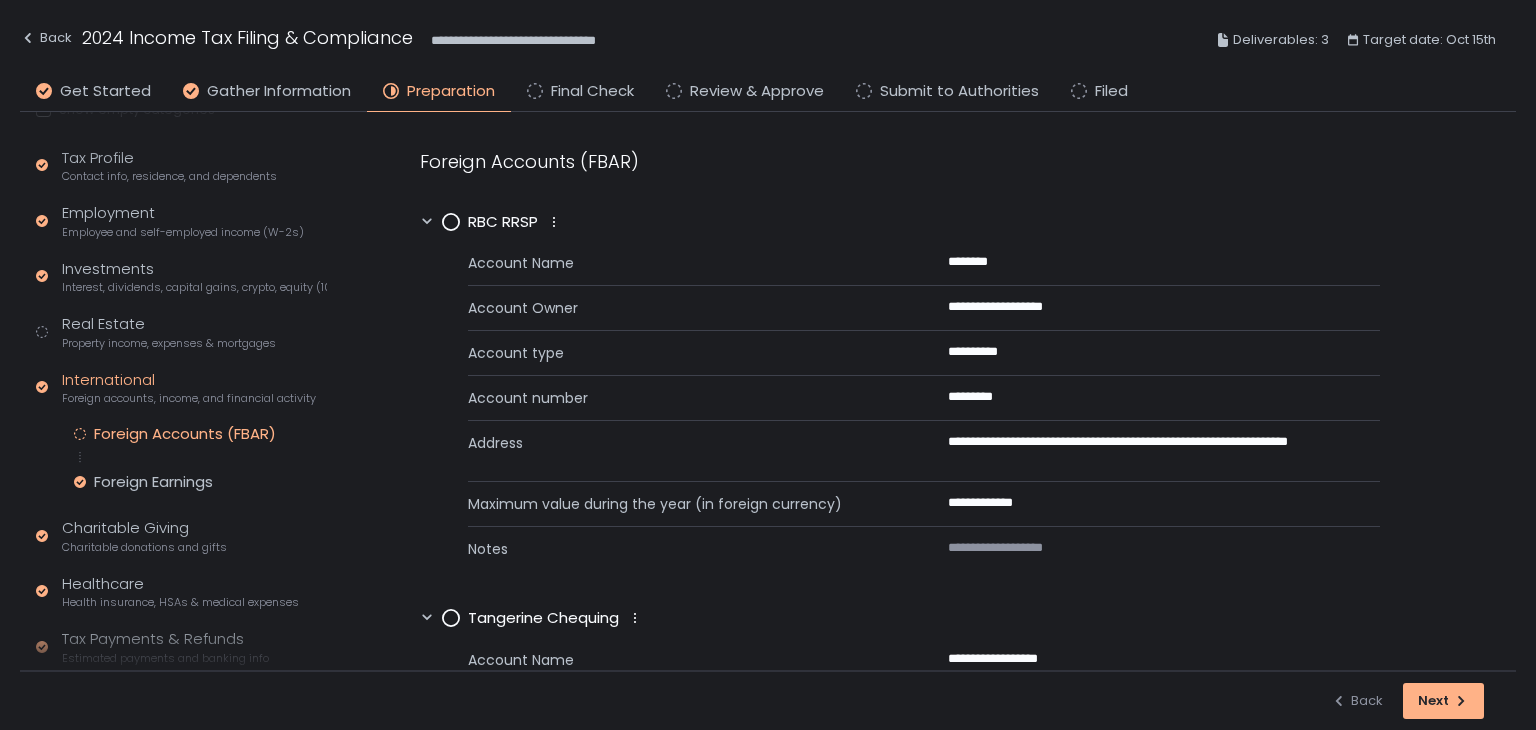 click on "**********" 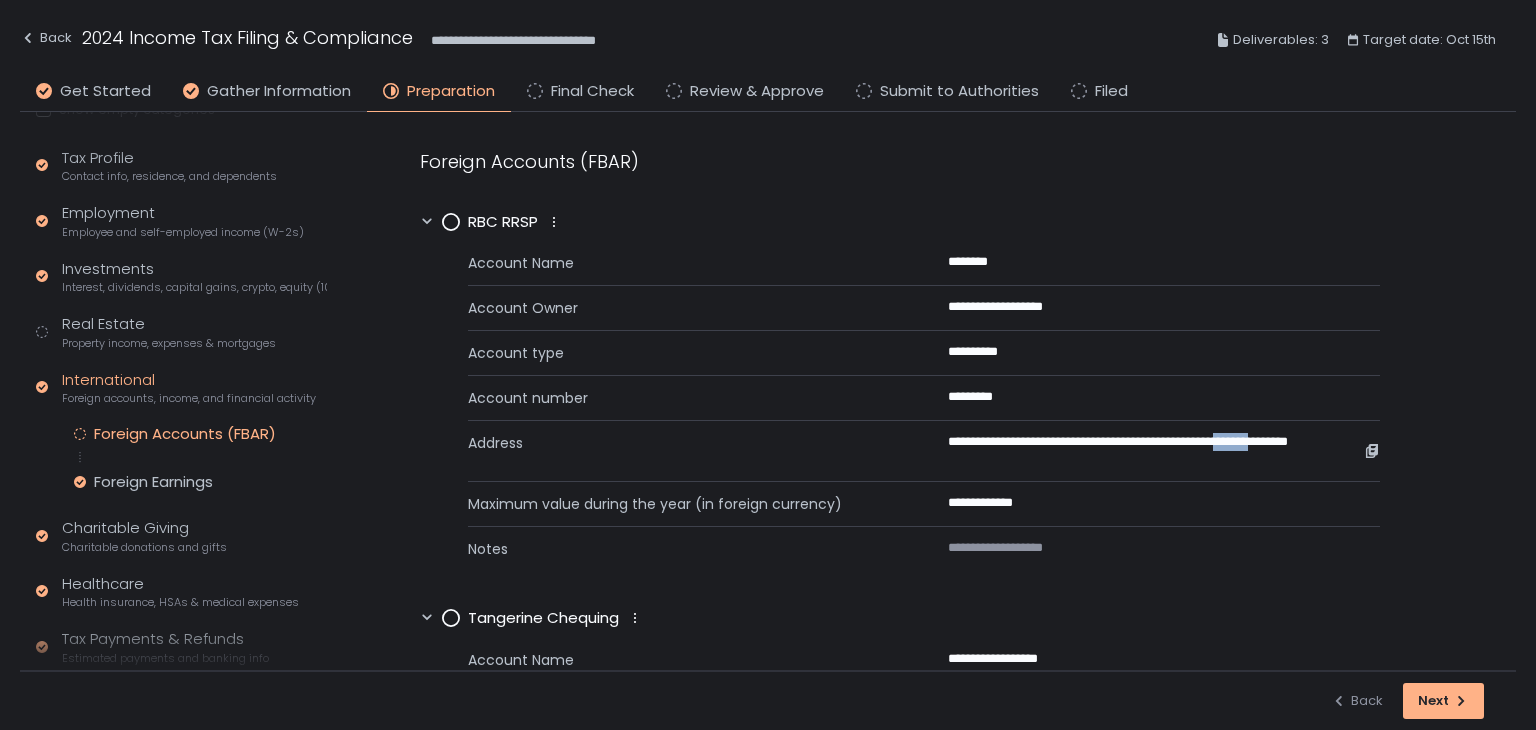 drag, startPoint x: 1281, startPoint y: 438, endPoint x: 1327, endPoint y: 439, distance: 46.010868 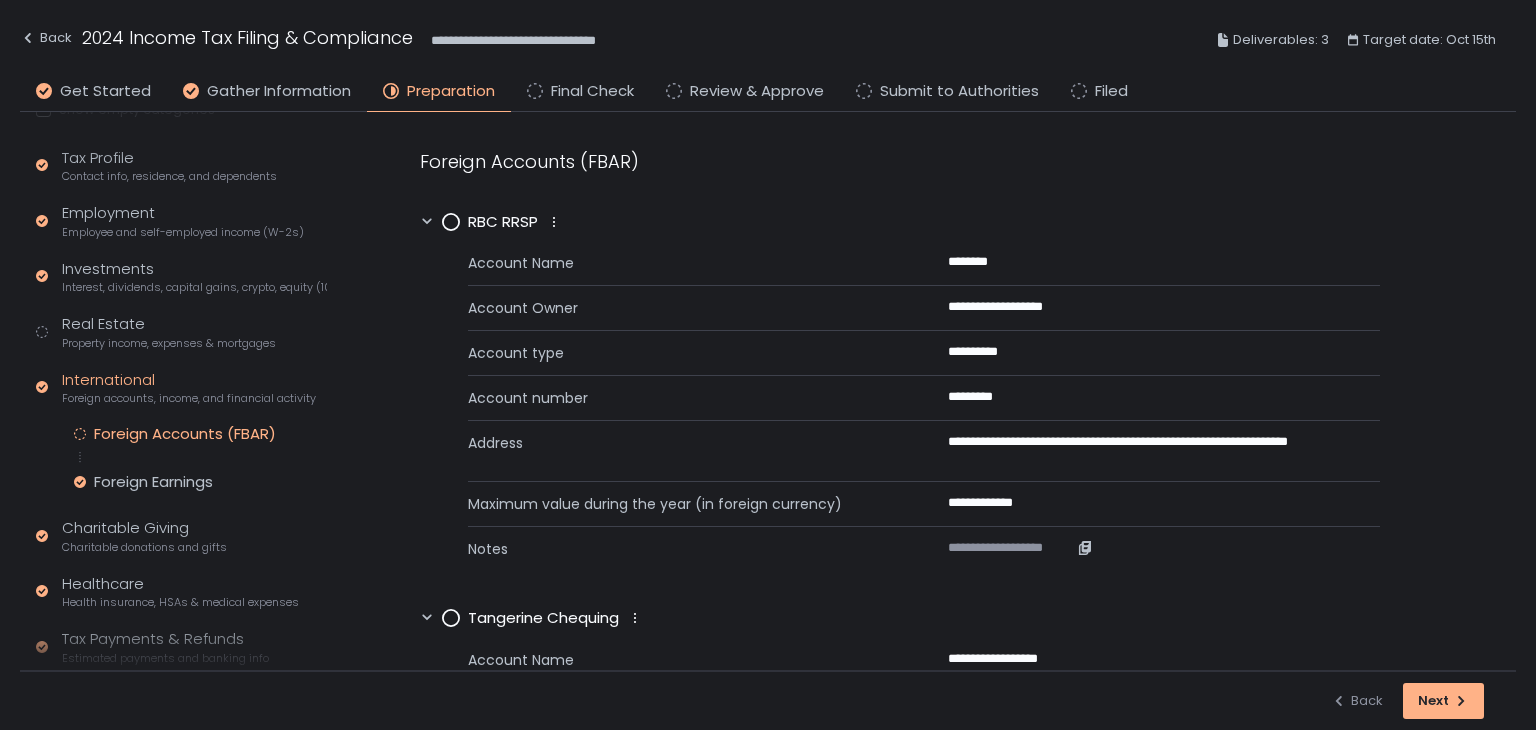 click on "**********" 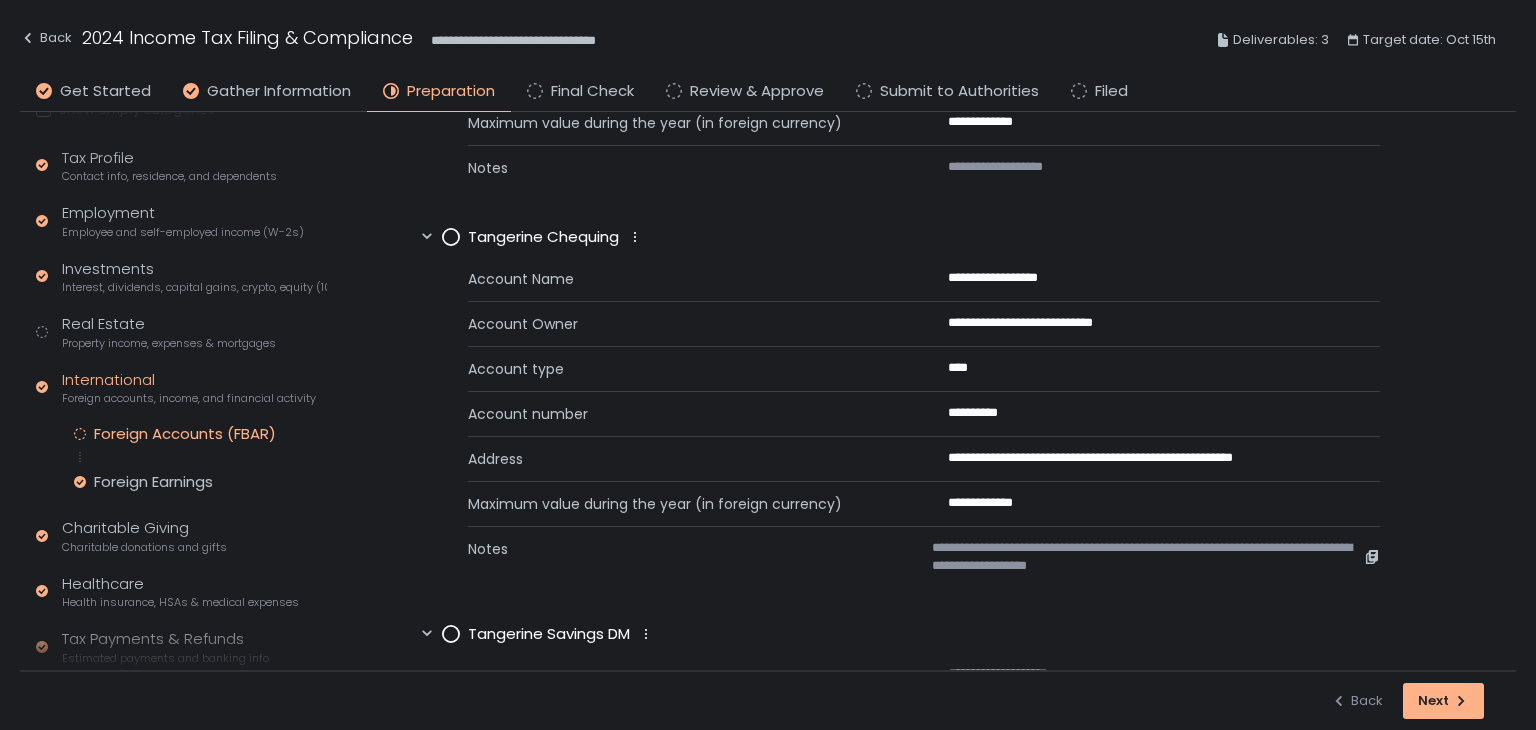 scroll, scrollTop: 400, scrollLeft: 0, axis: vertical 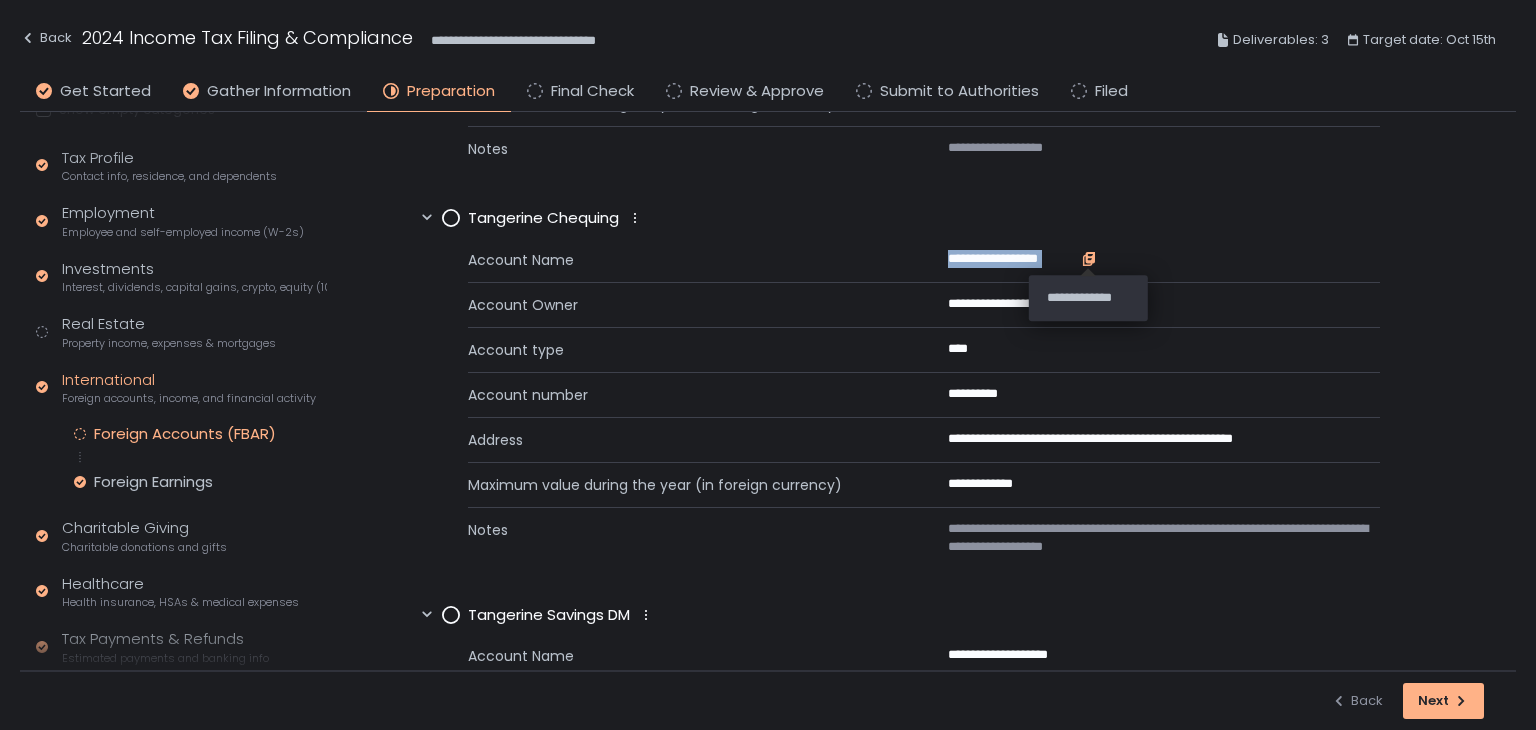 drag, startPoint x: 939, startPoint y: 246, endPoint x: 1081, endPoint y: 261, distance: 142.79005 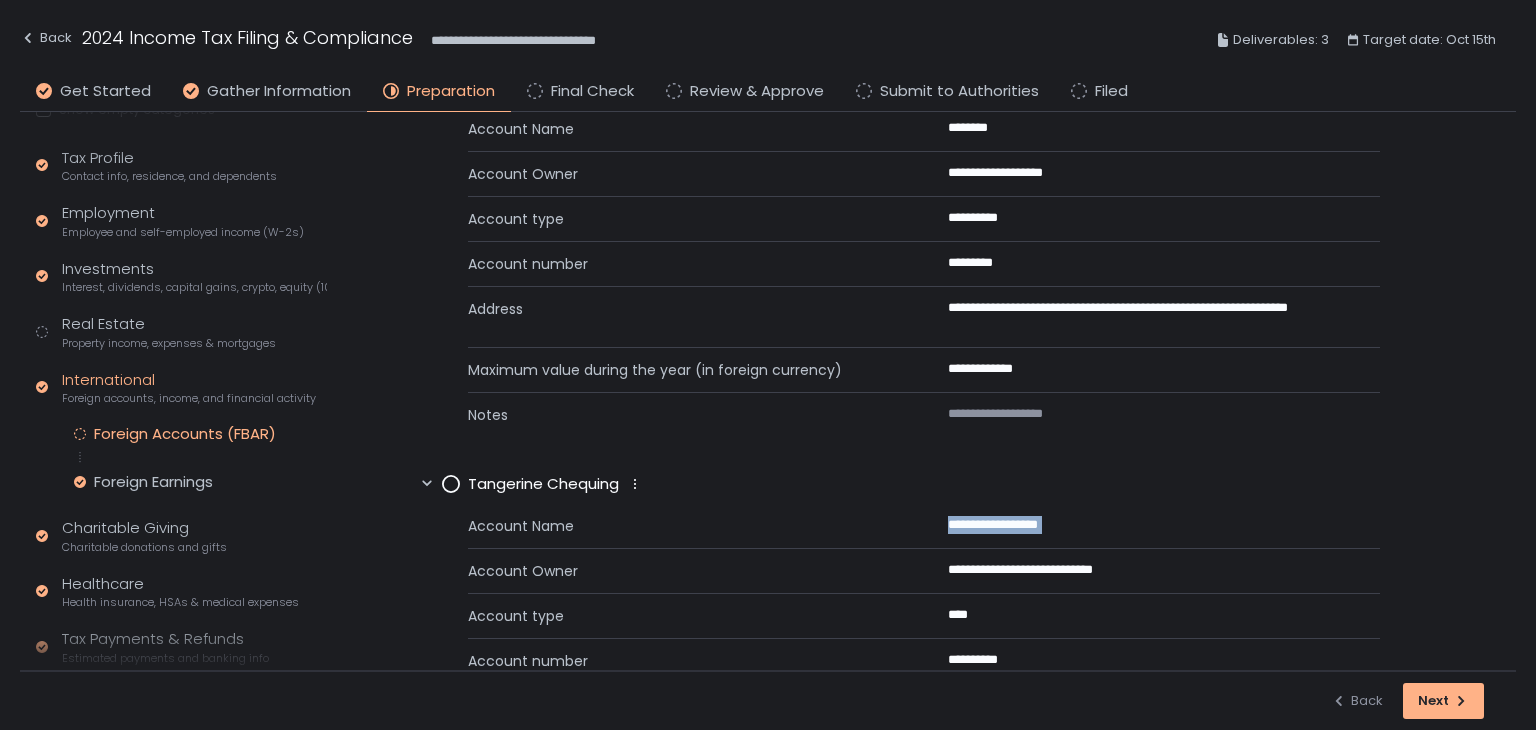 scroll, scrollTop: 300, scrollLeft: 0, axis: vertical 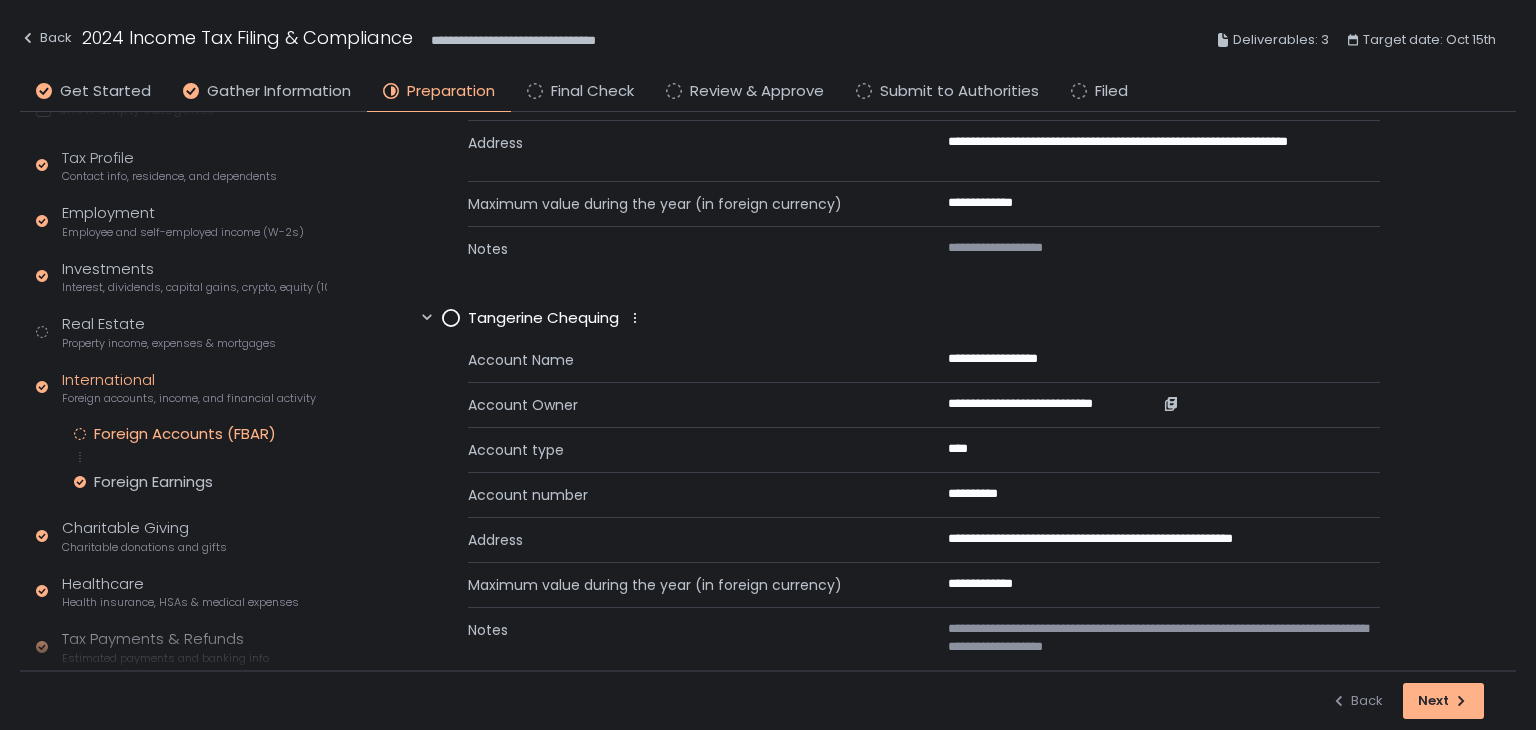 click on "**********" 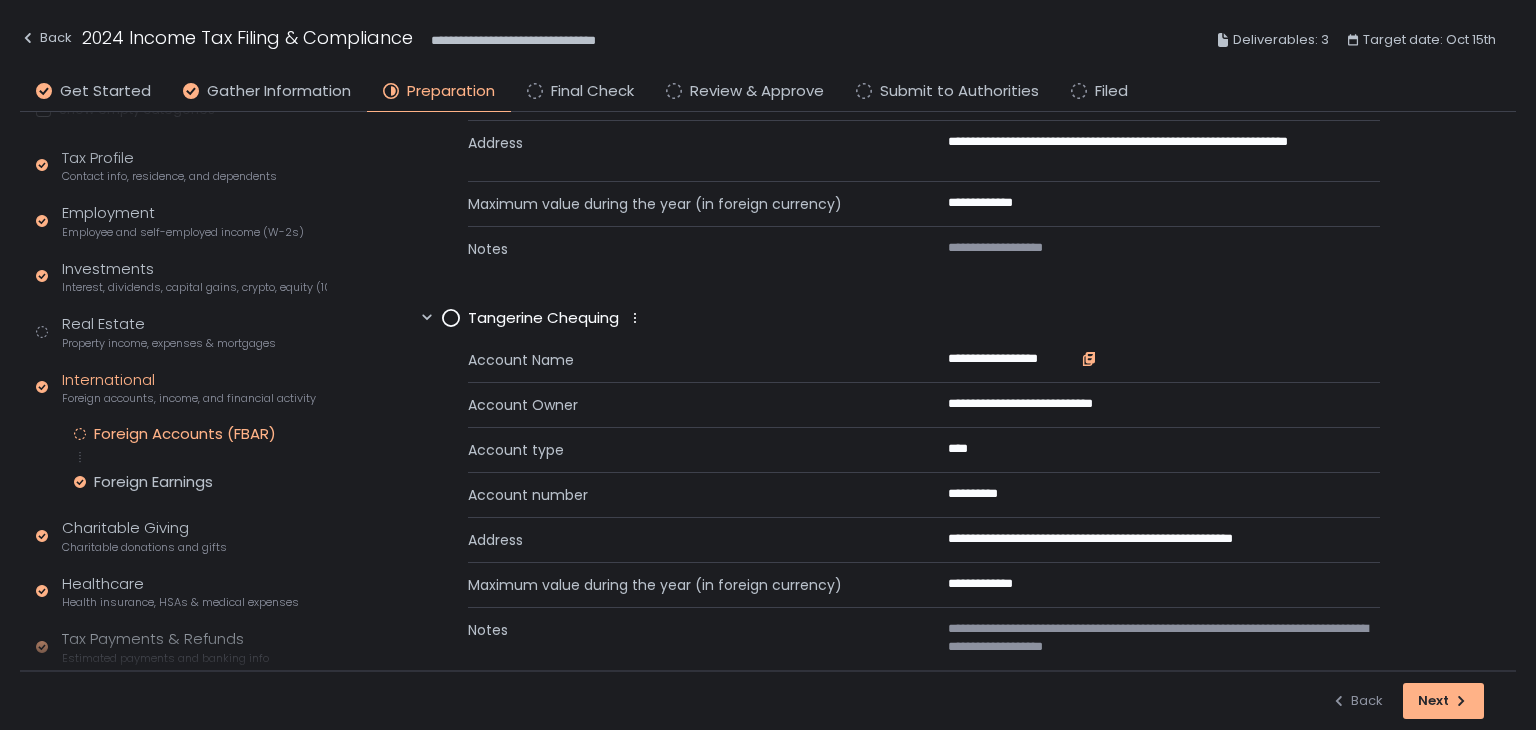 click 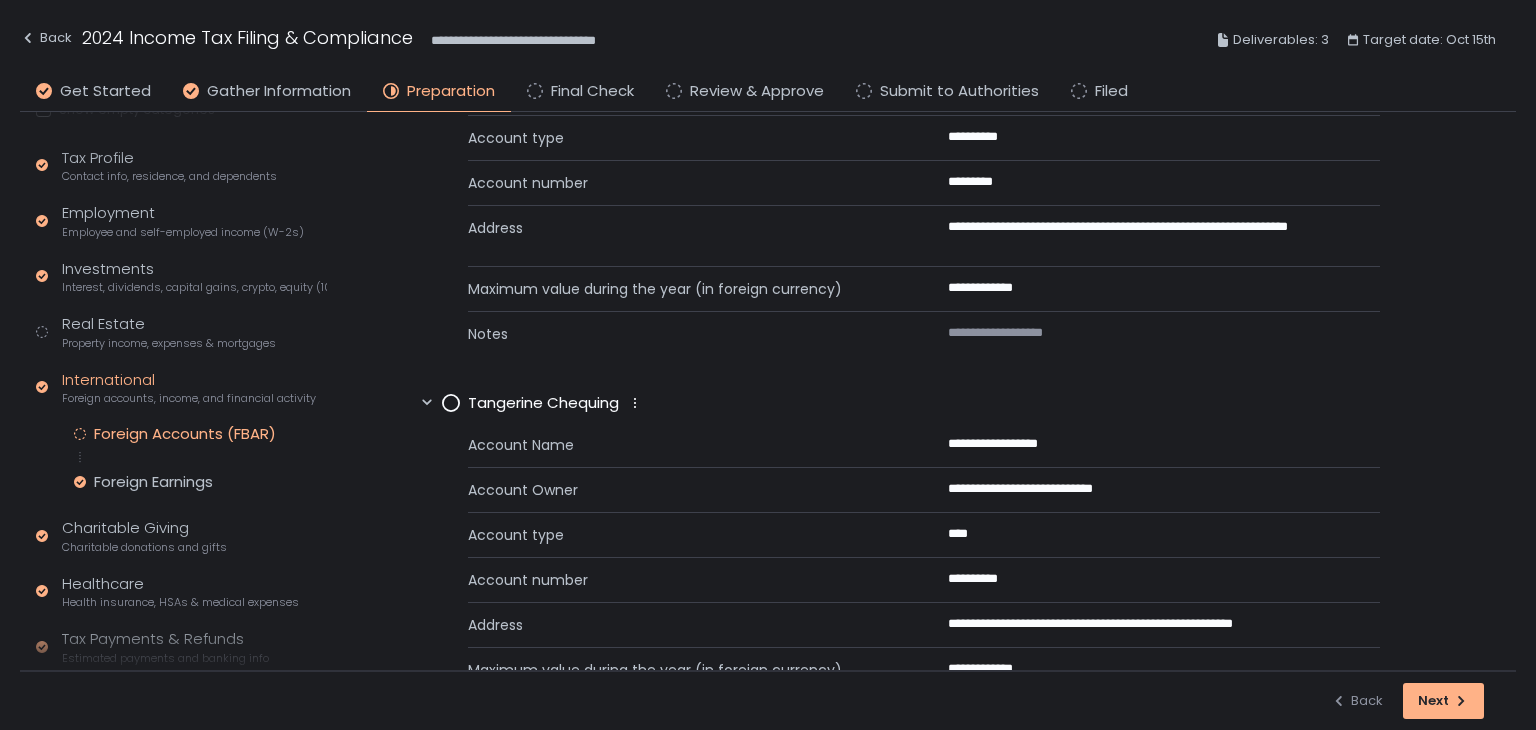 scroll, scrollTop: 100, scrollLeft: 0, axis: vertical 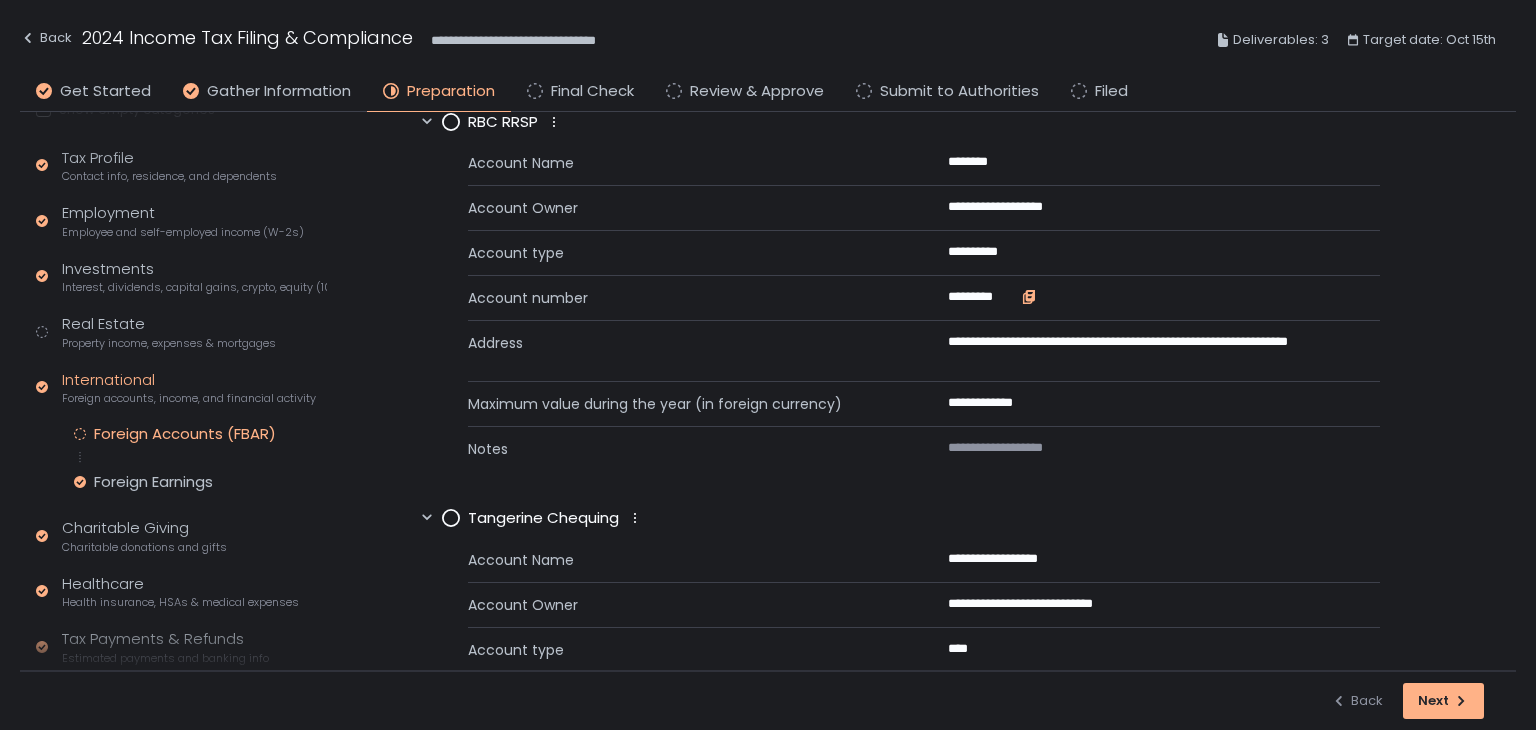 click 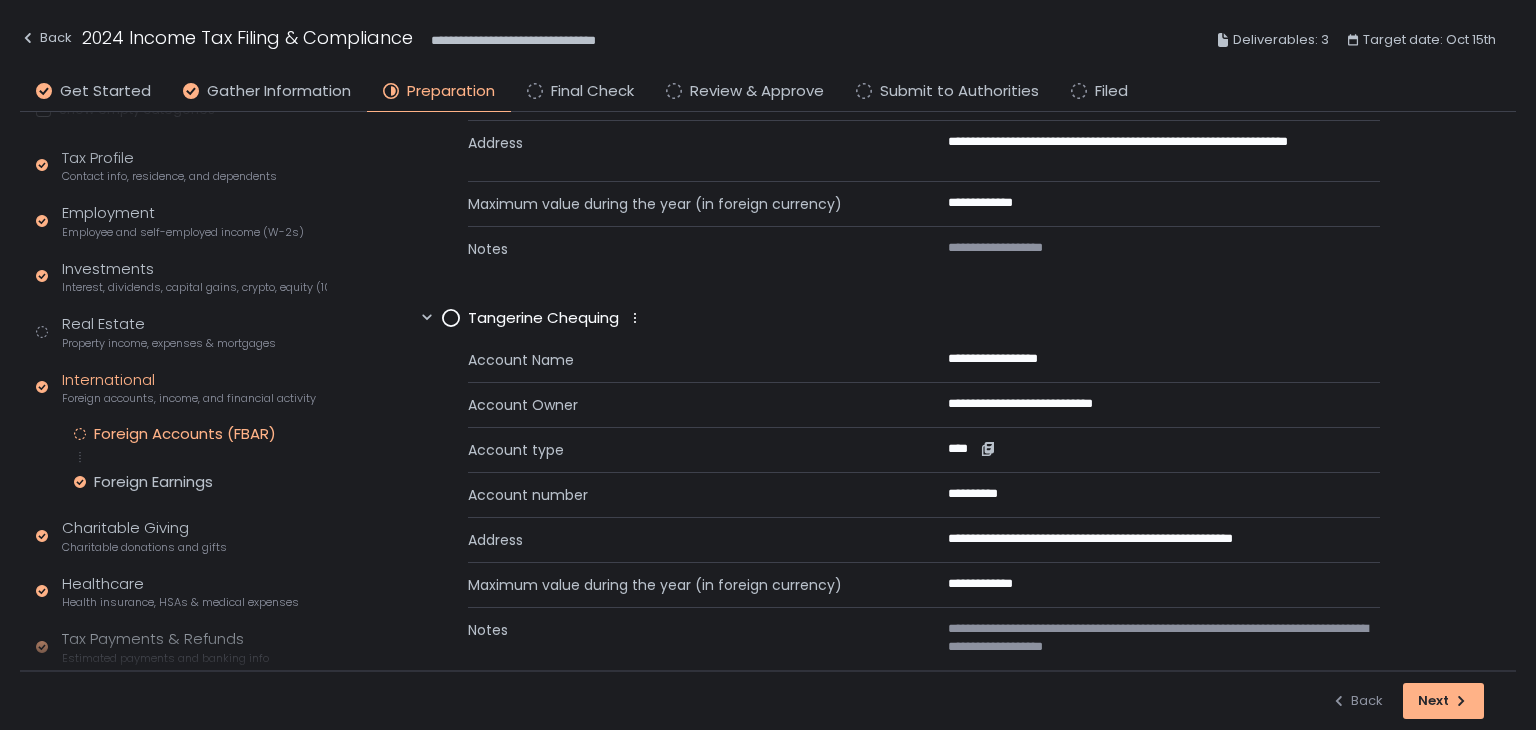 scroll, scrollTop: 400, scrollLeft: 0, axis: vertical 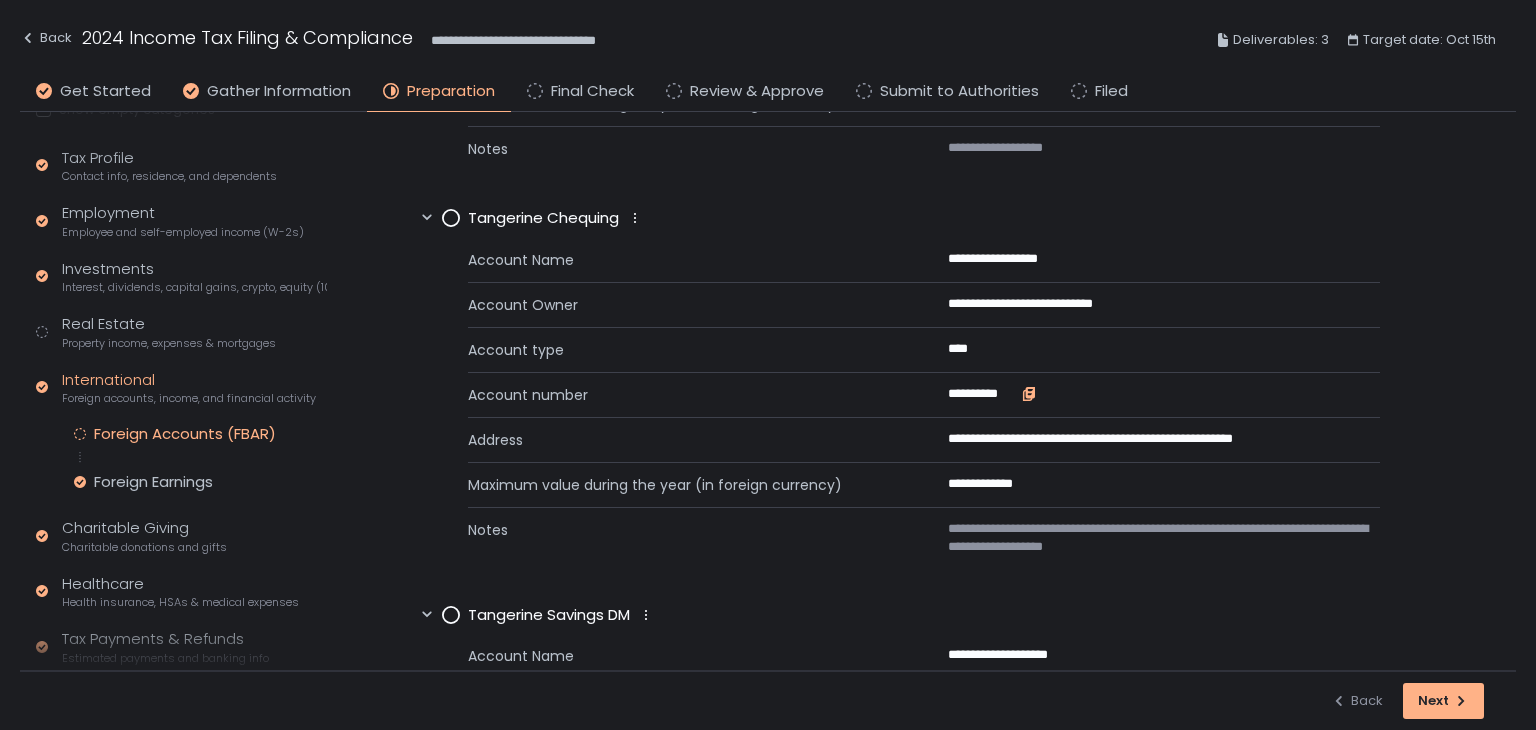 click 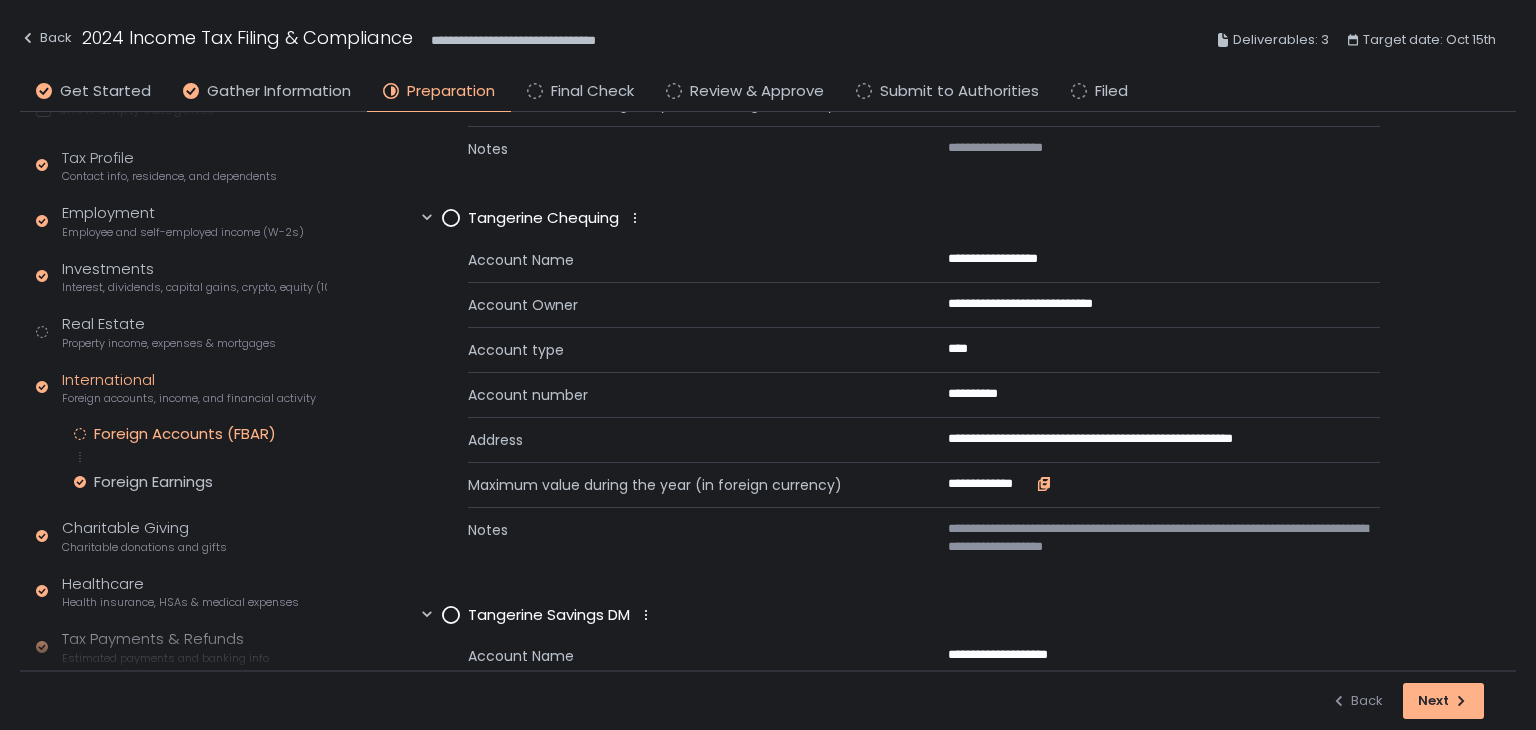 click 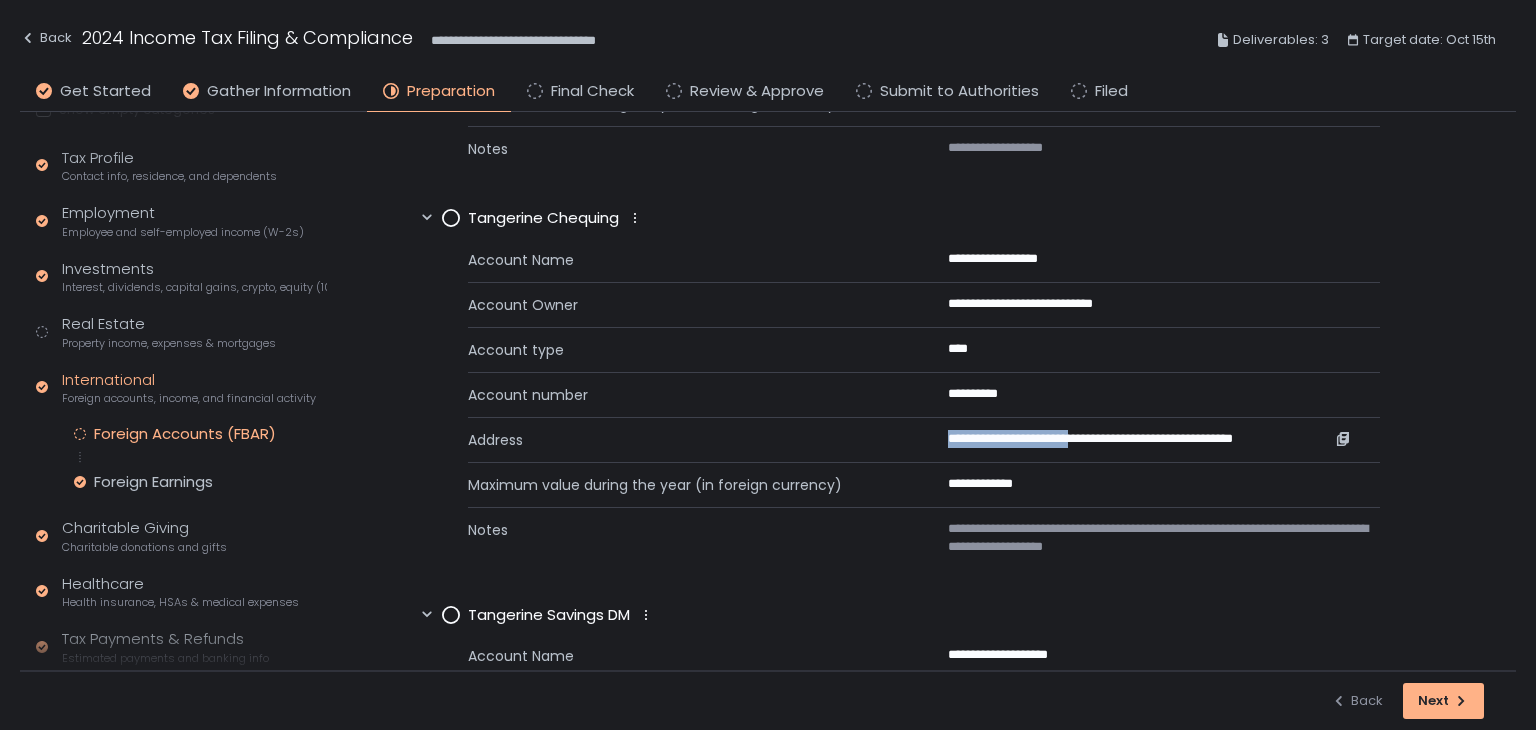 drag, startPoint x: 942, startPoint y: 435, endPoint x: 1111, endPoint y: 430, distance: 169.07394 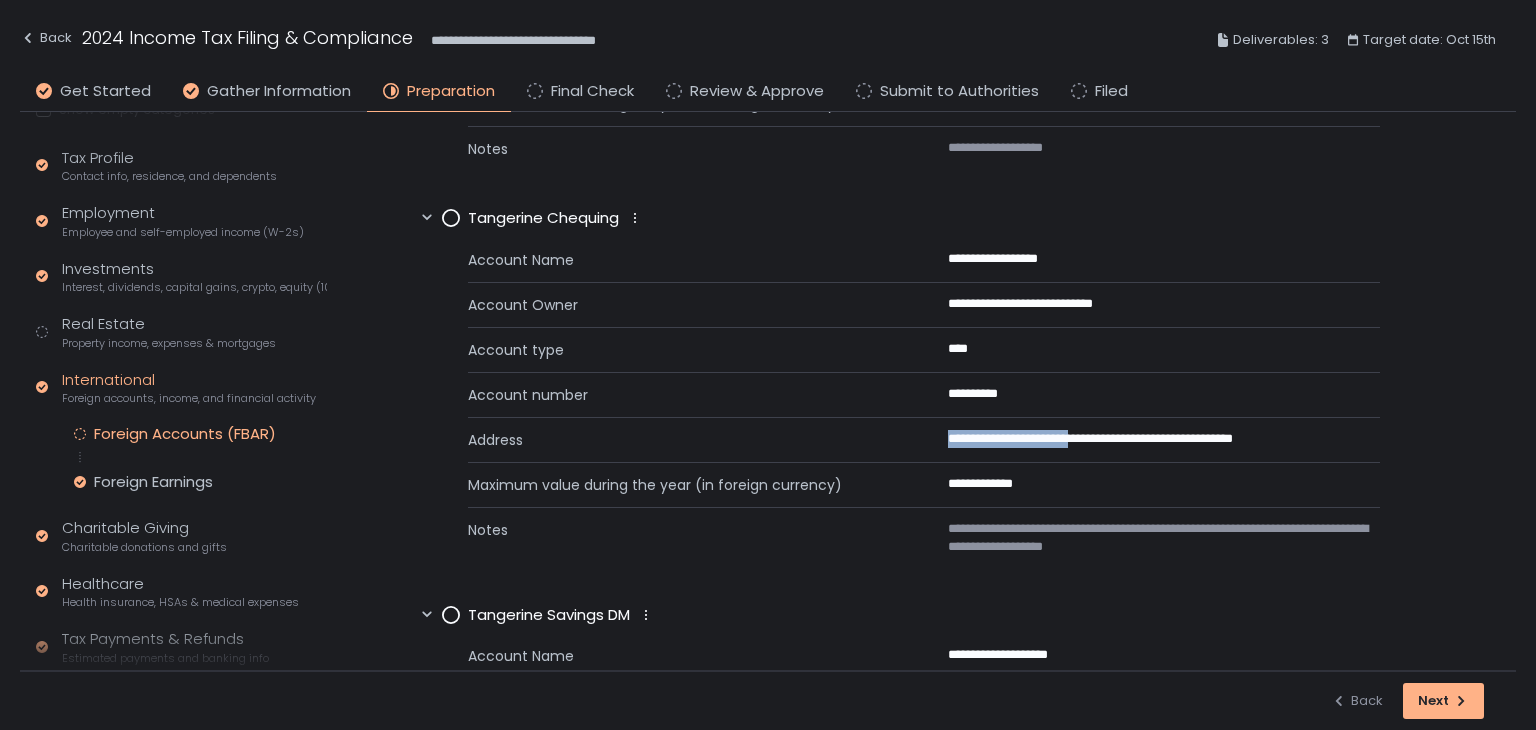 copy on "**********" 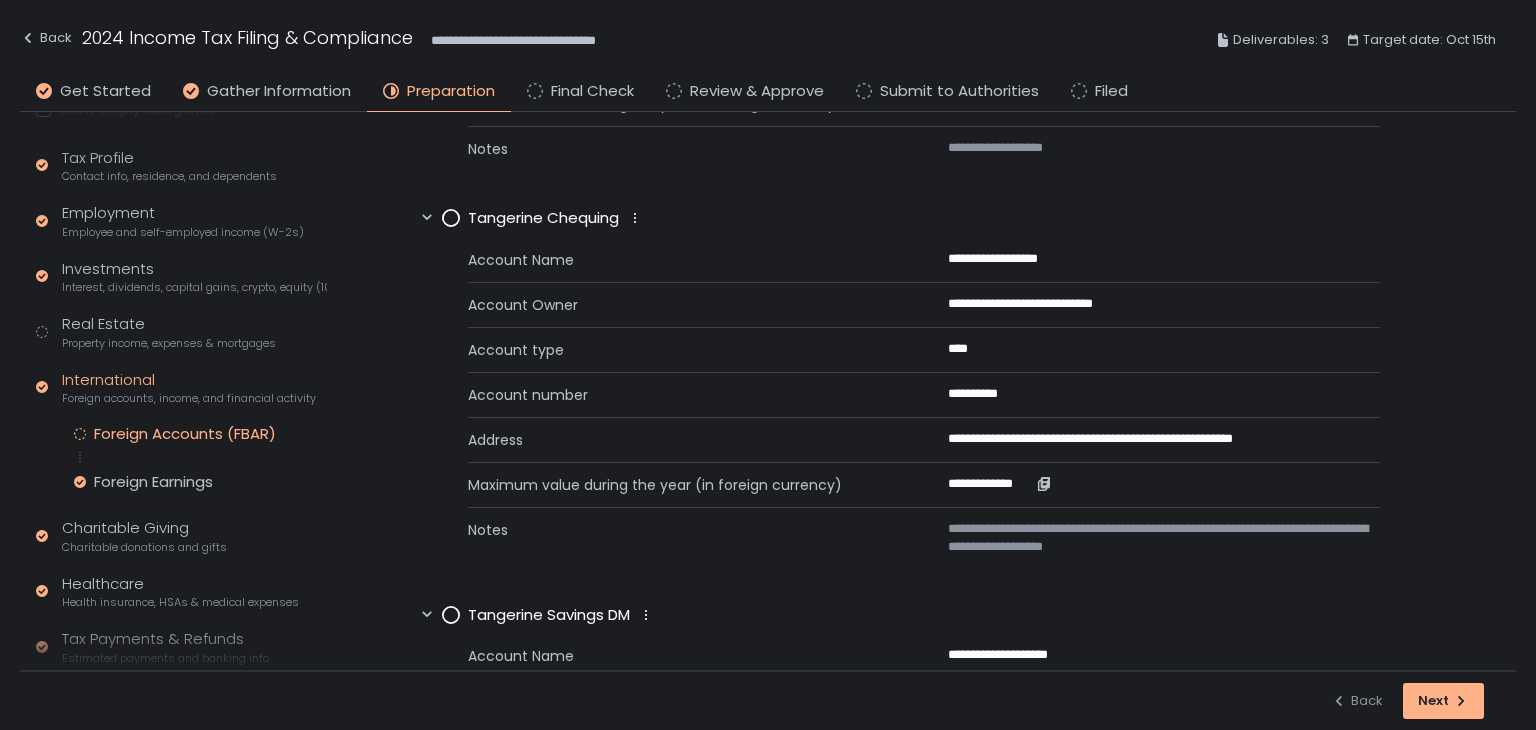 click on "**********" 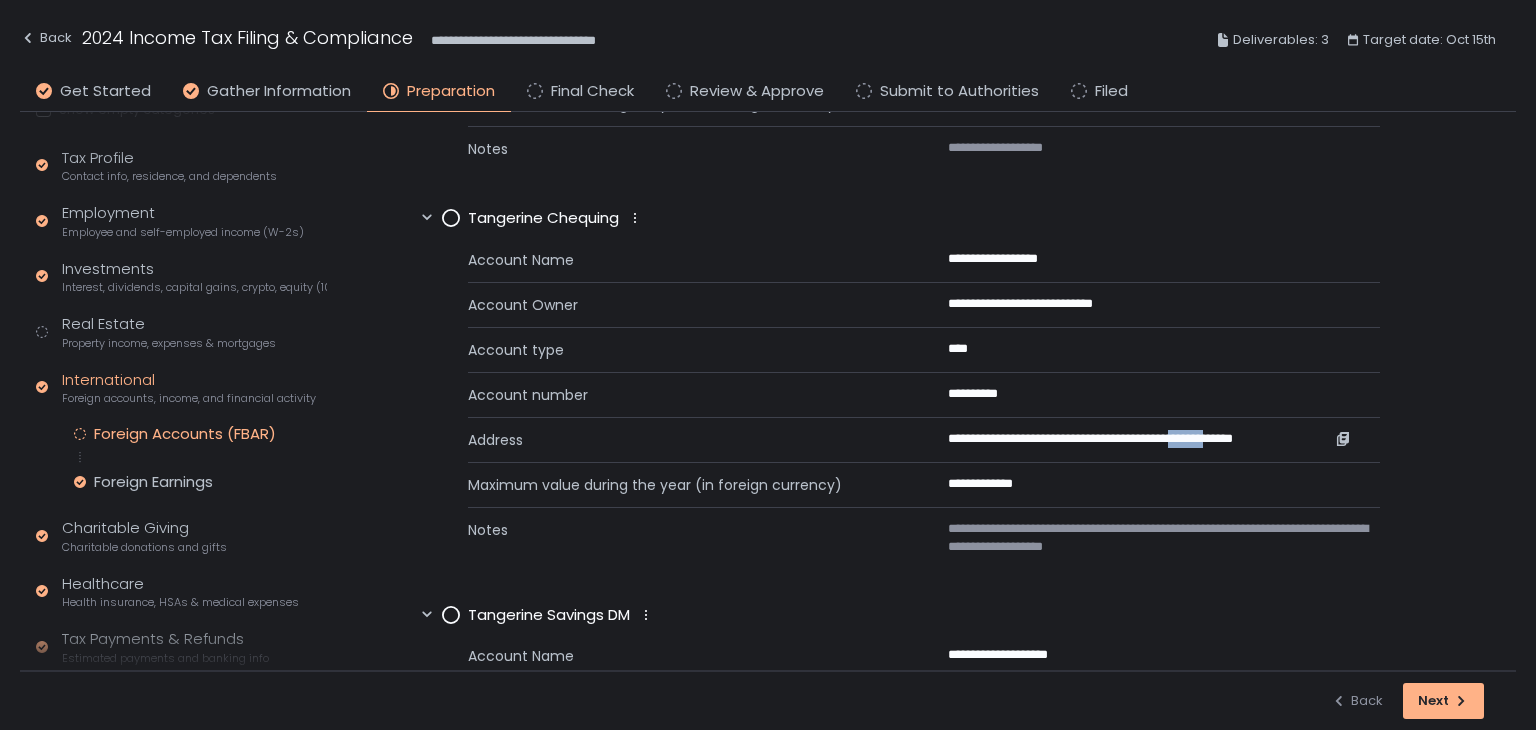 drag, startPoint x: 1228, startPoint y: 425, endPoint x: 1280, endPoint y: 432, distance: 52.46904 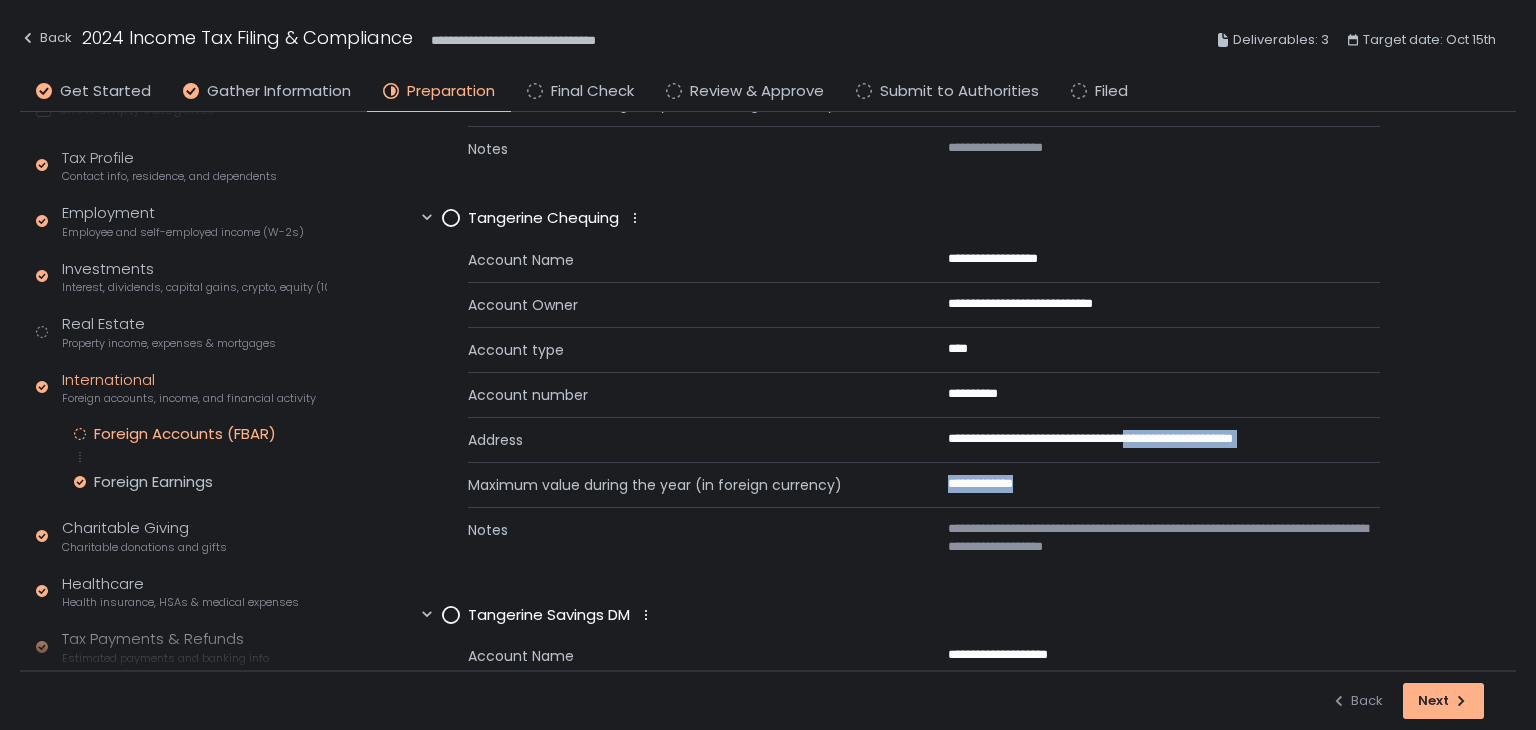 click on "**********" 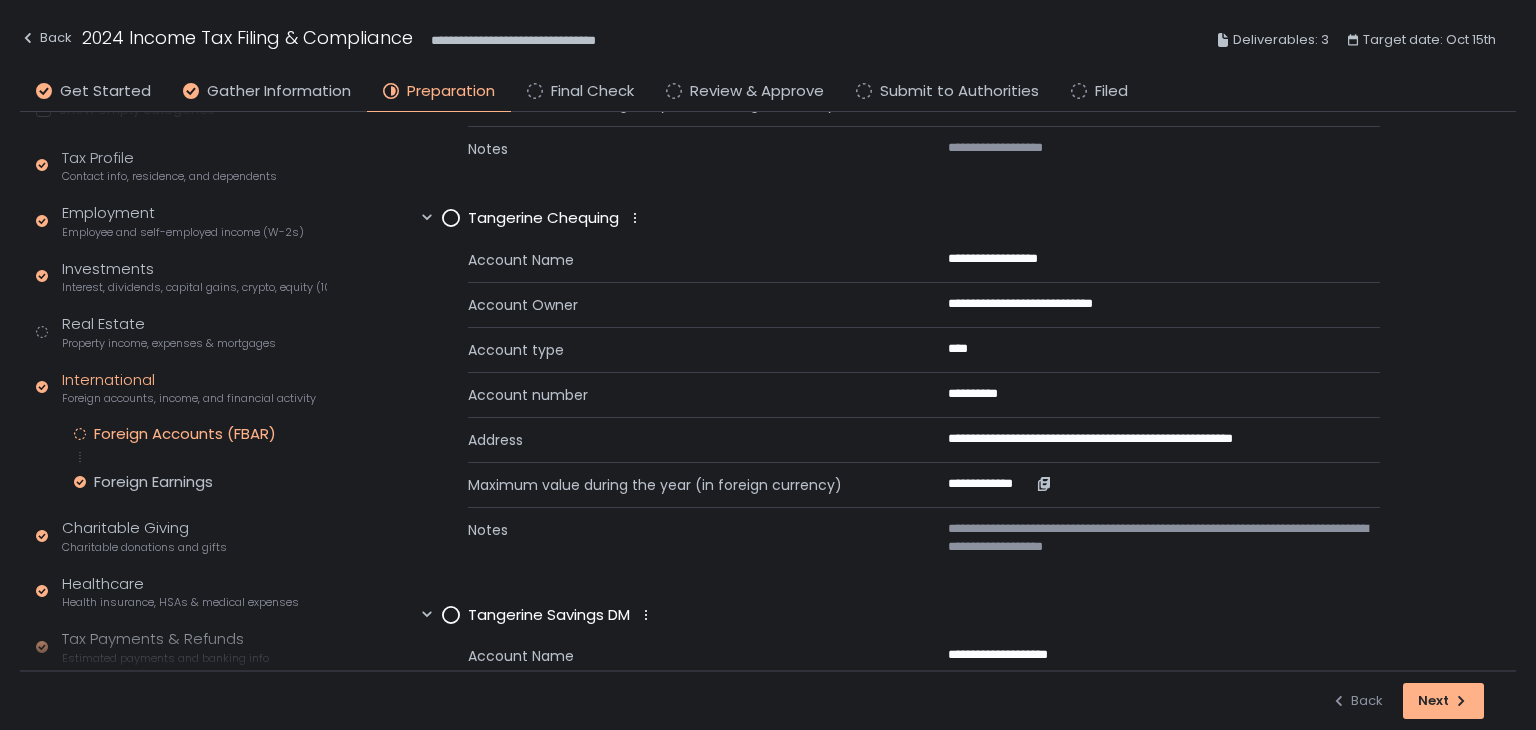 click on "**********" 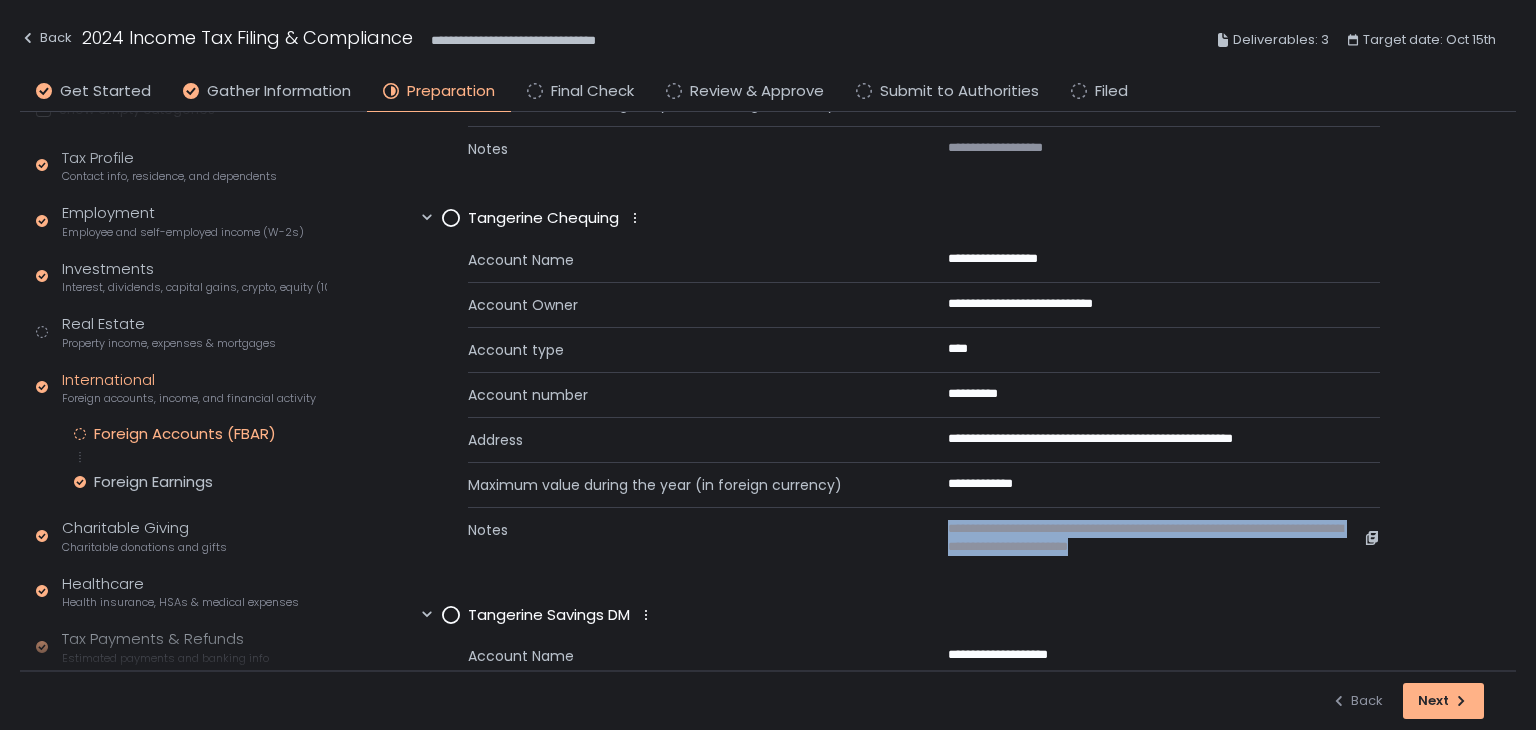 drag, startPoint x: 947, startPoint y: 520, endPoint x: 1266, endPoint y: 551, distance: 320.50272 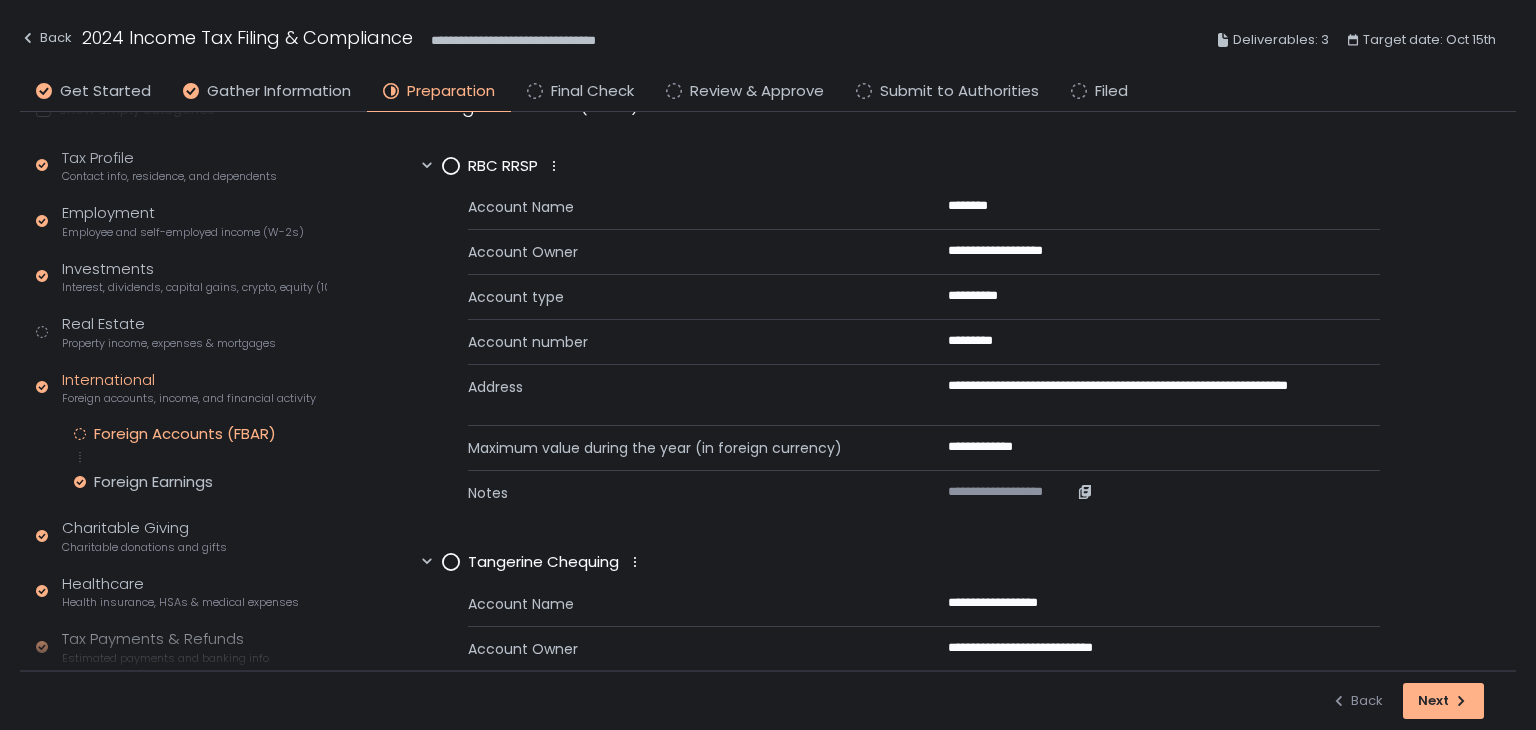 scroll, scrollTop: 0, scrollLeft: 0, axis: both 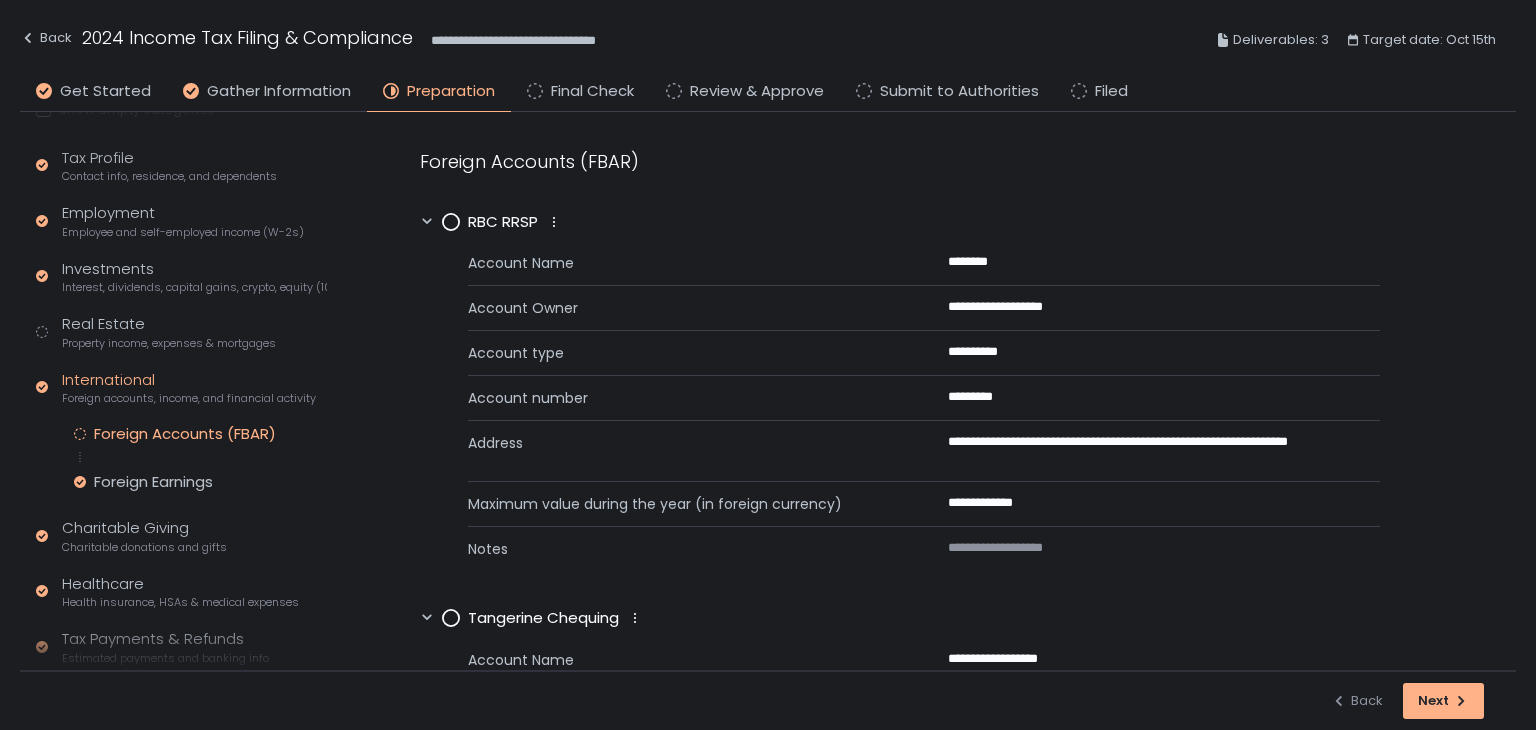 click 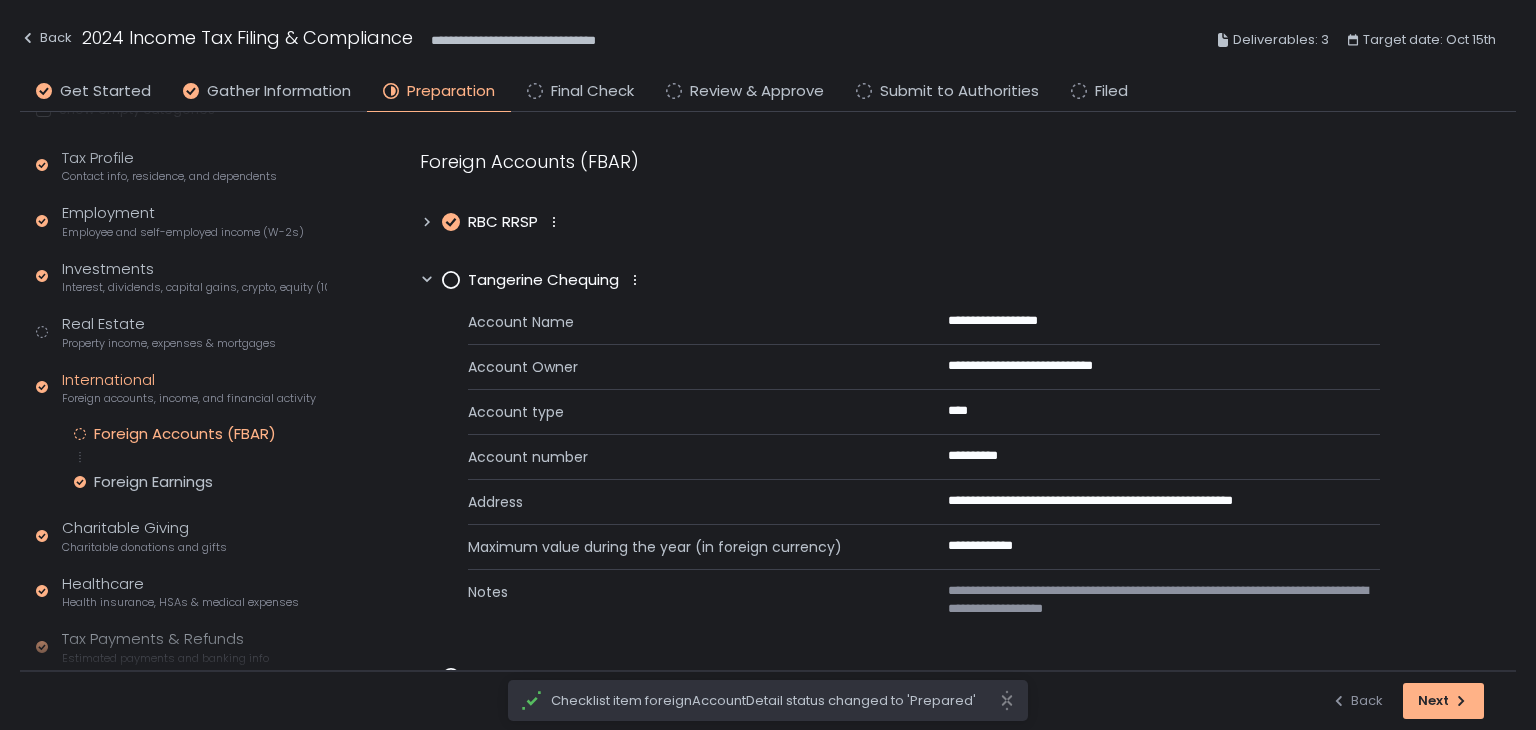 click 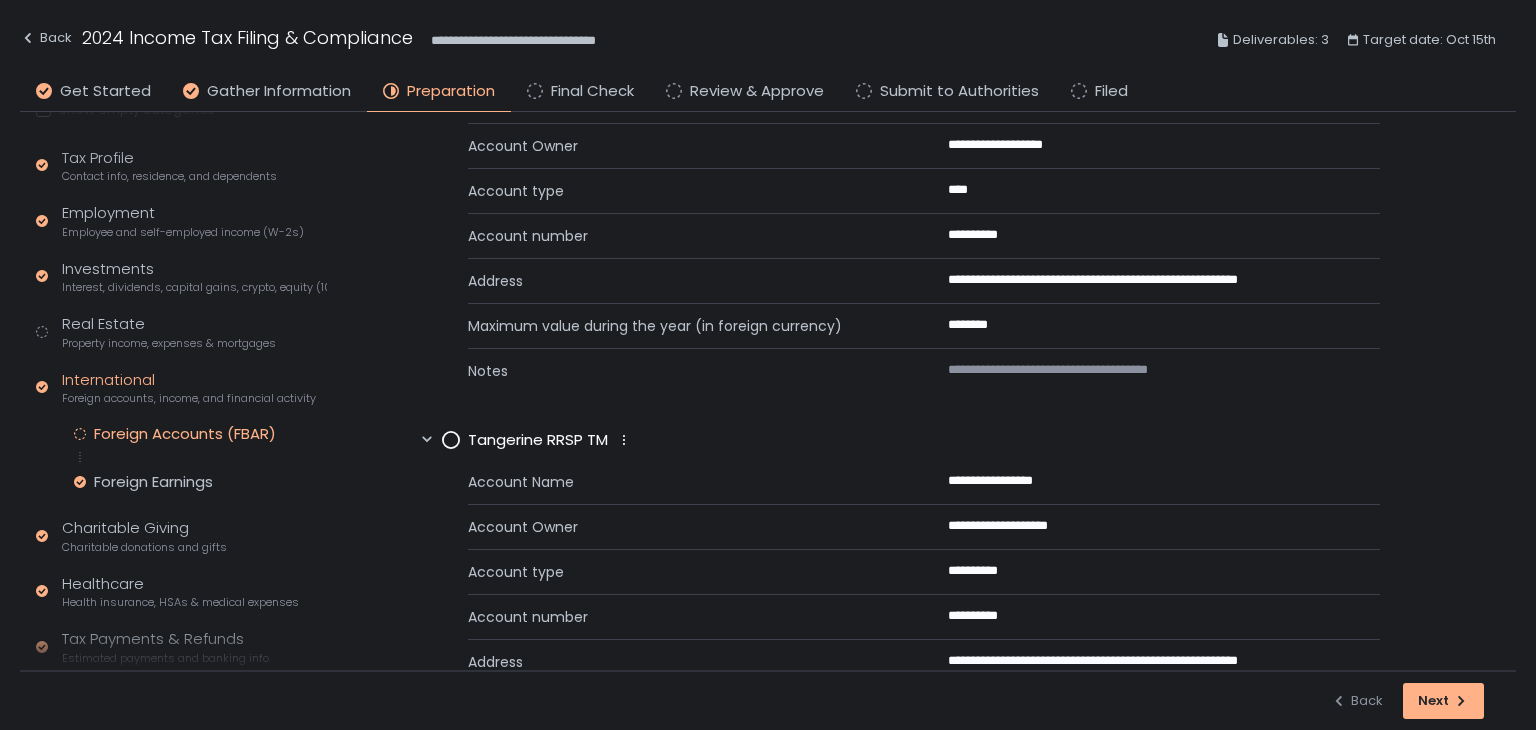 scroll, scrollTop: 400, scrollLeft: 0, axis: vertical 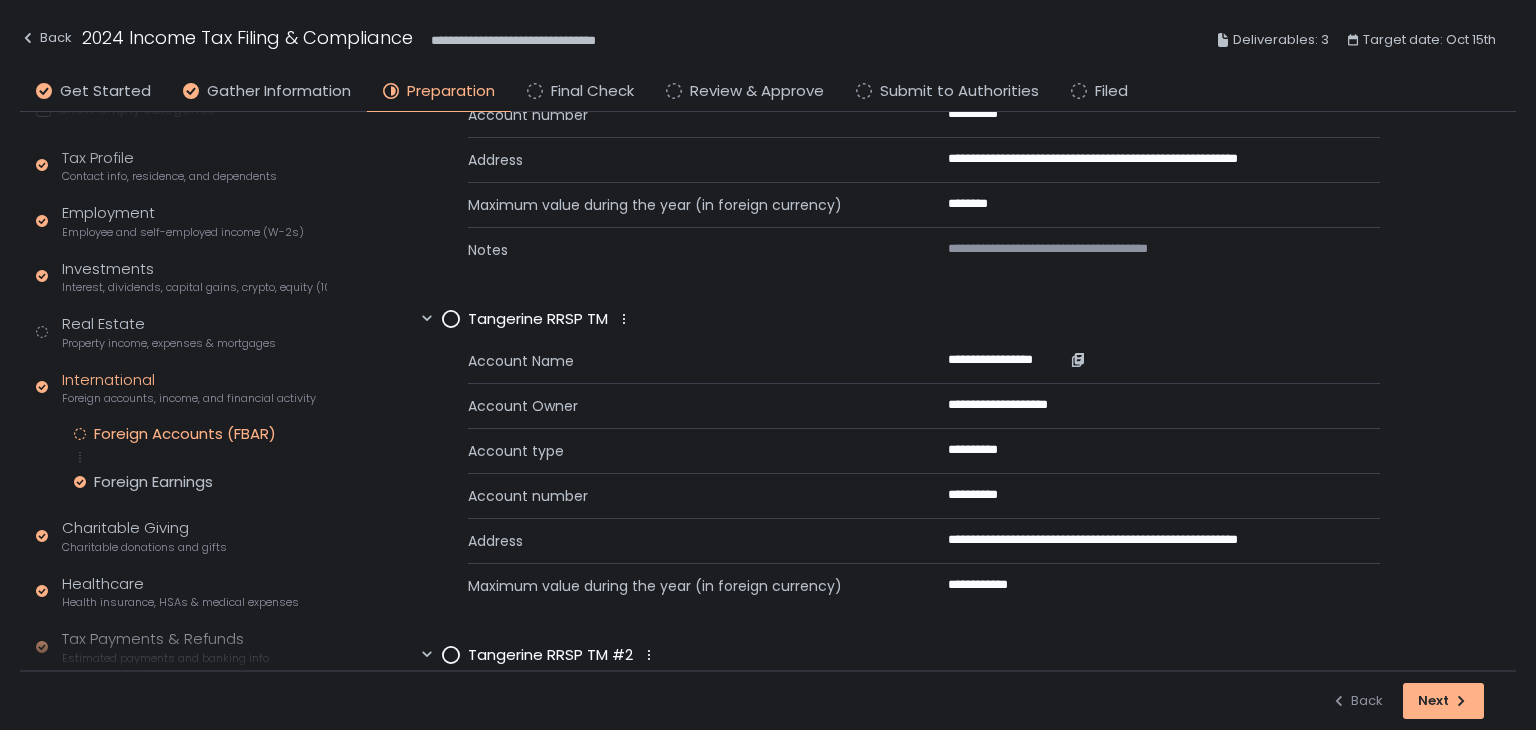 click 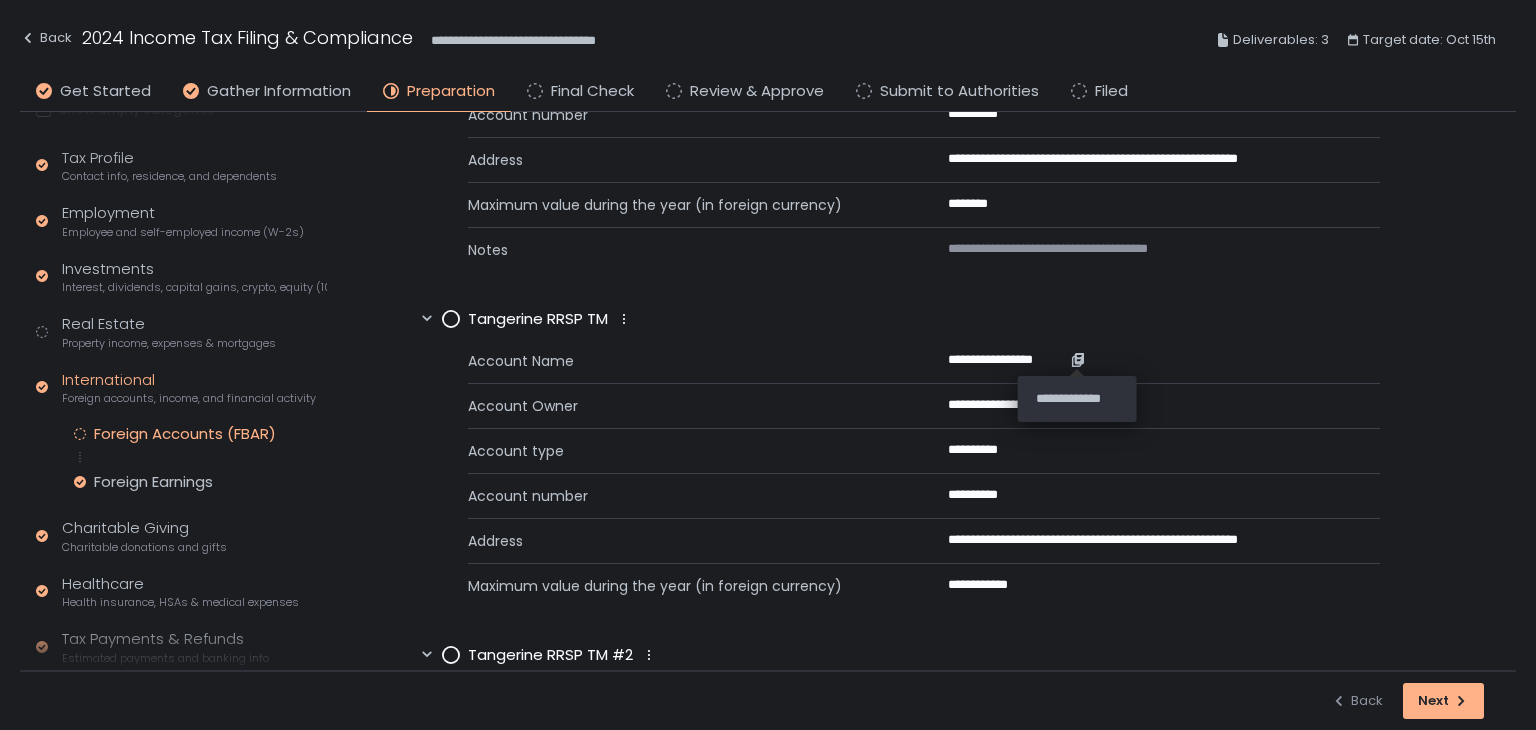 click 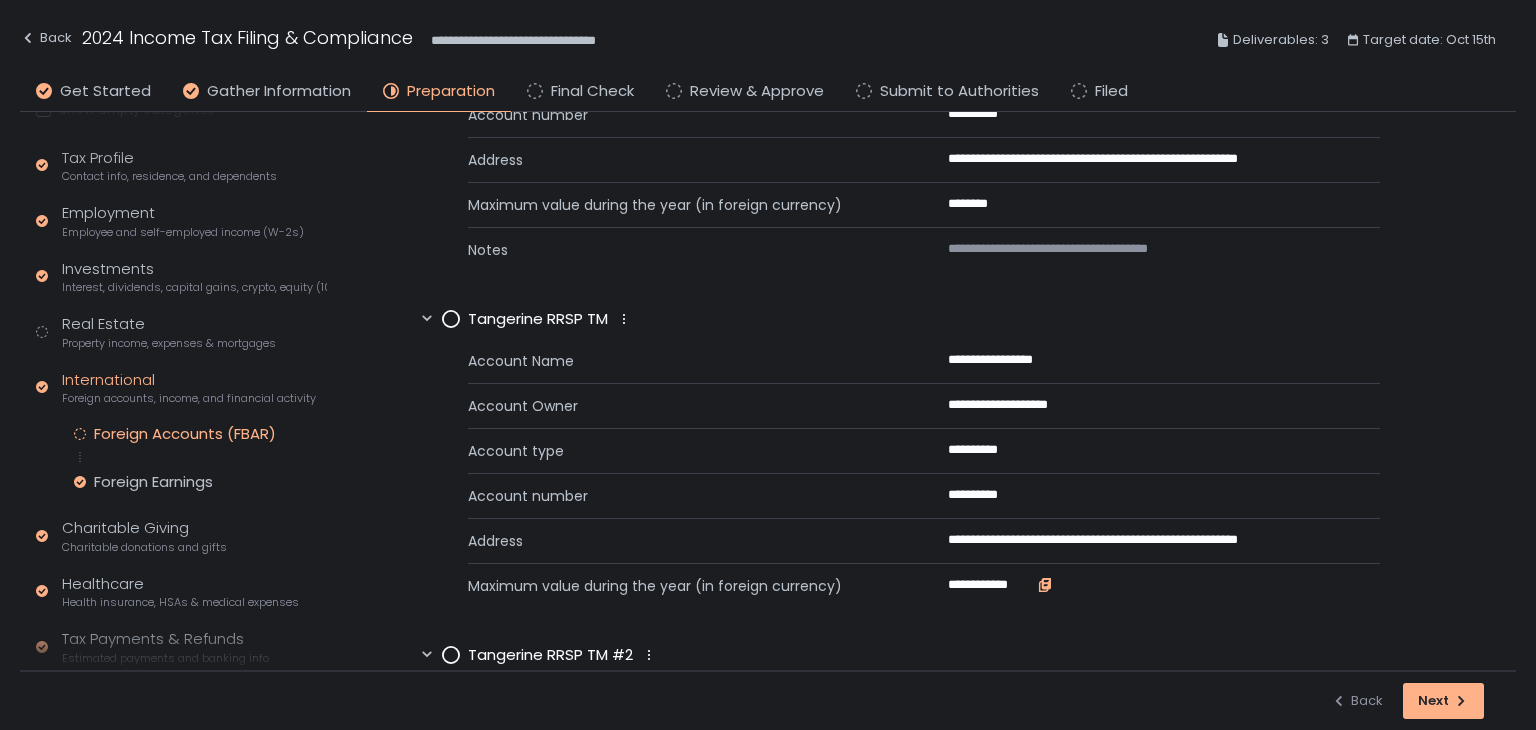 click 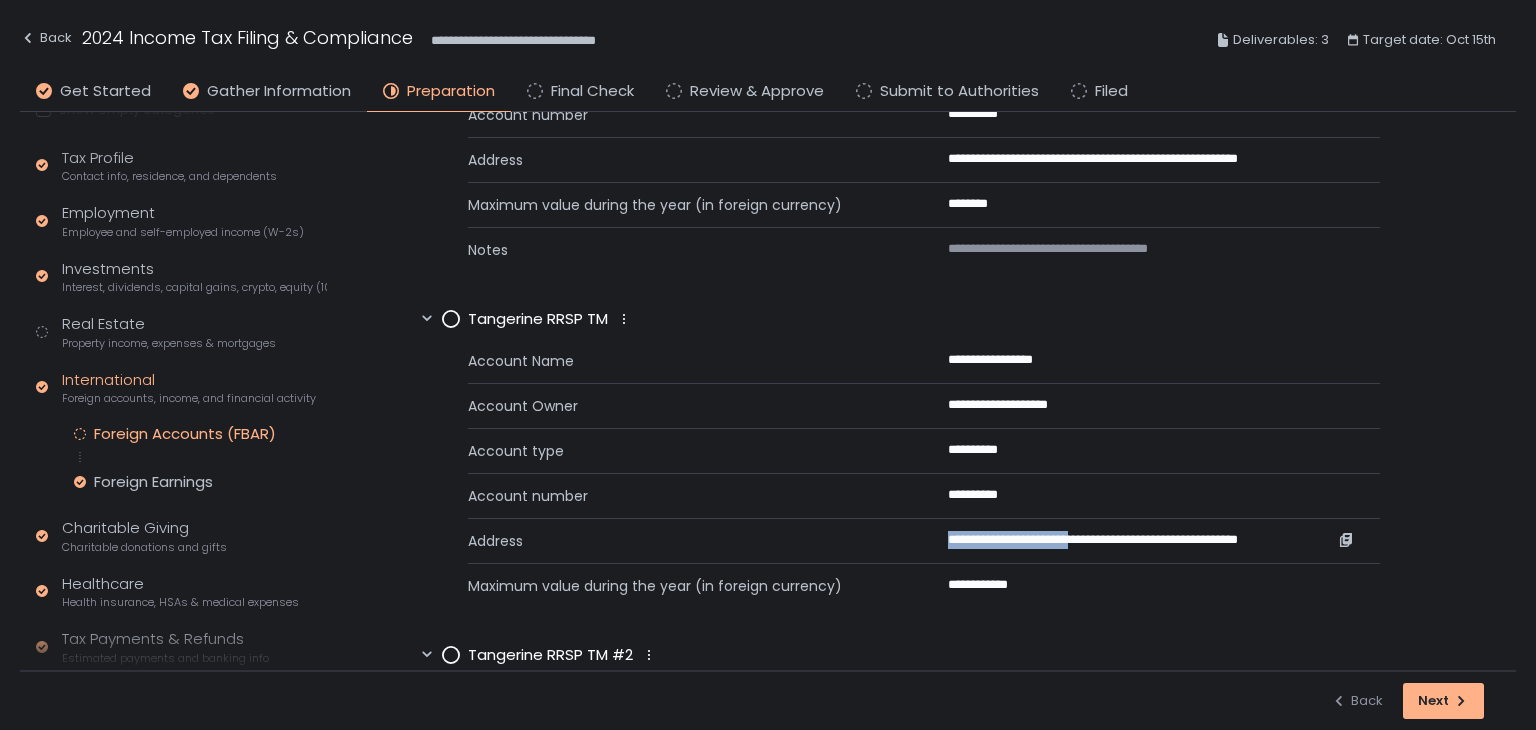 drag, startPoint x: 950, startPoint y: 535, endPoint x: 1110, endPoint y: 540, distance: 160.07811 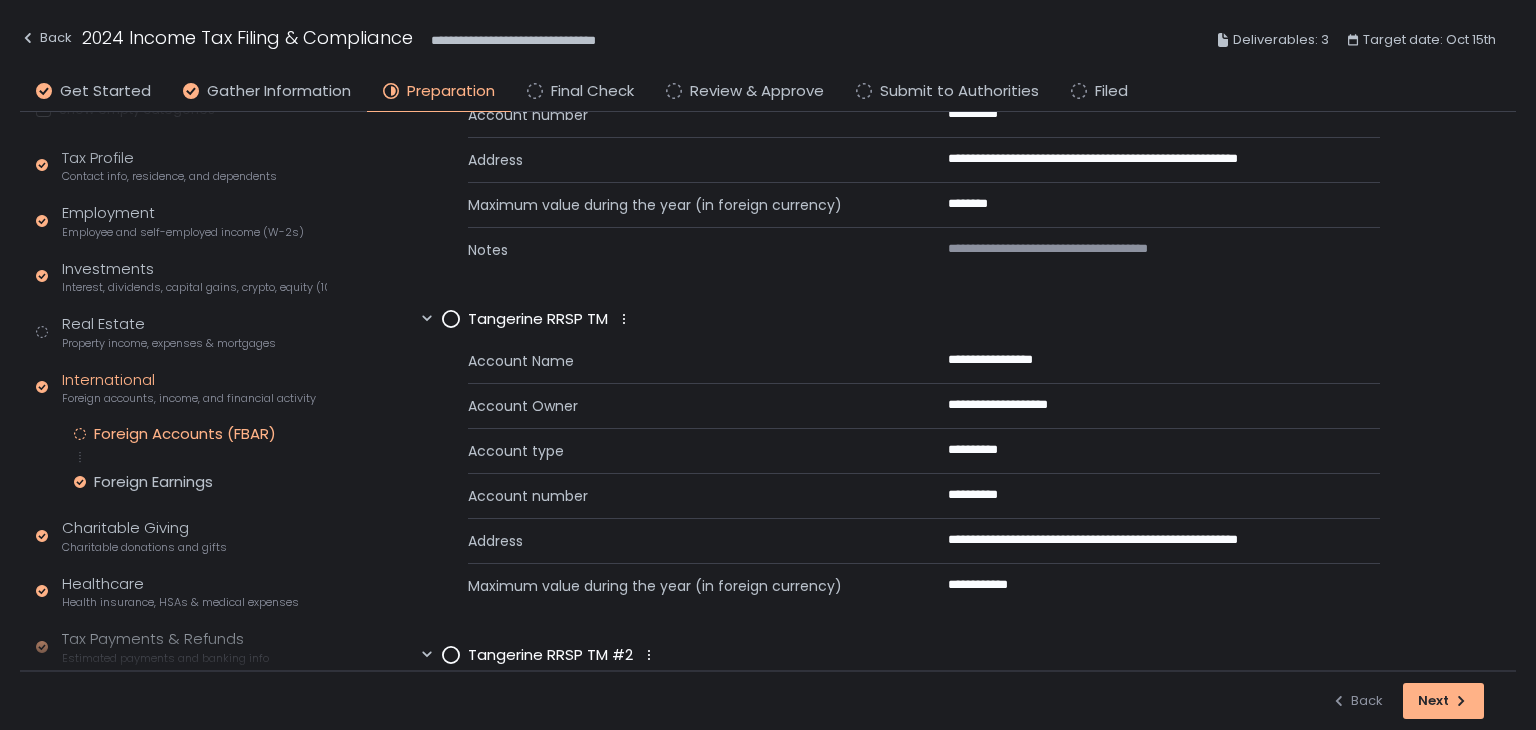 click on "**********" 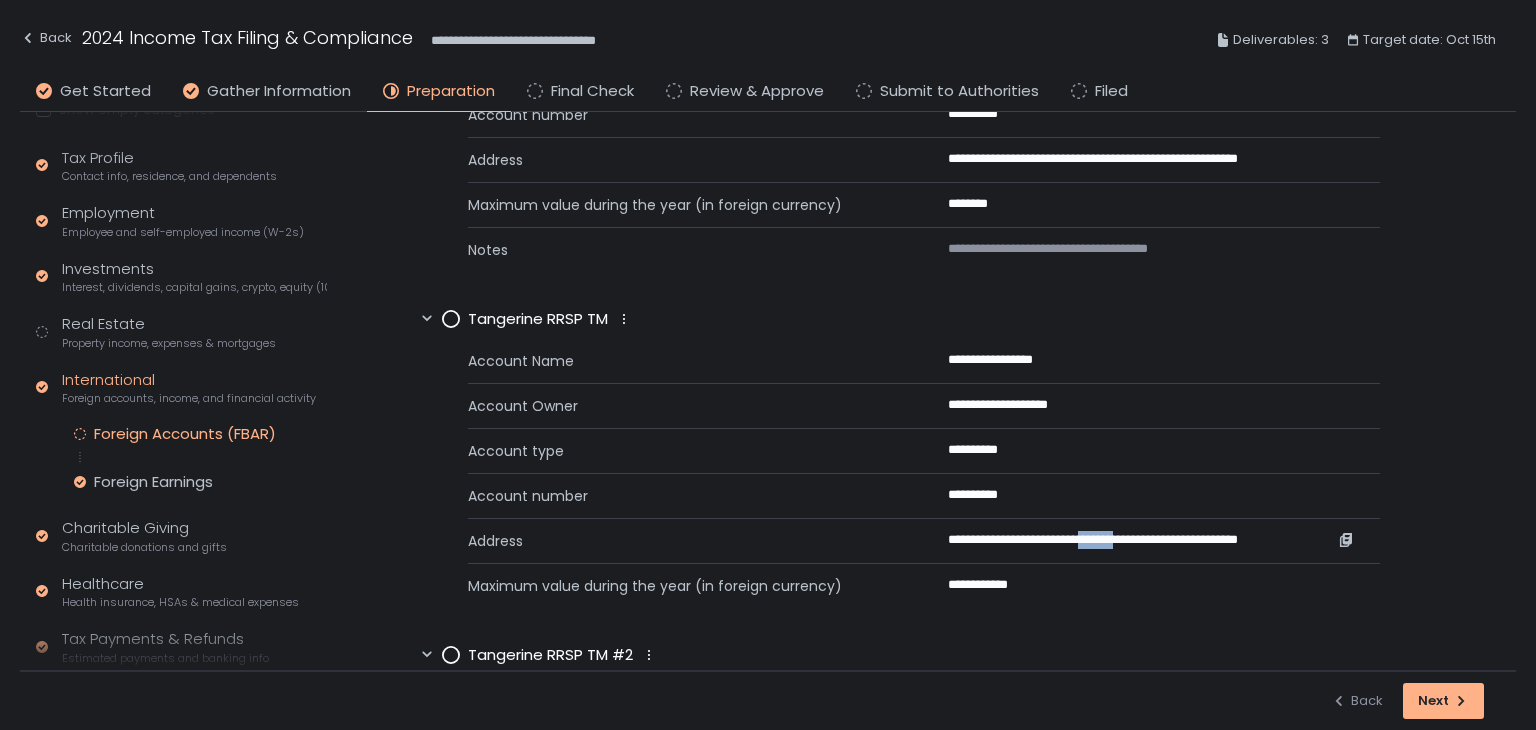 drag, startPoint x: 1120, startPoint y: 534, endPoint x: 1165, endPoint y: 529, distance: 45.276924 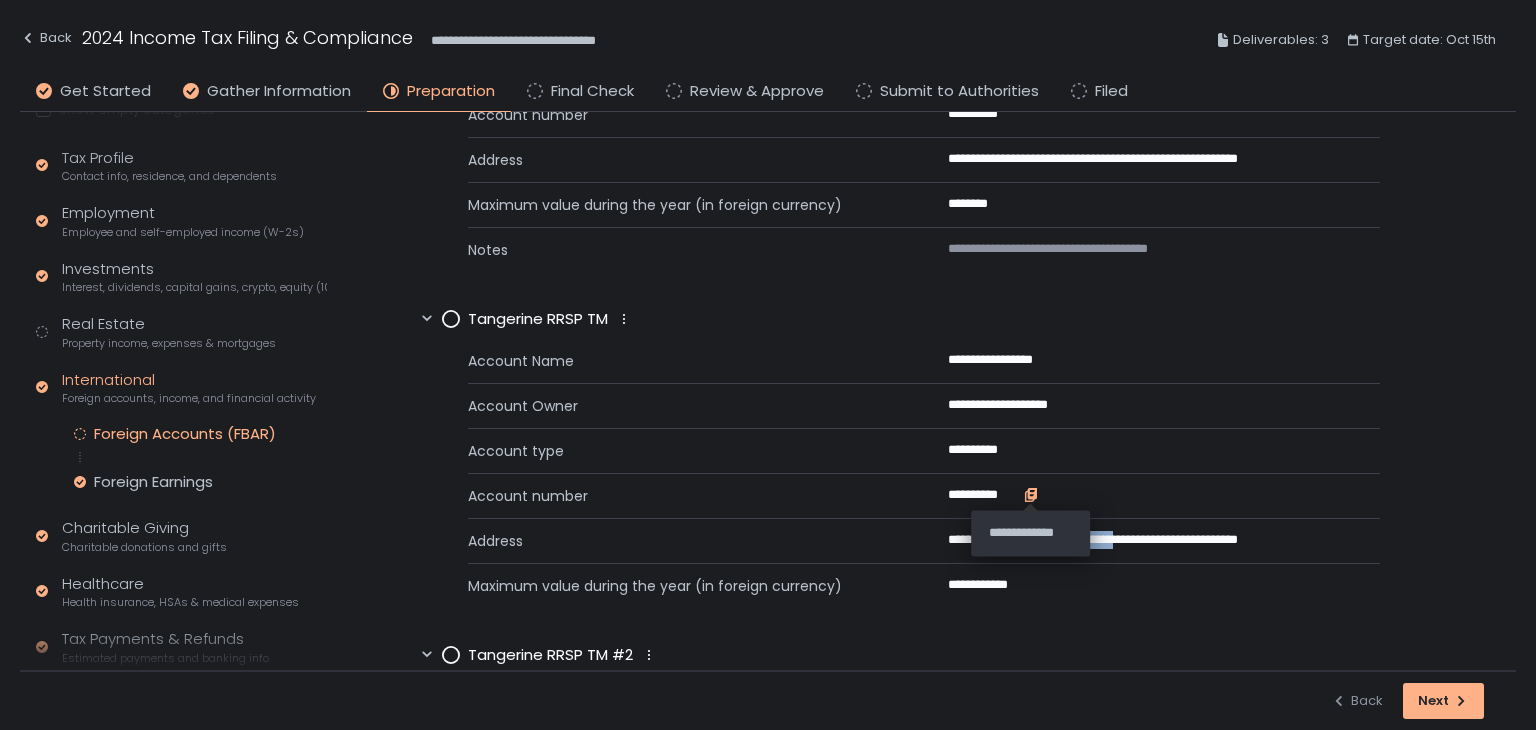 click 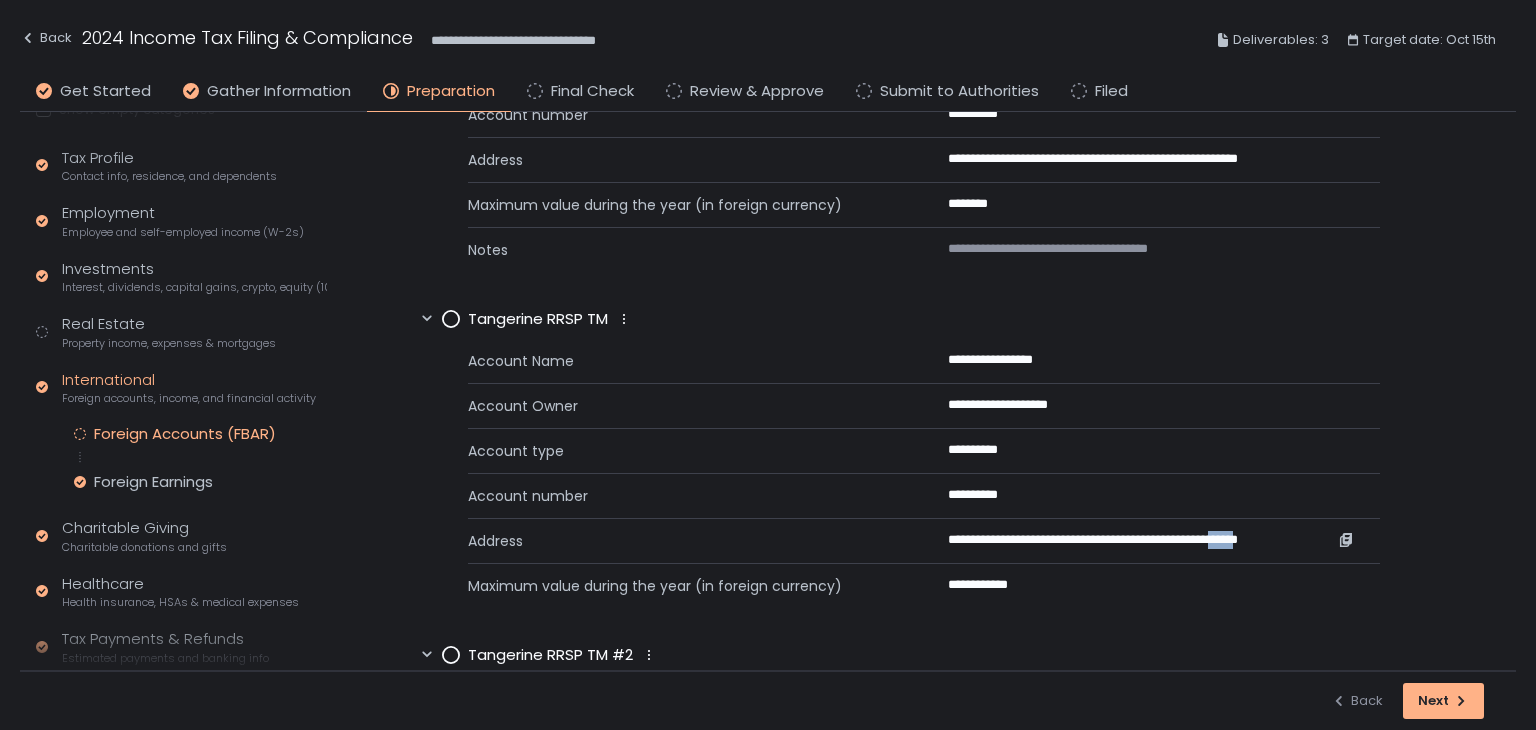 drag, startPoint x: 1285, startPoint y: 535, endPoint x: 1328, endPoint y: 534, distance: 43.011627 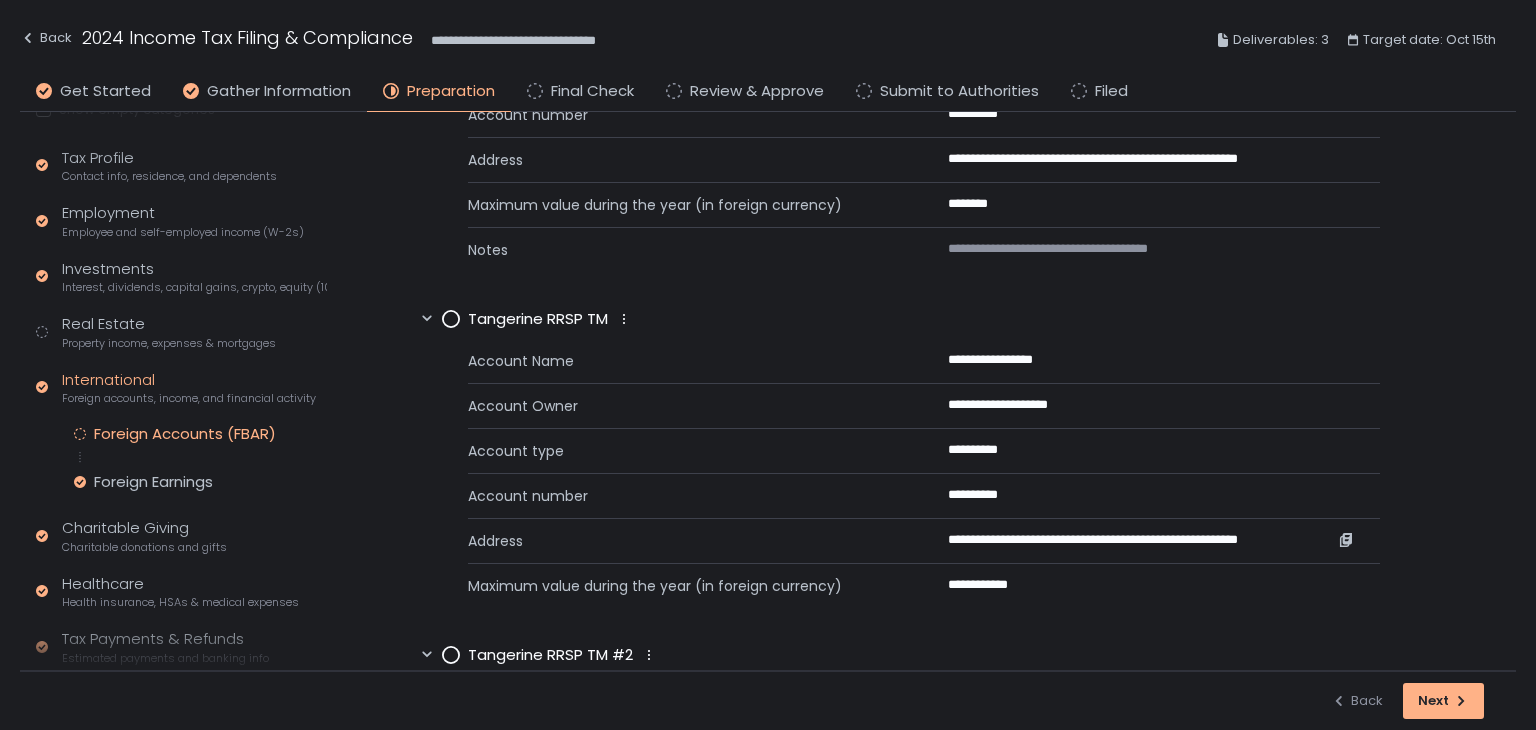 click on "**********" 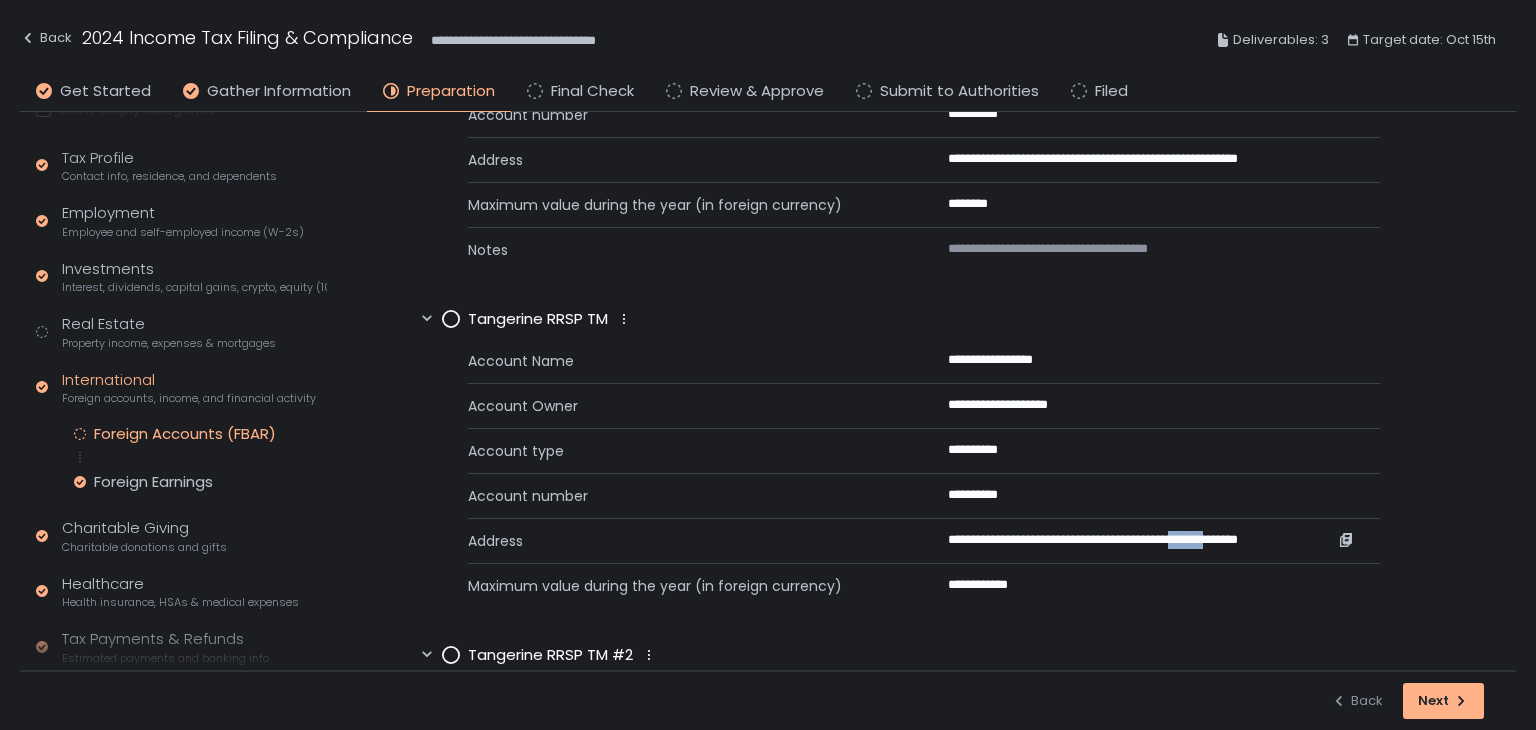 drag, startPoint x: 1232, startPoint y: 533, endPoint x: 1280, endPoint y: 533, distance: 48 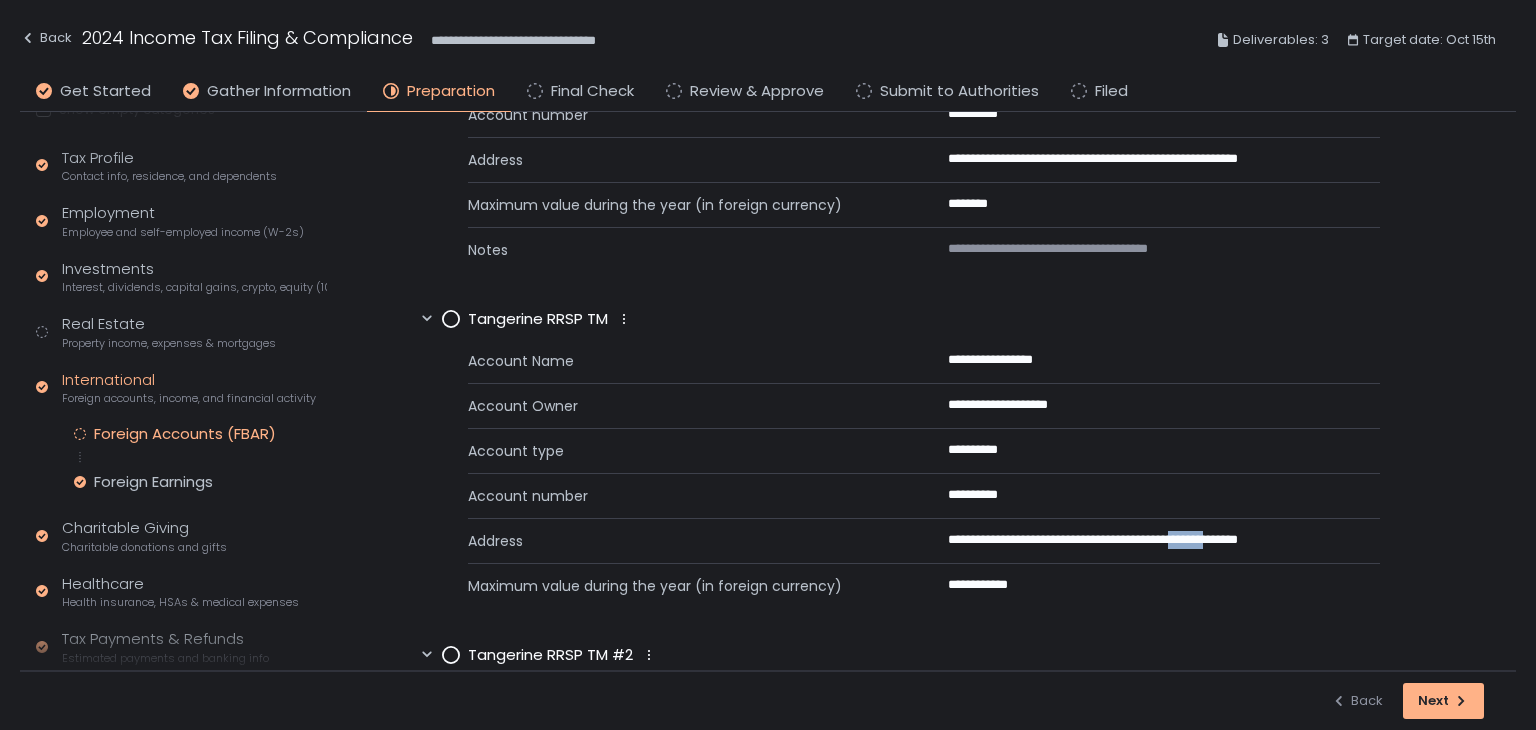 copy on "*******" 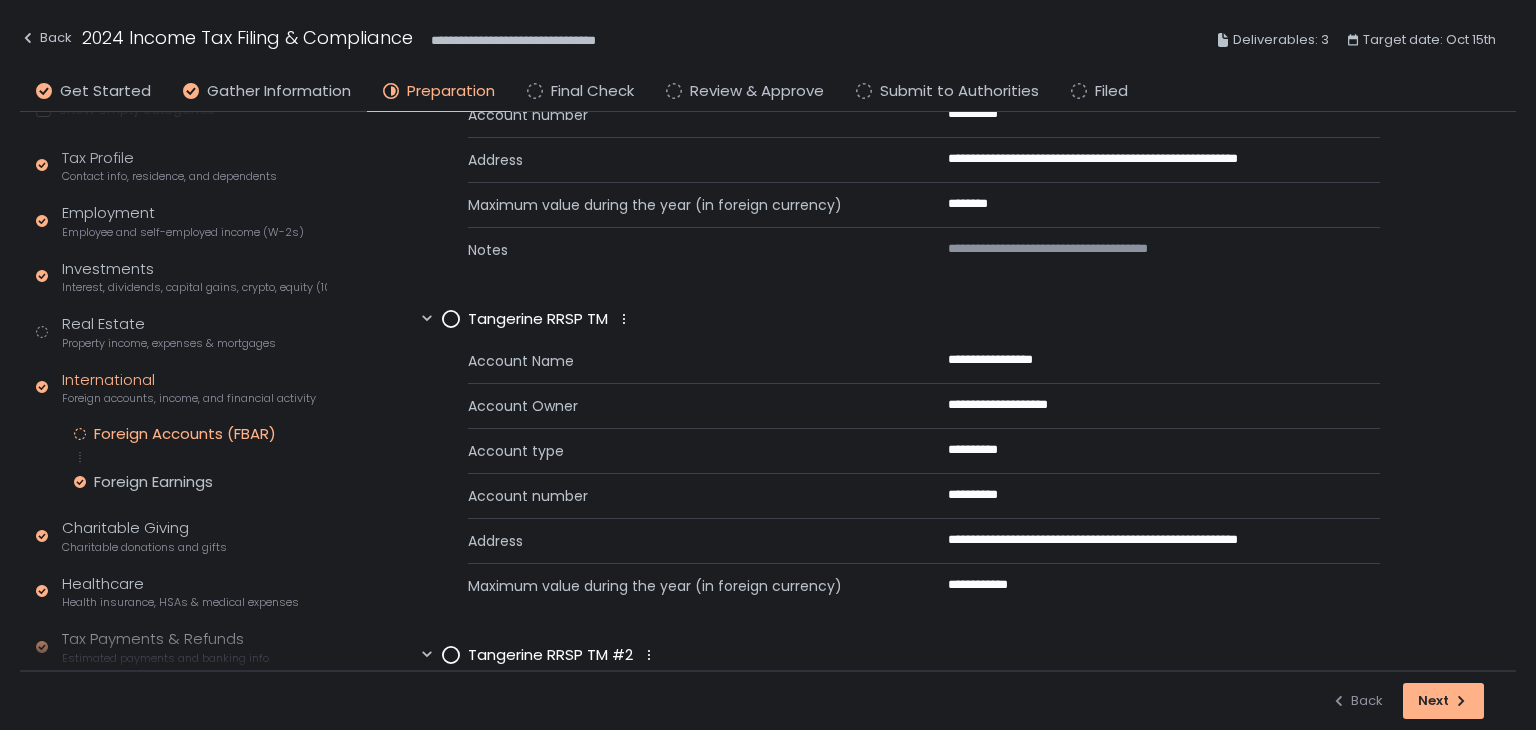 click on "Tangerine RRSP TM" 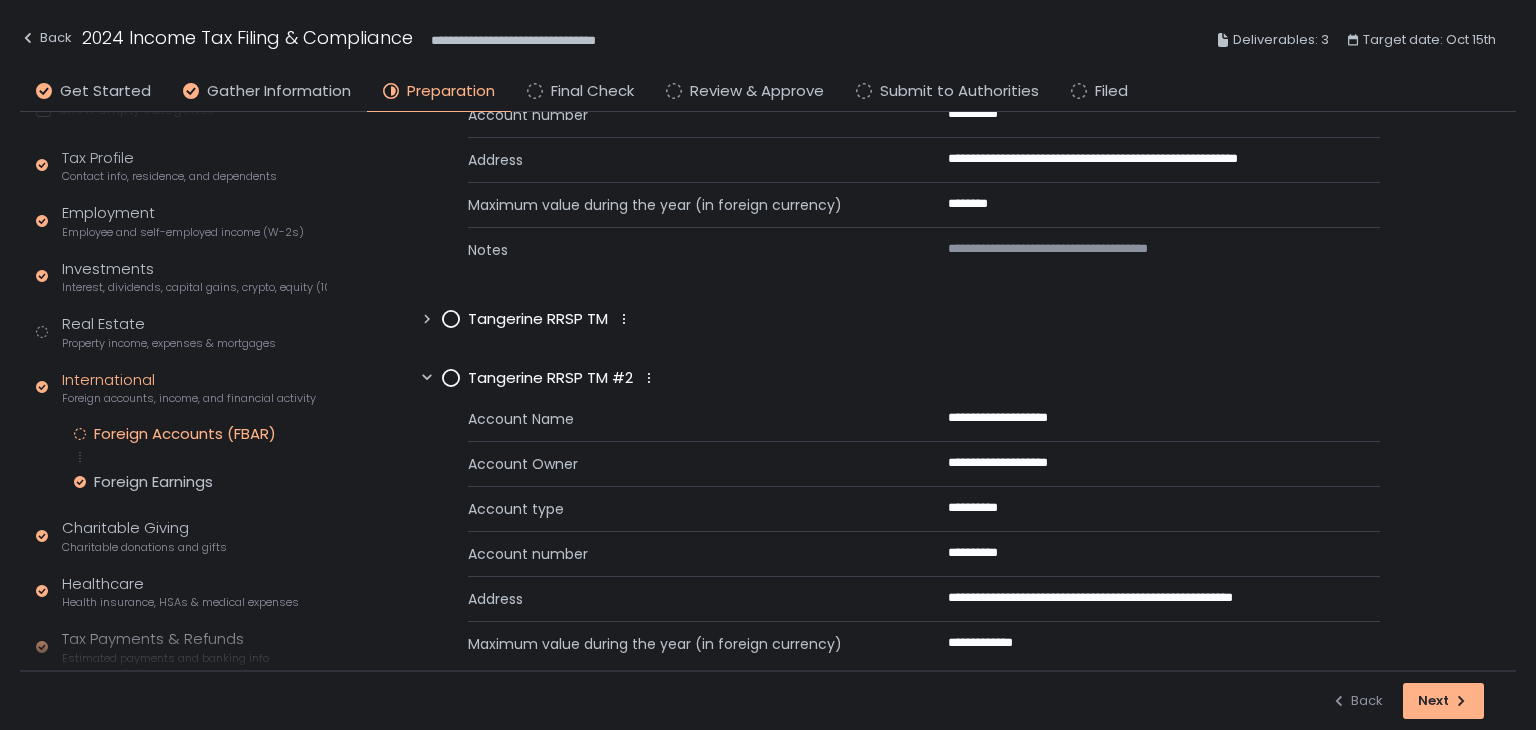click 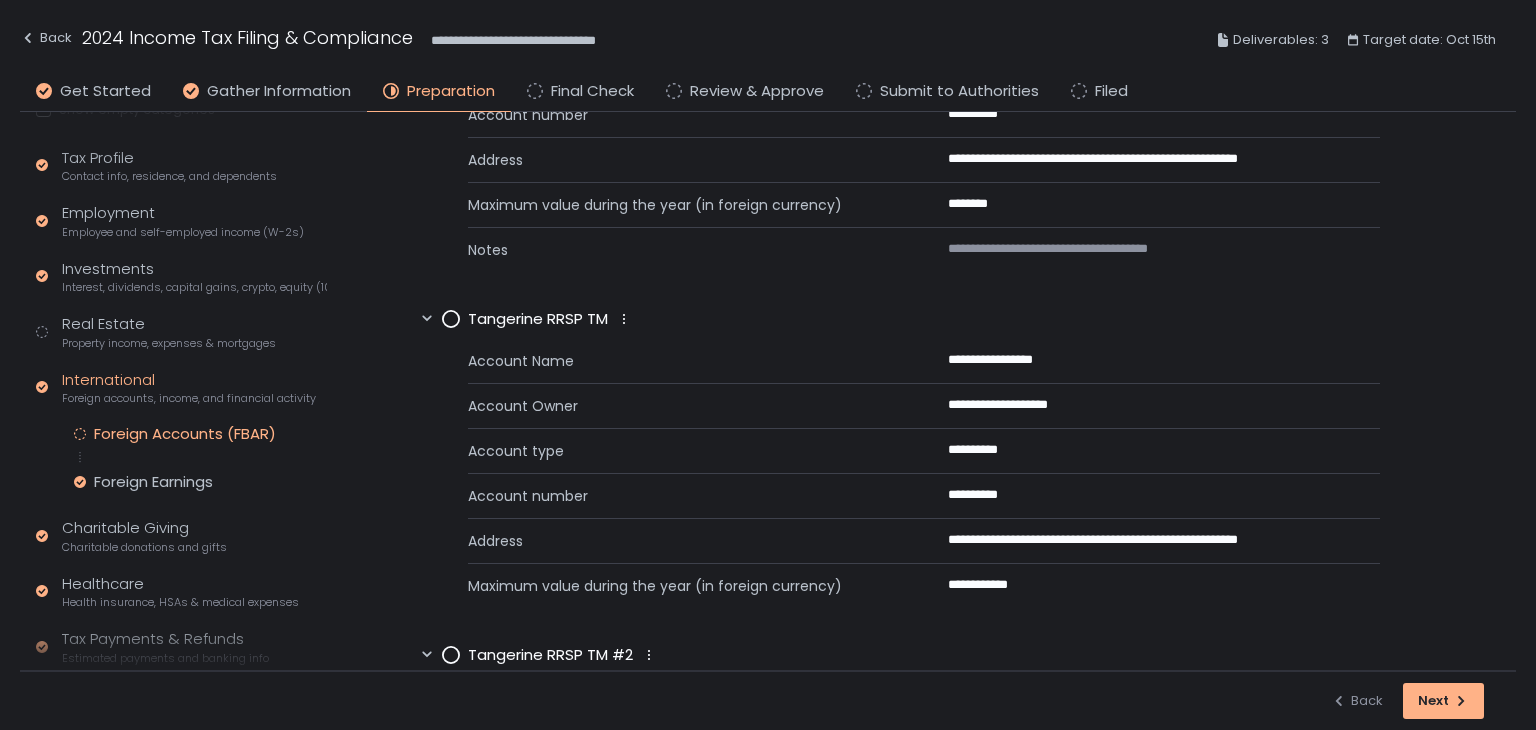 click 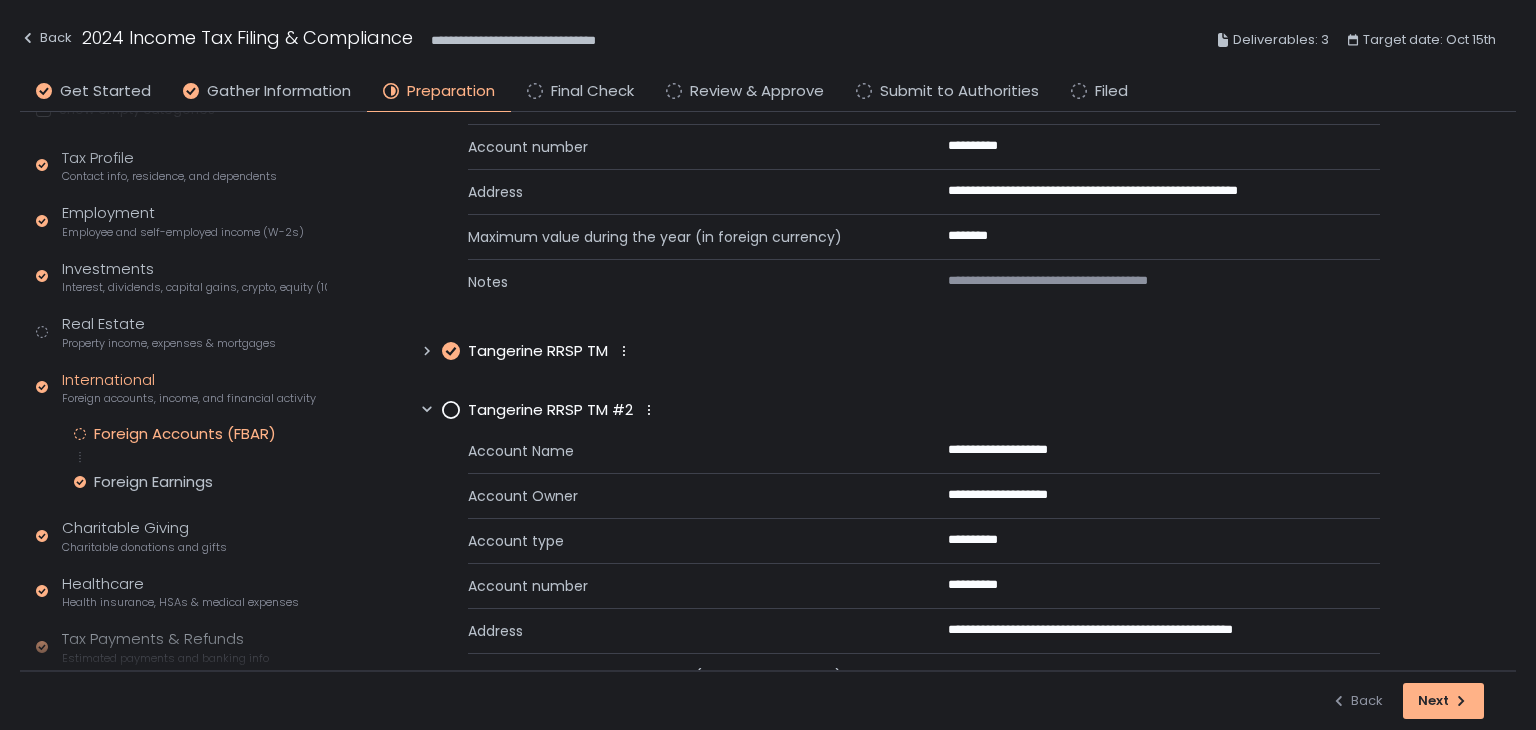 scroll, scrollTop: 415, scrollLeft: 0, axis: vertical 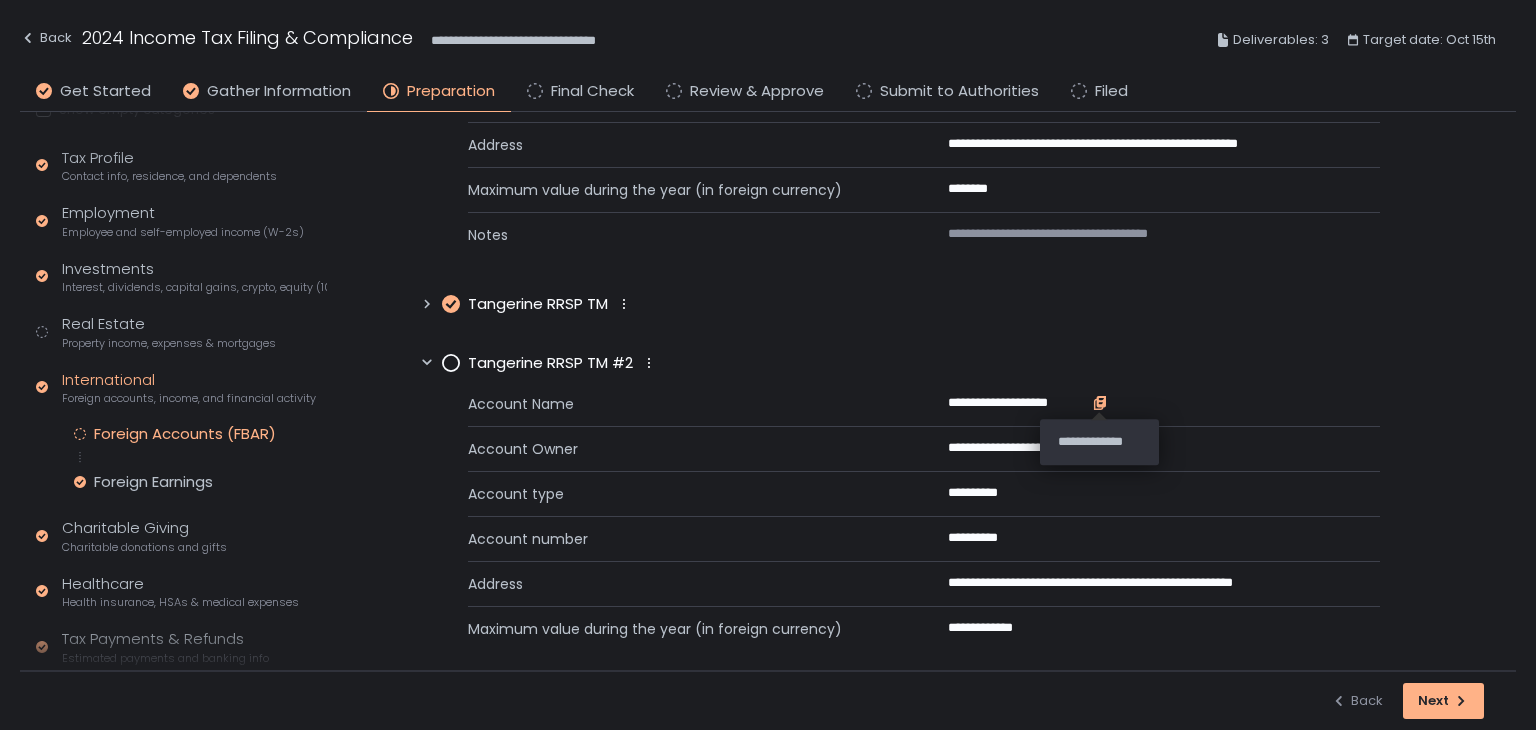 click 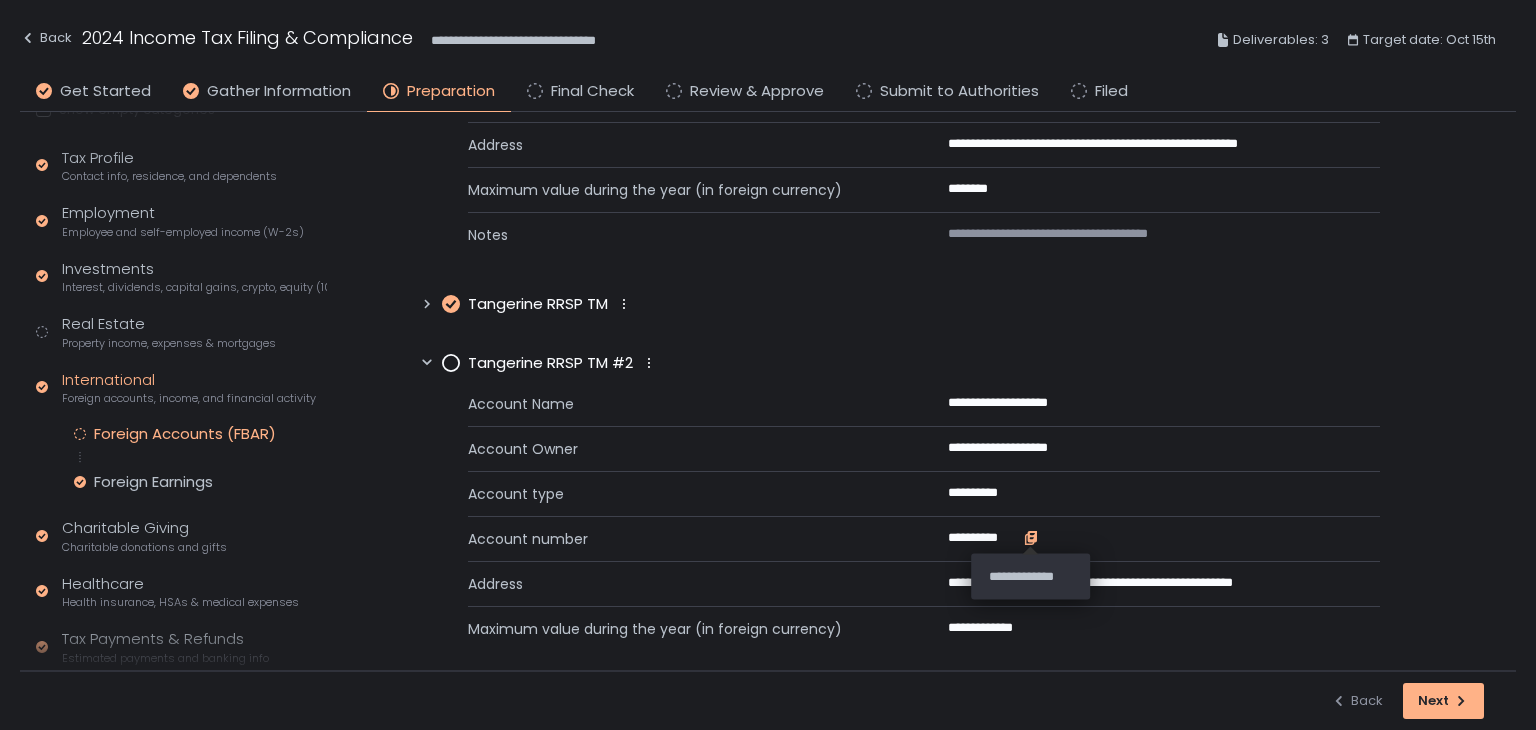 click 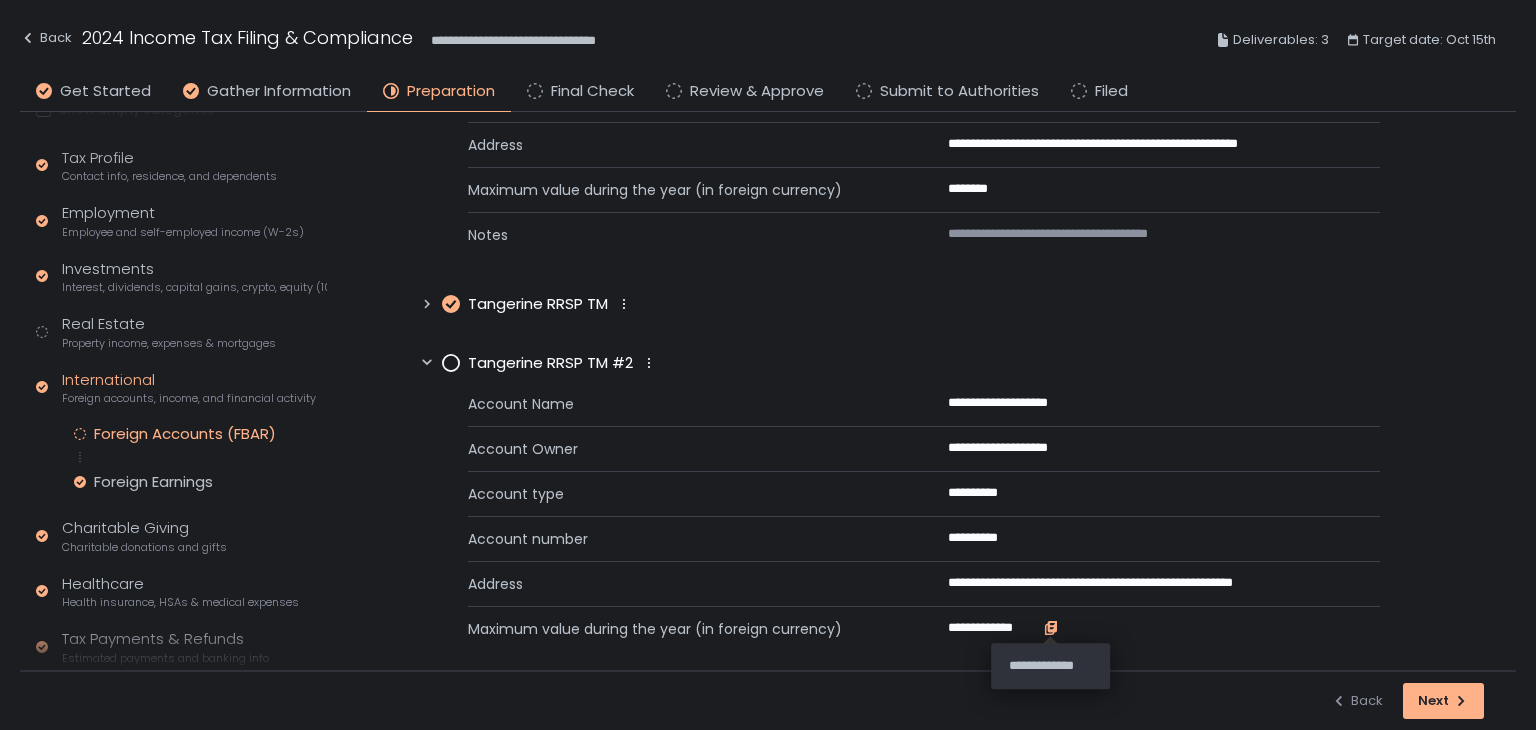 click 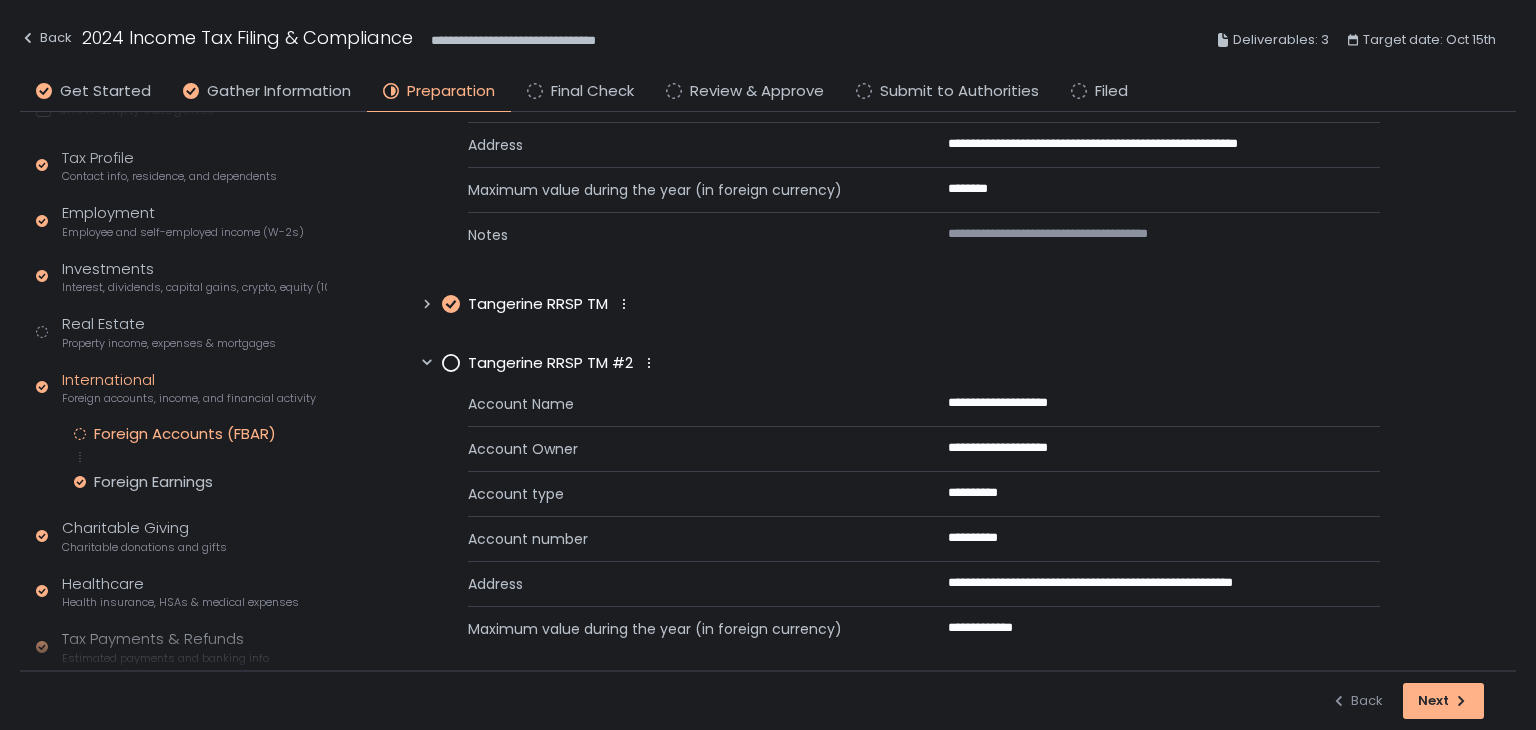 click 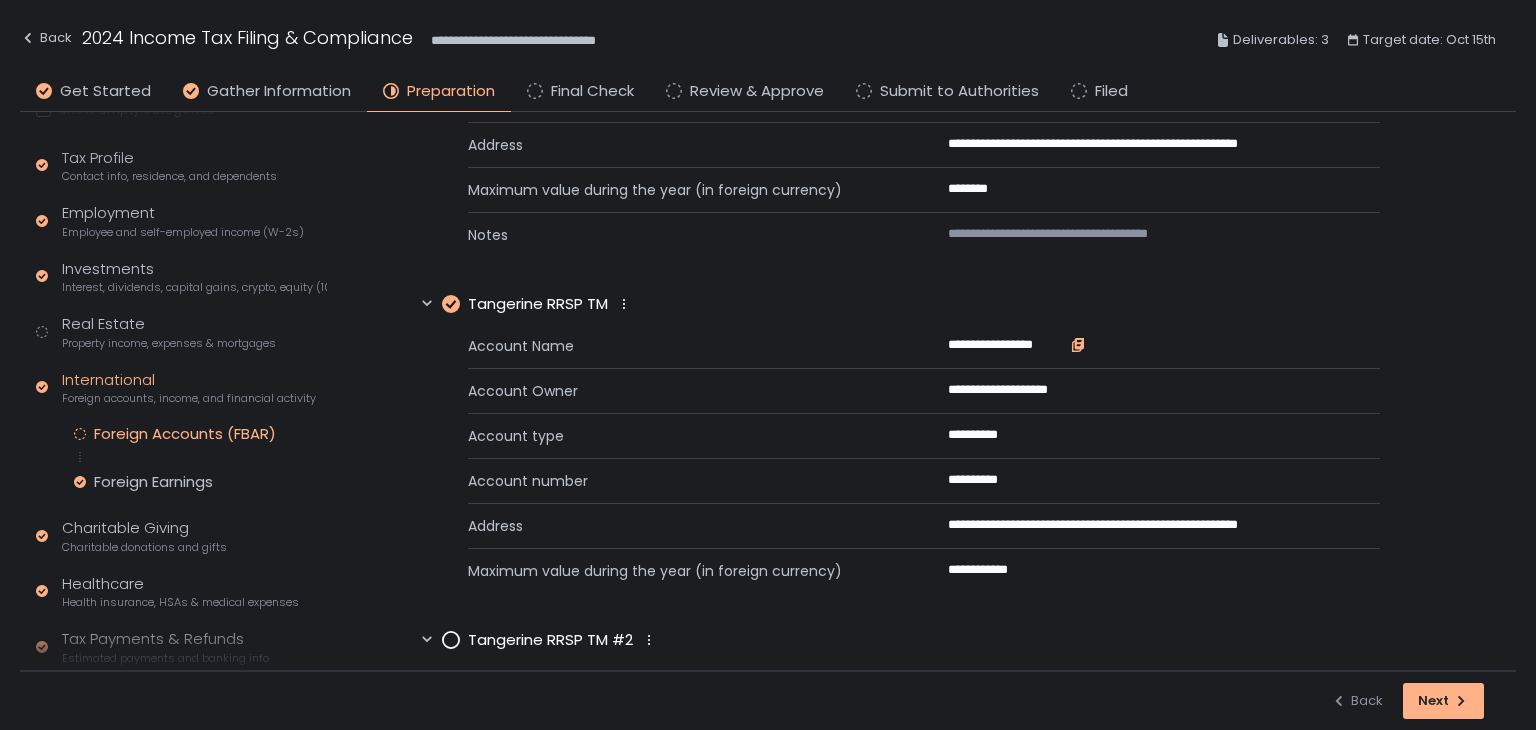 click 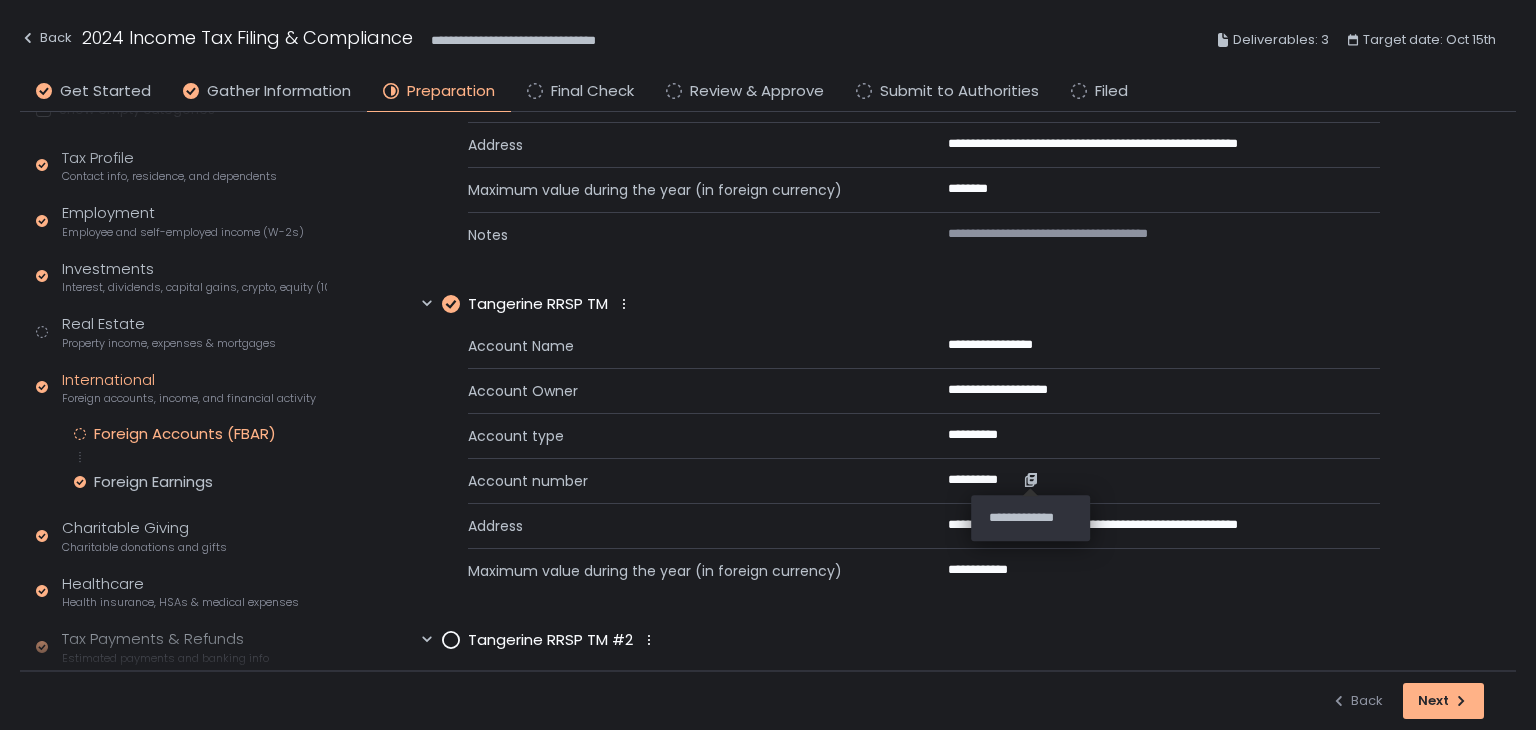 click 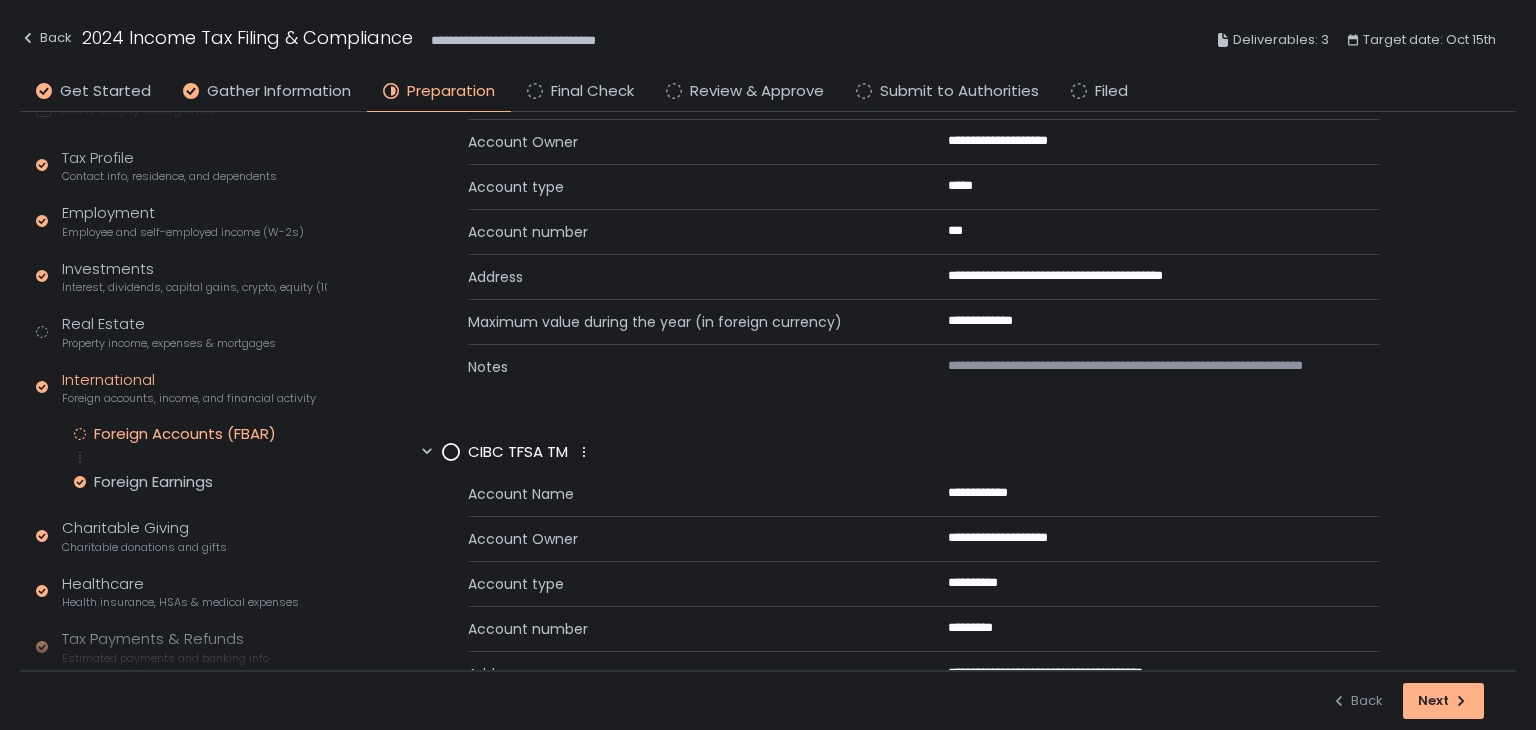 scroll, scrollTop: 3591, scrollLeft: 0, axis: vertical 